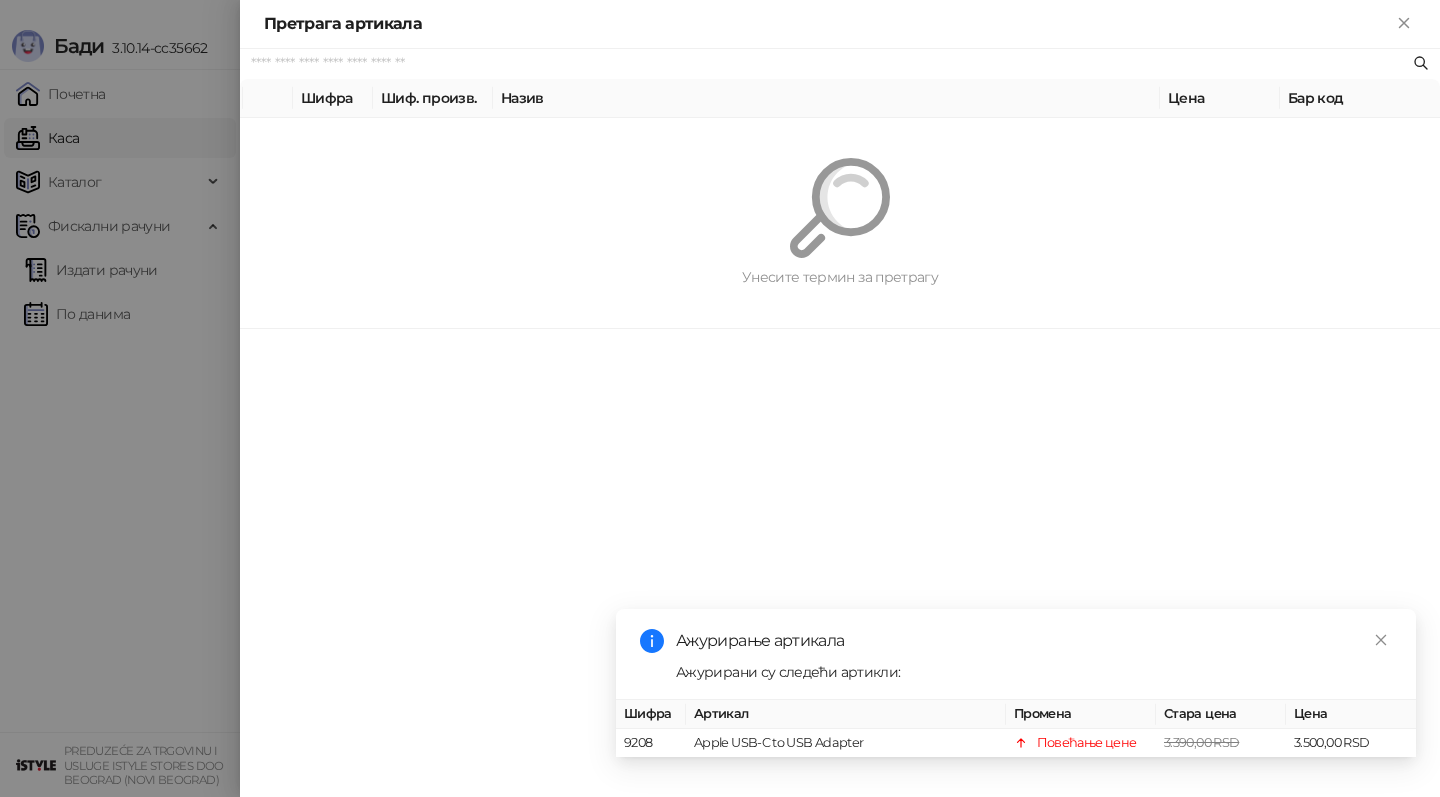 scroll, scrollTop: 0, scrollLeft: 0, axis: both 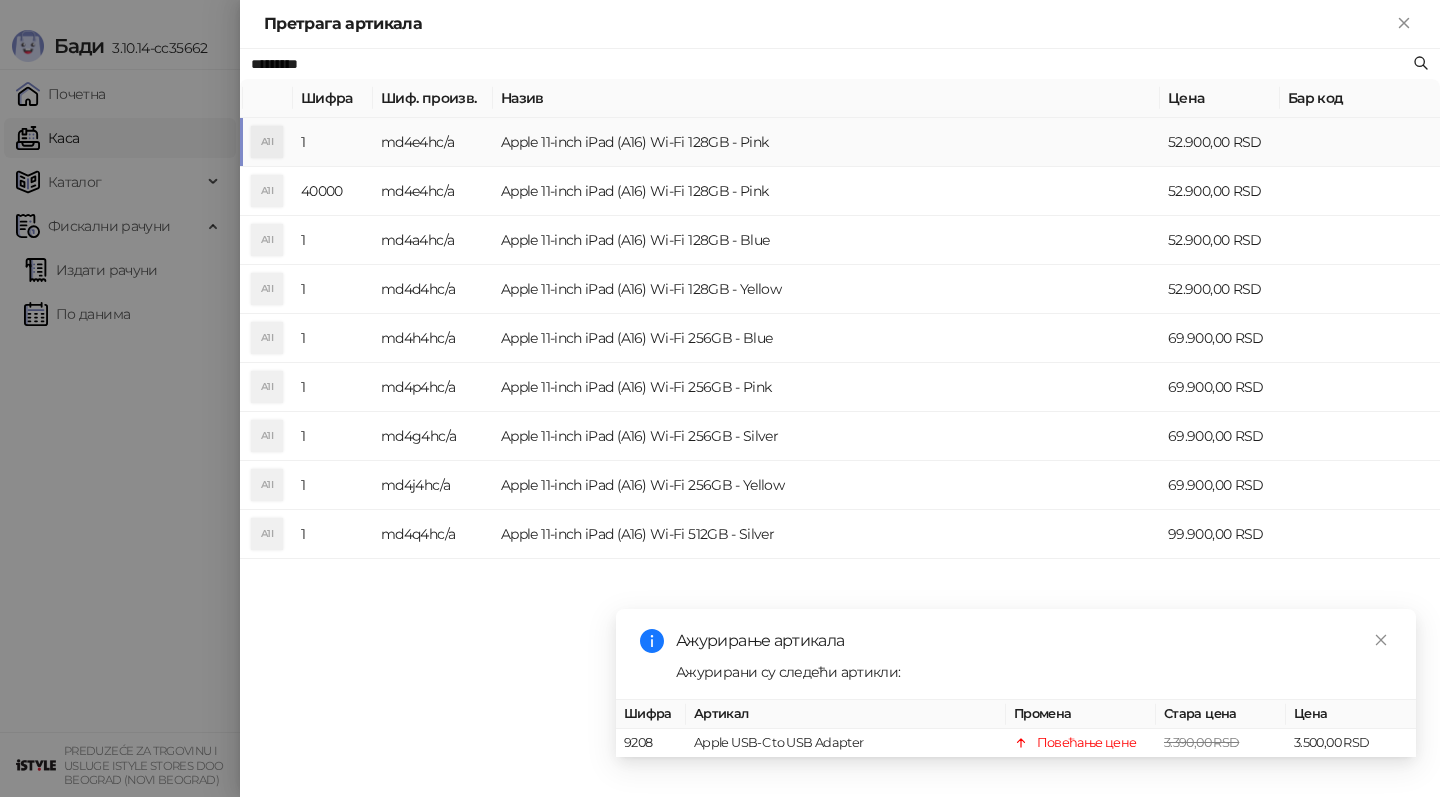 click on "Apple 11-inch iPad (A16) Wi-Fi 128GB - Pink" at bounding box center (826, 142) 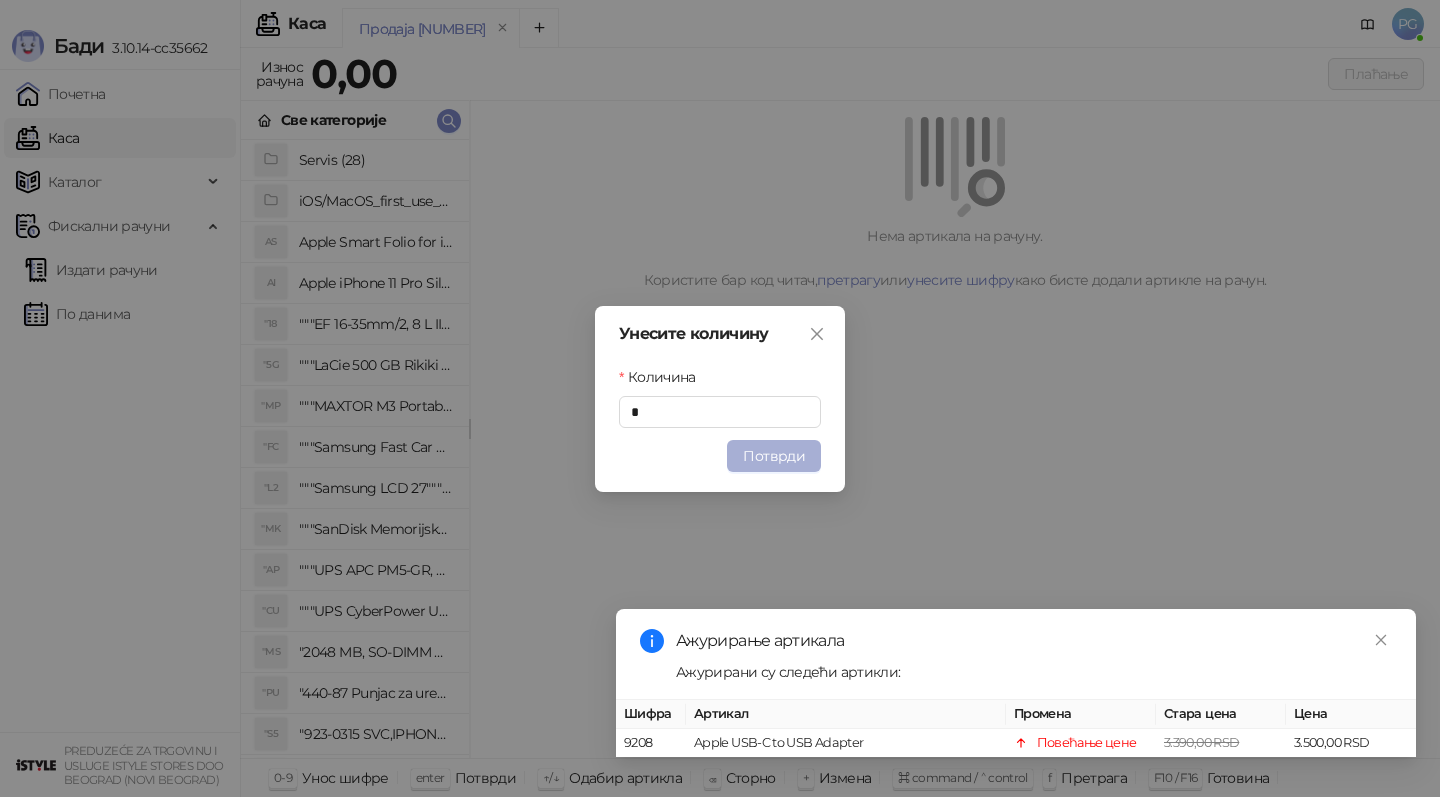 click on "Потврди" at bounding box center (774, 456) 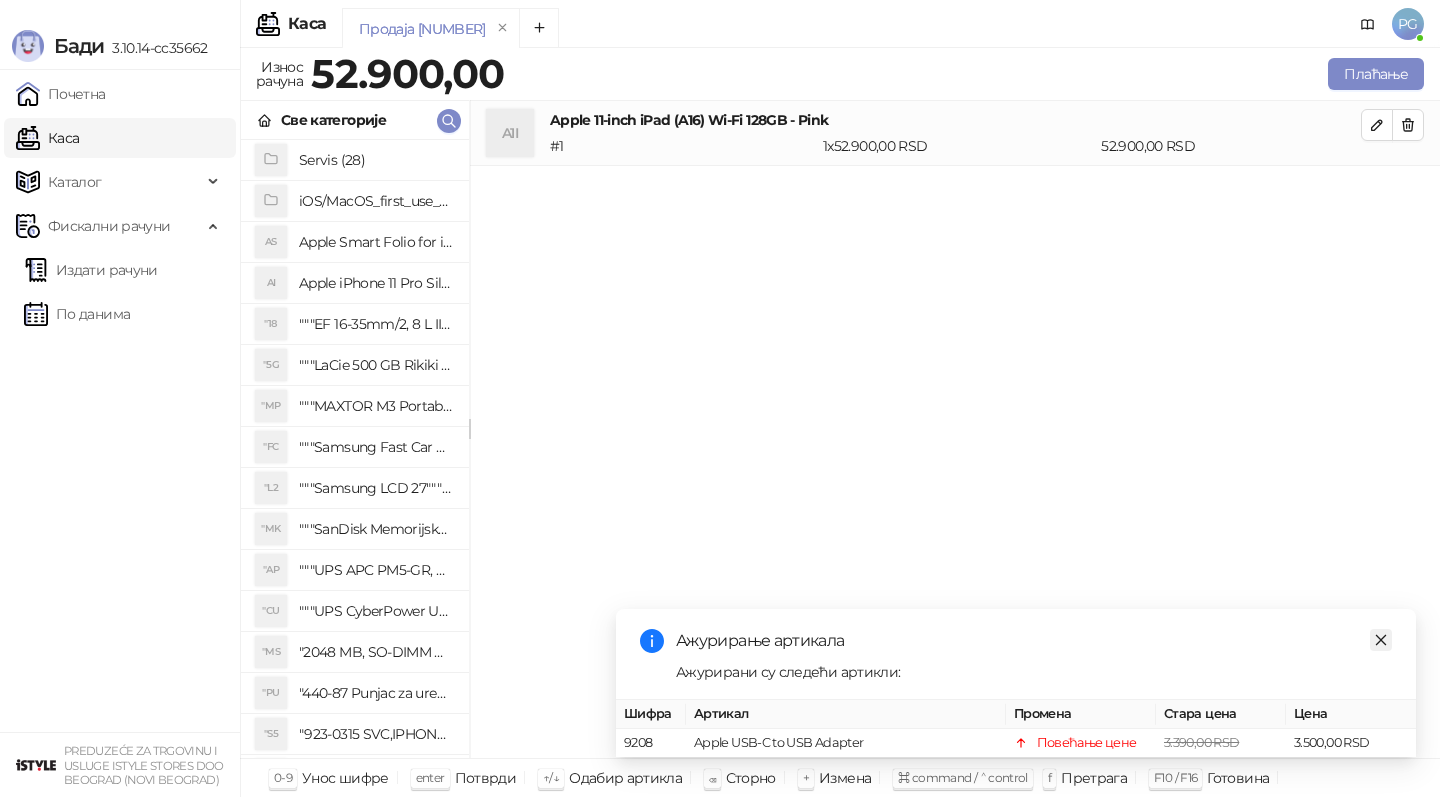 click 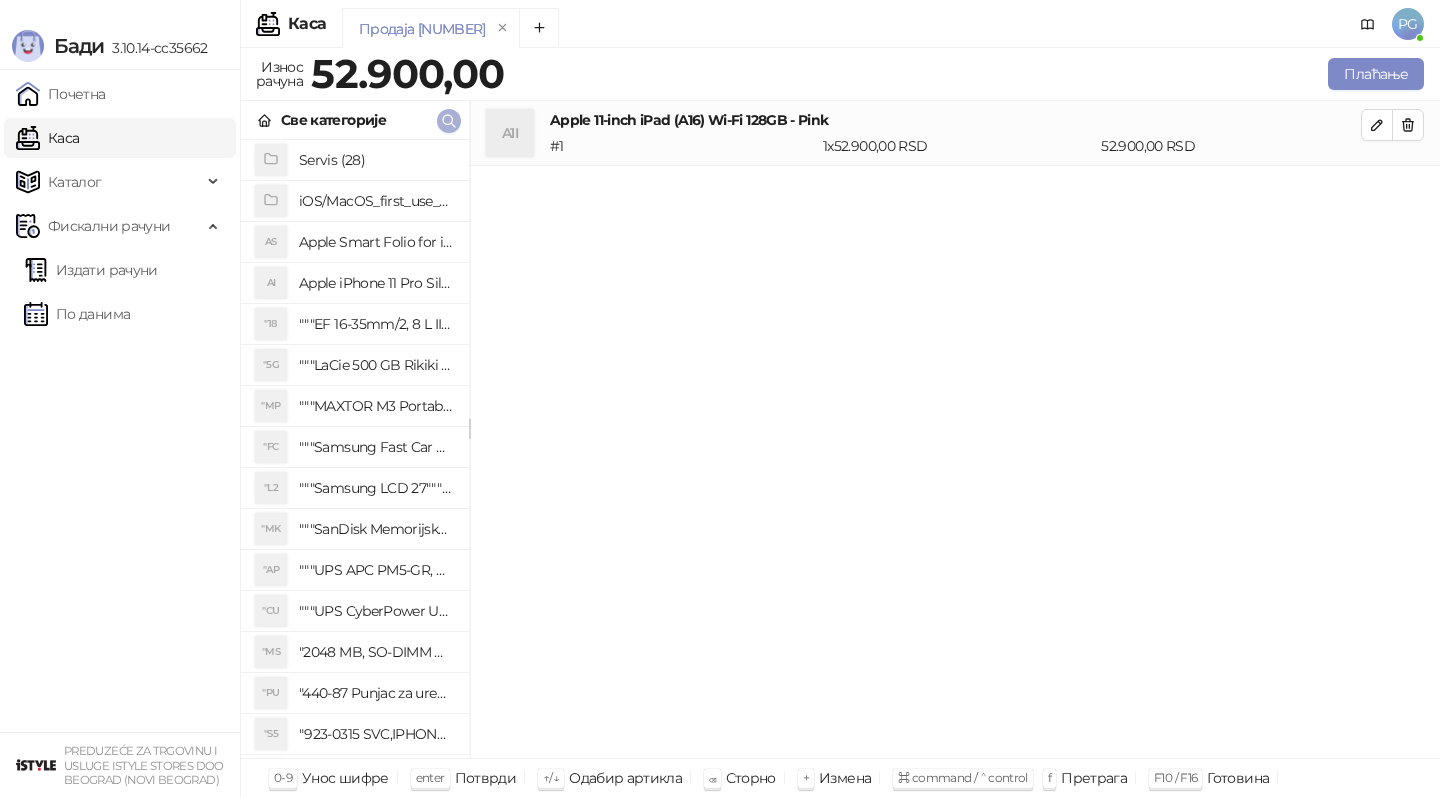 click 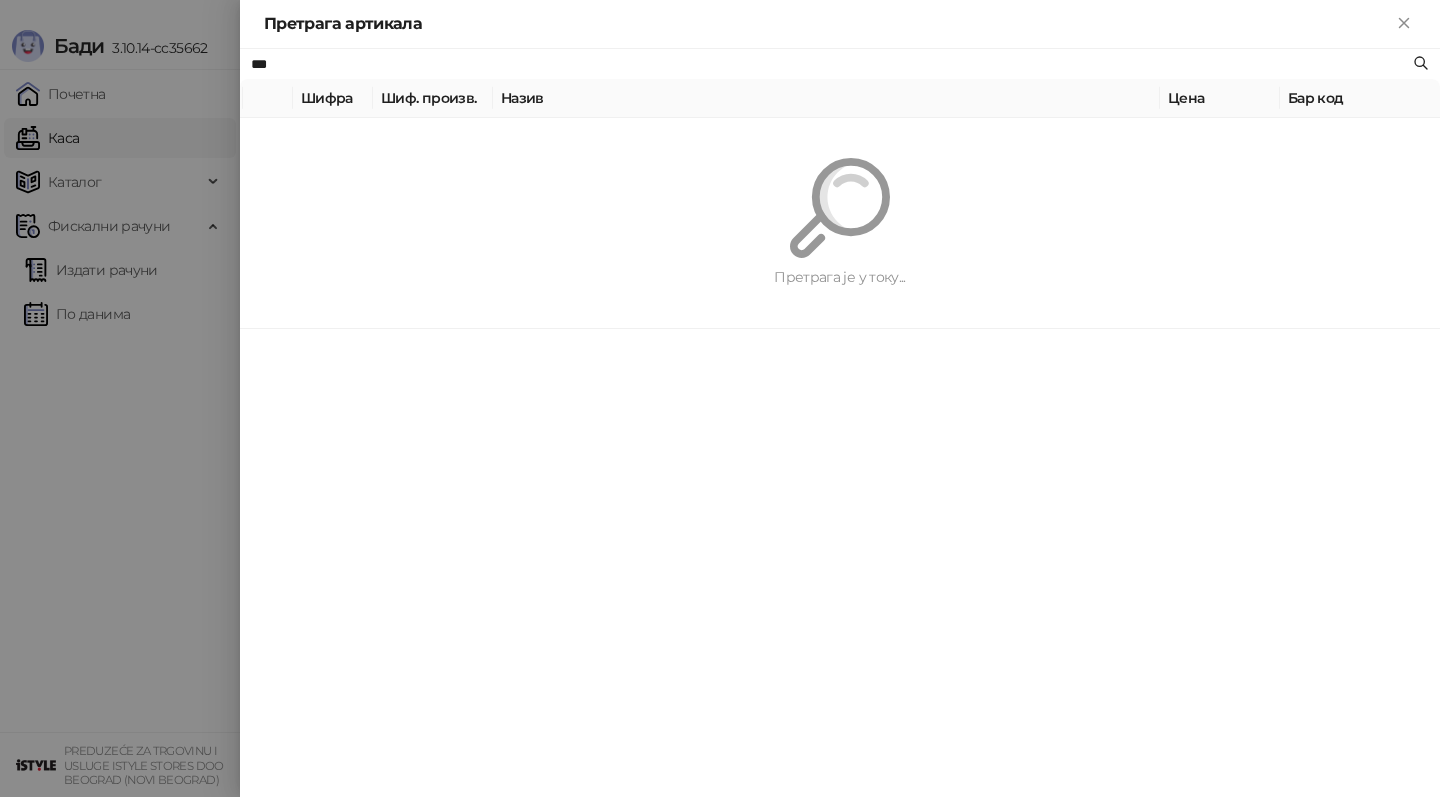 type on "***" 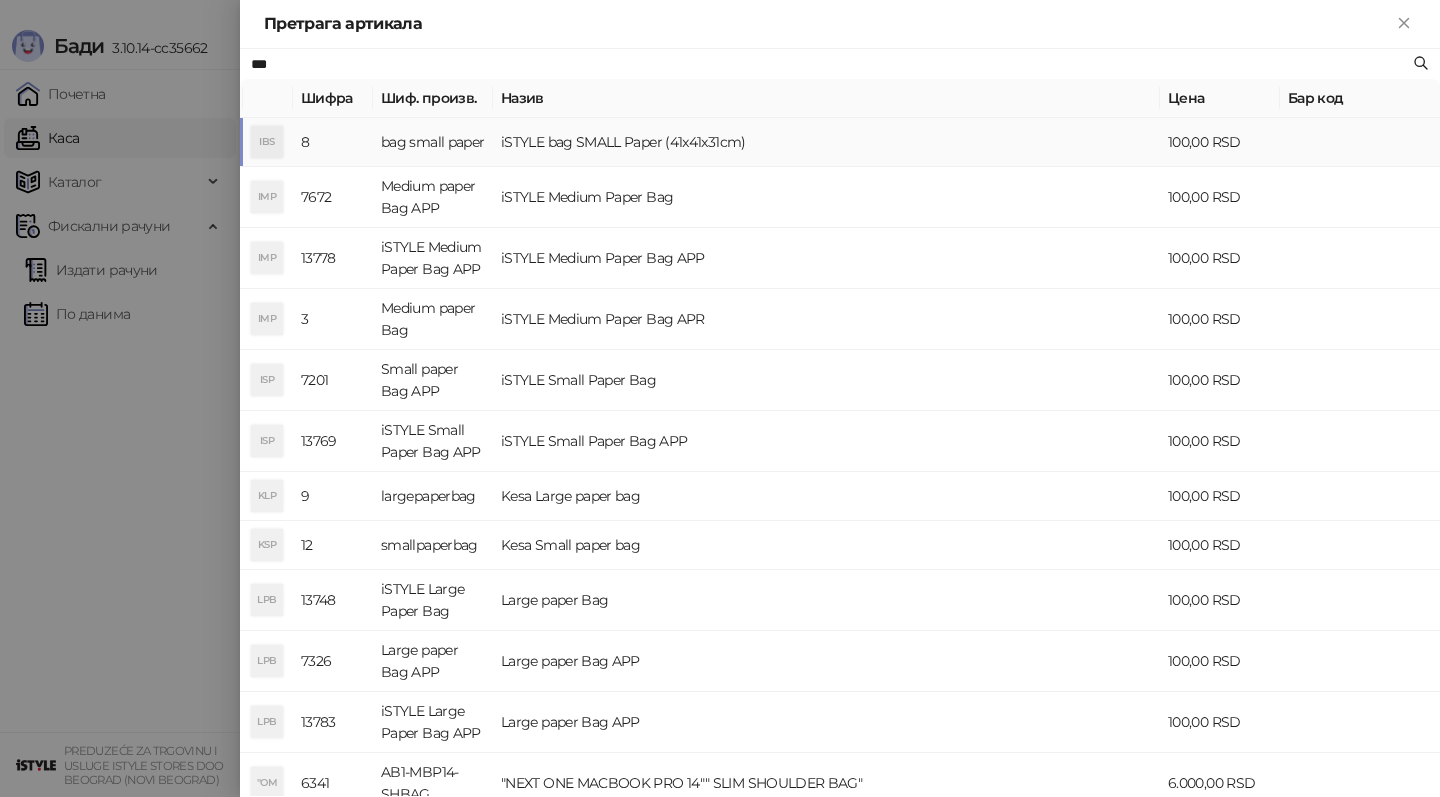 click on "iSTYLE bag SMALL Paper (41x41x31cm)" at bounding box center [826, 142] 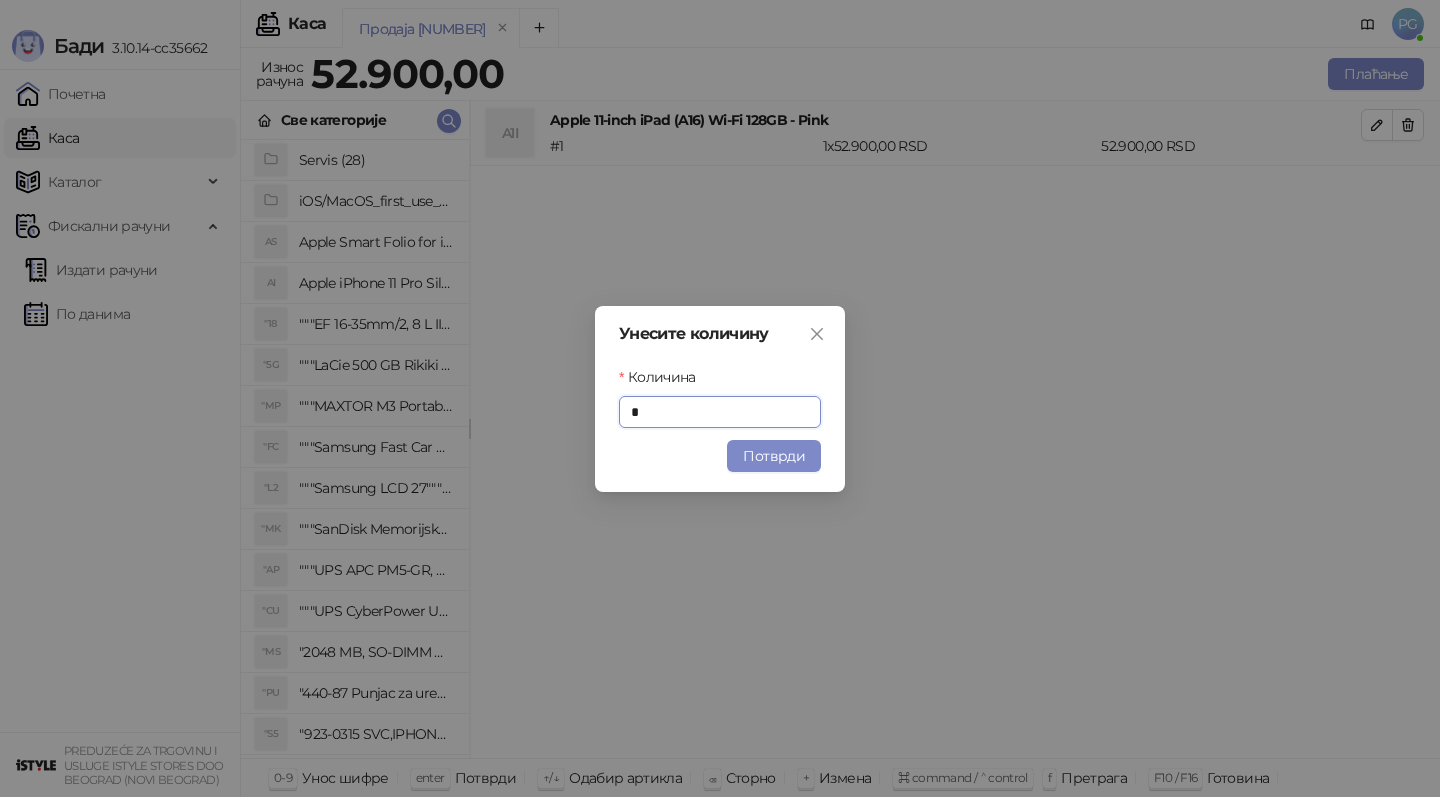drag, startPoint x: 775, startPoint y: 445, endPoint x: 791, endPoint y: 430, distance: 21.931713 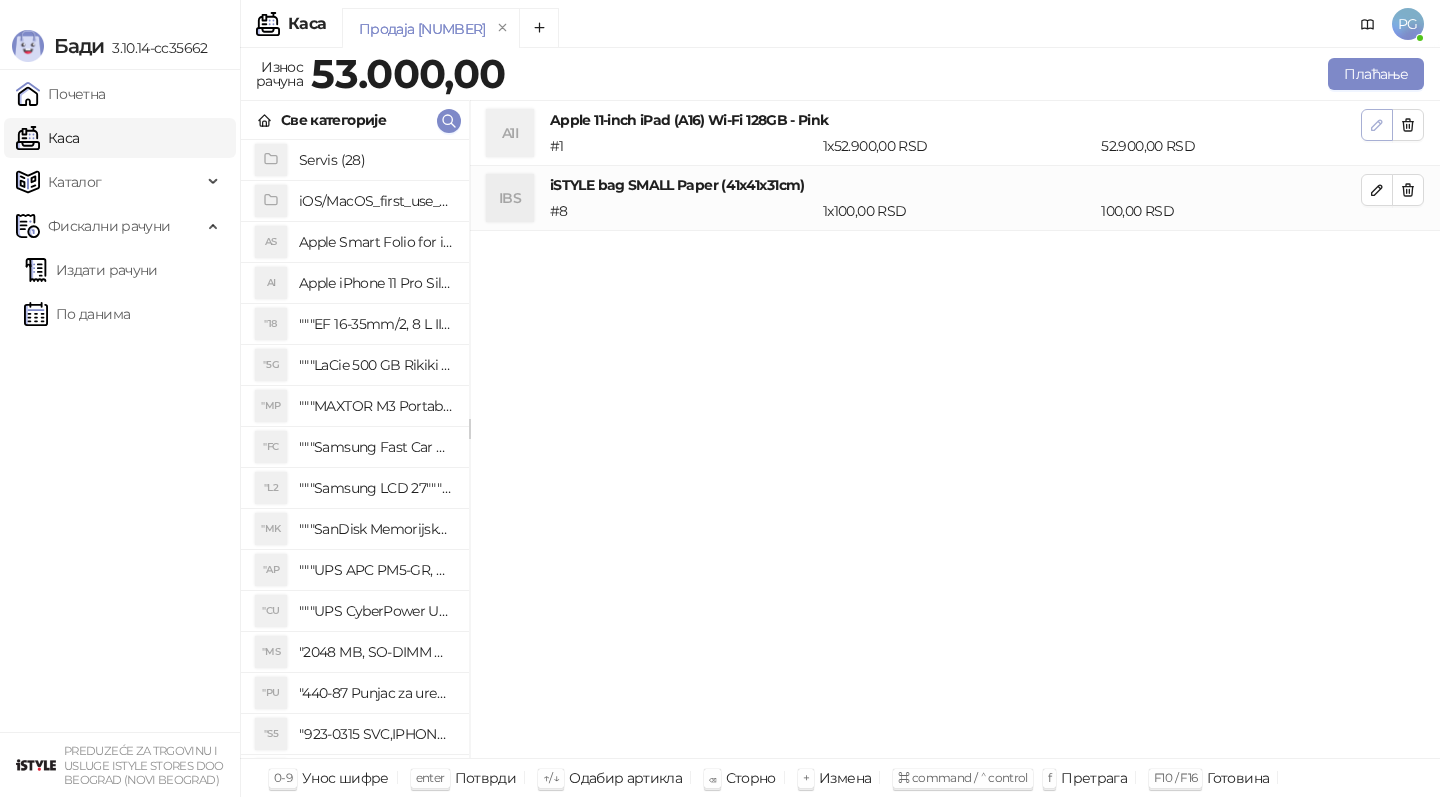 click at bounding box center (1377, 125) 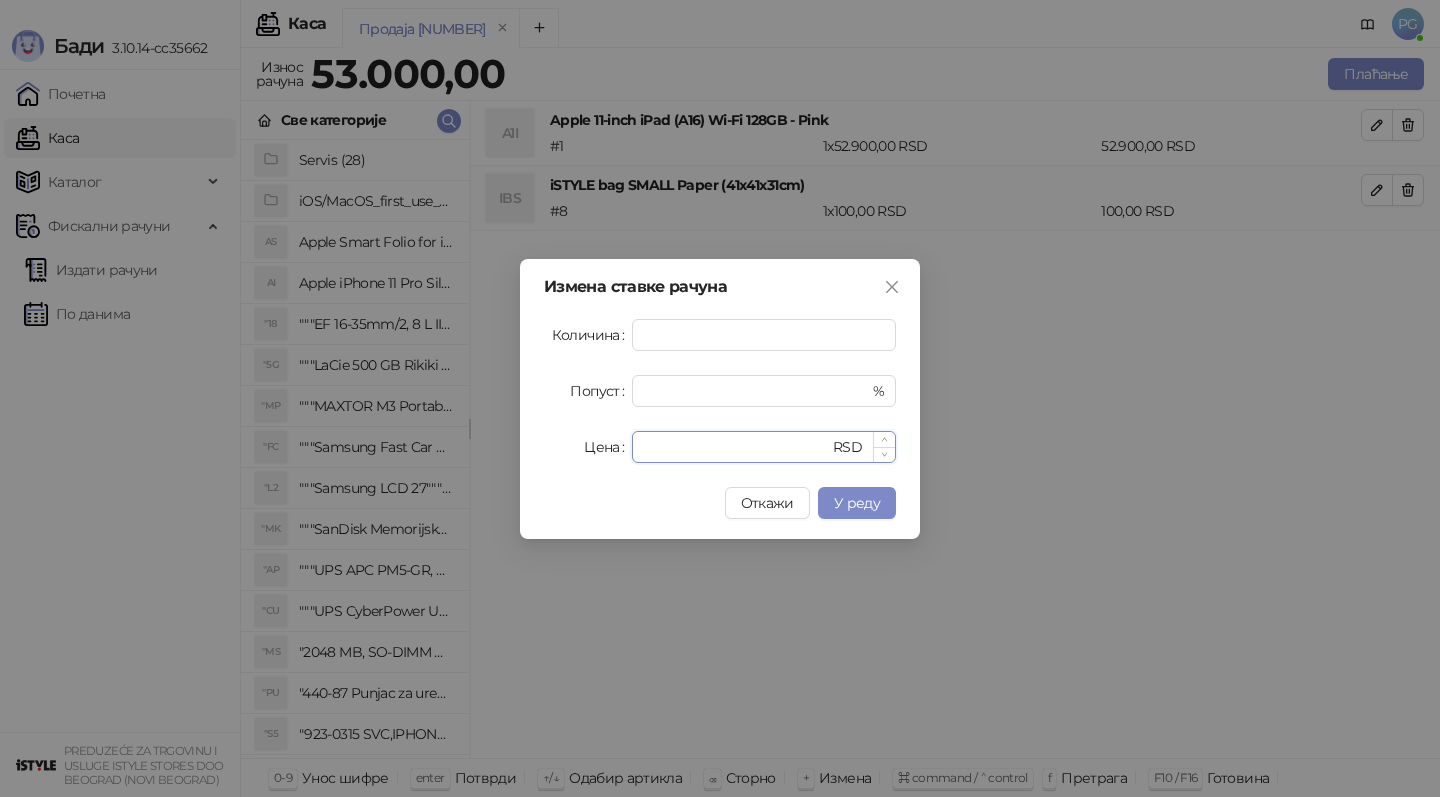 click on "*****" at bounding box center [736, 447] 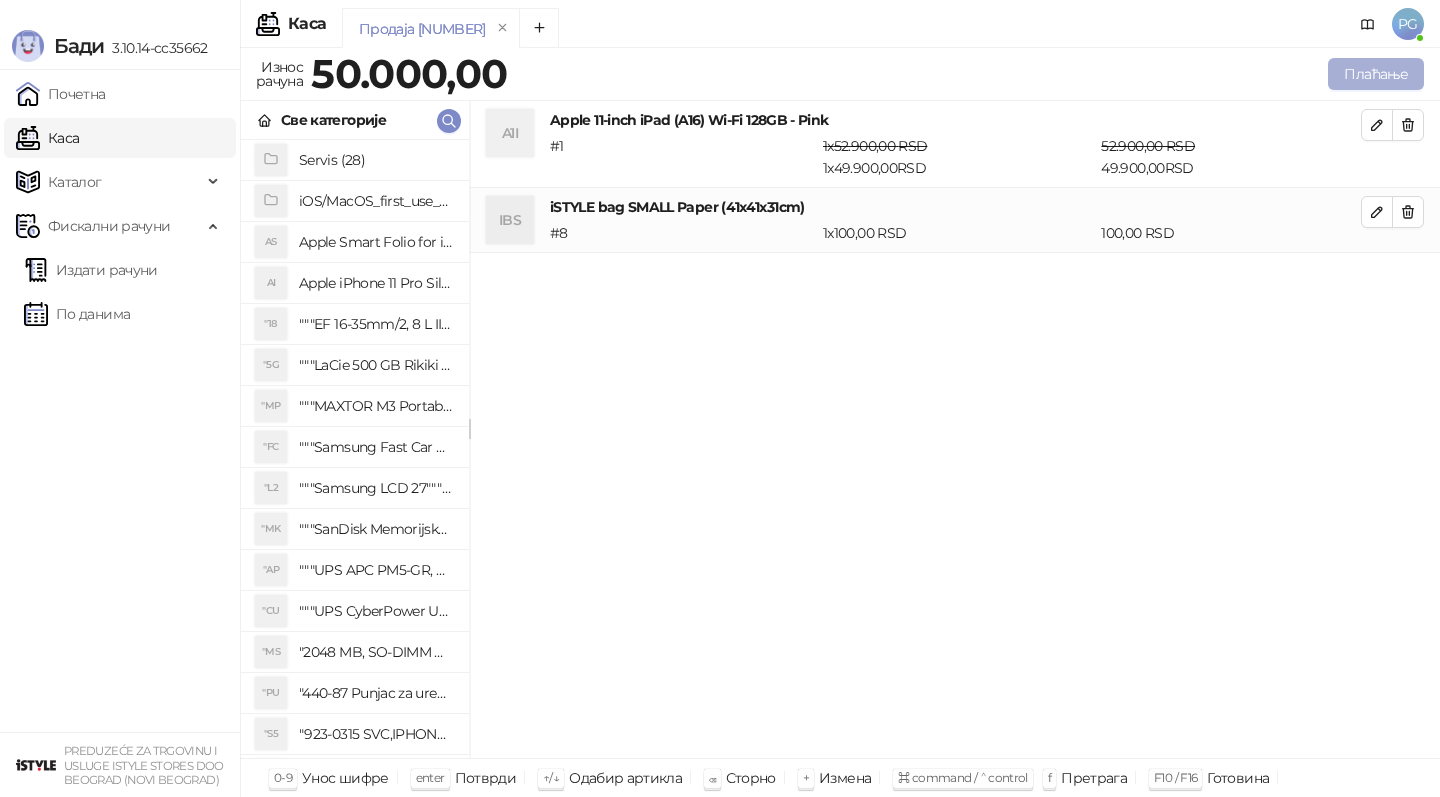 click on "Плаћање" at bounding box center [1376, 74] 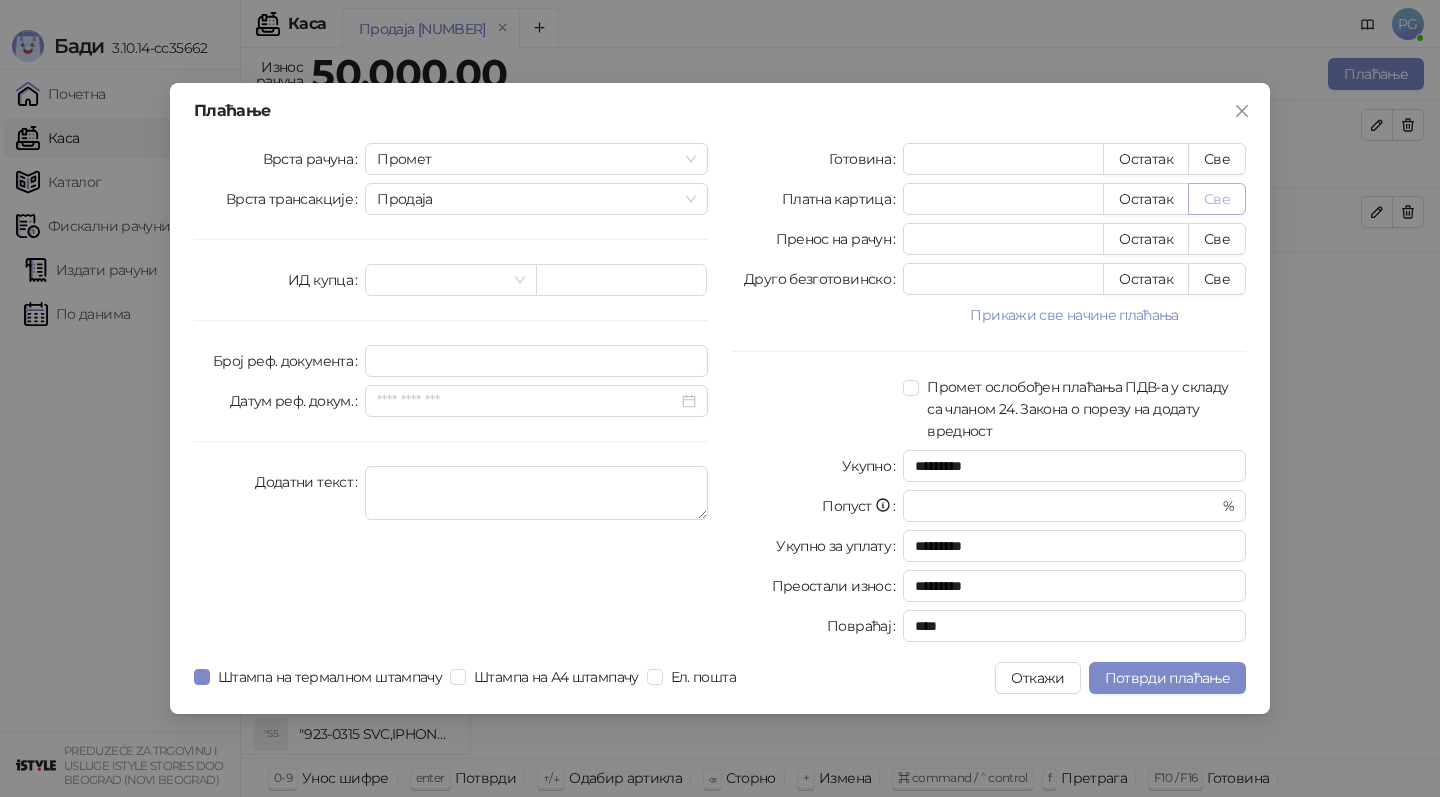 click on "Све" at bounding box center [1217, 199] 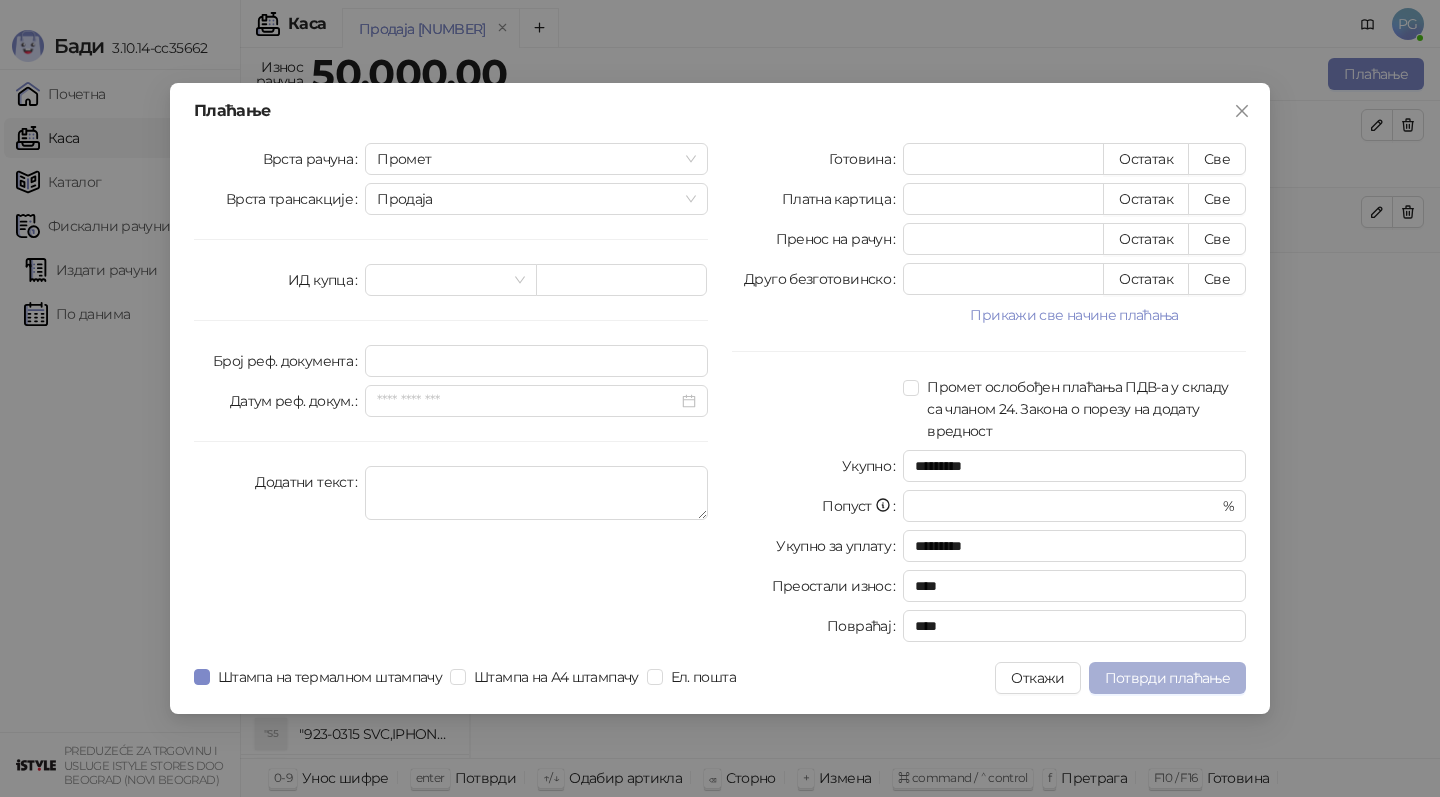 click on "Потврди плаћање" at bounding box center [1167, 678] 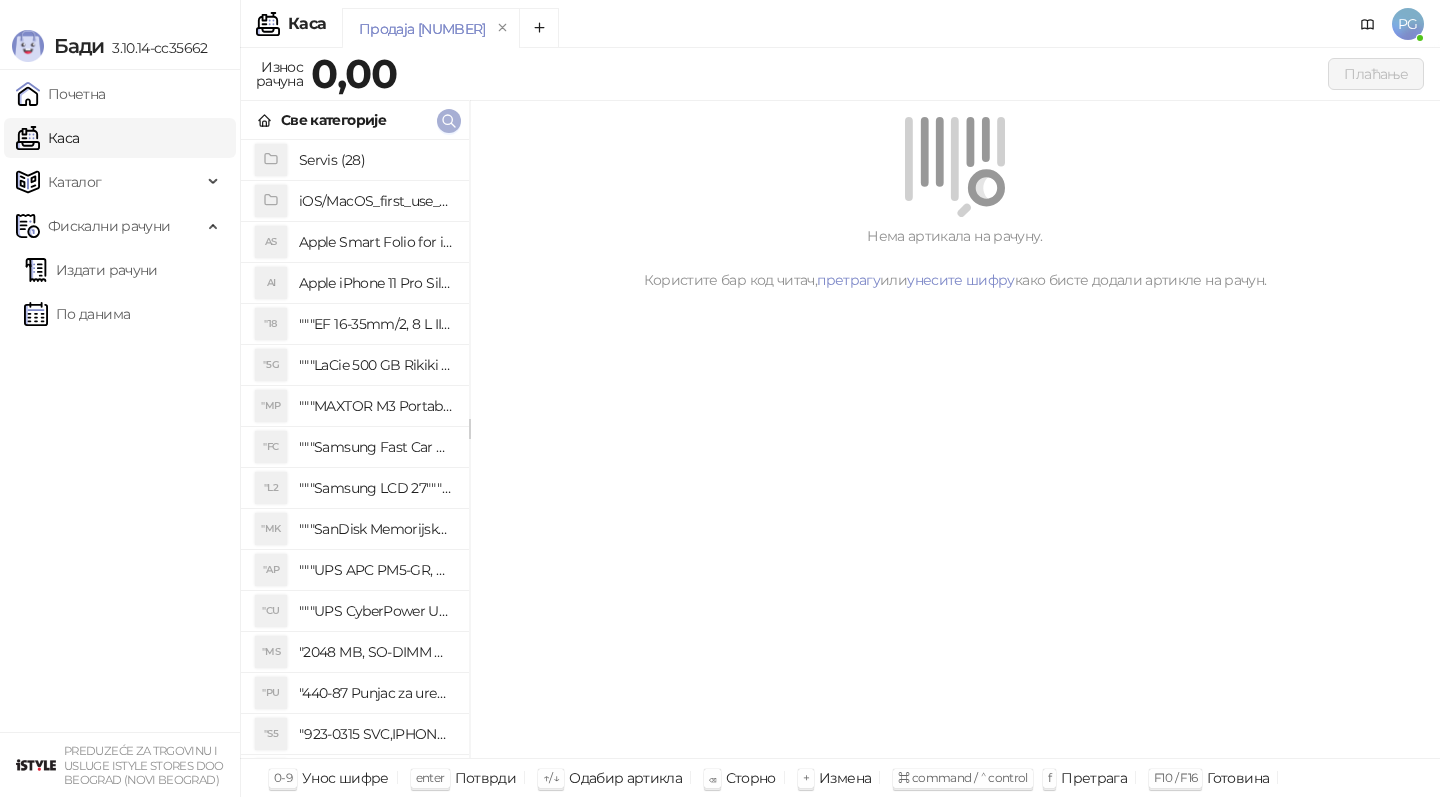 click 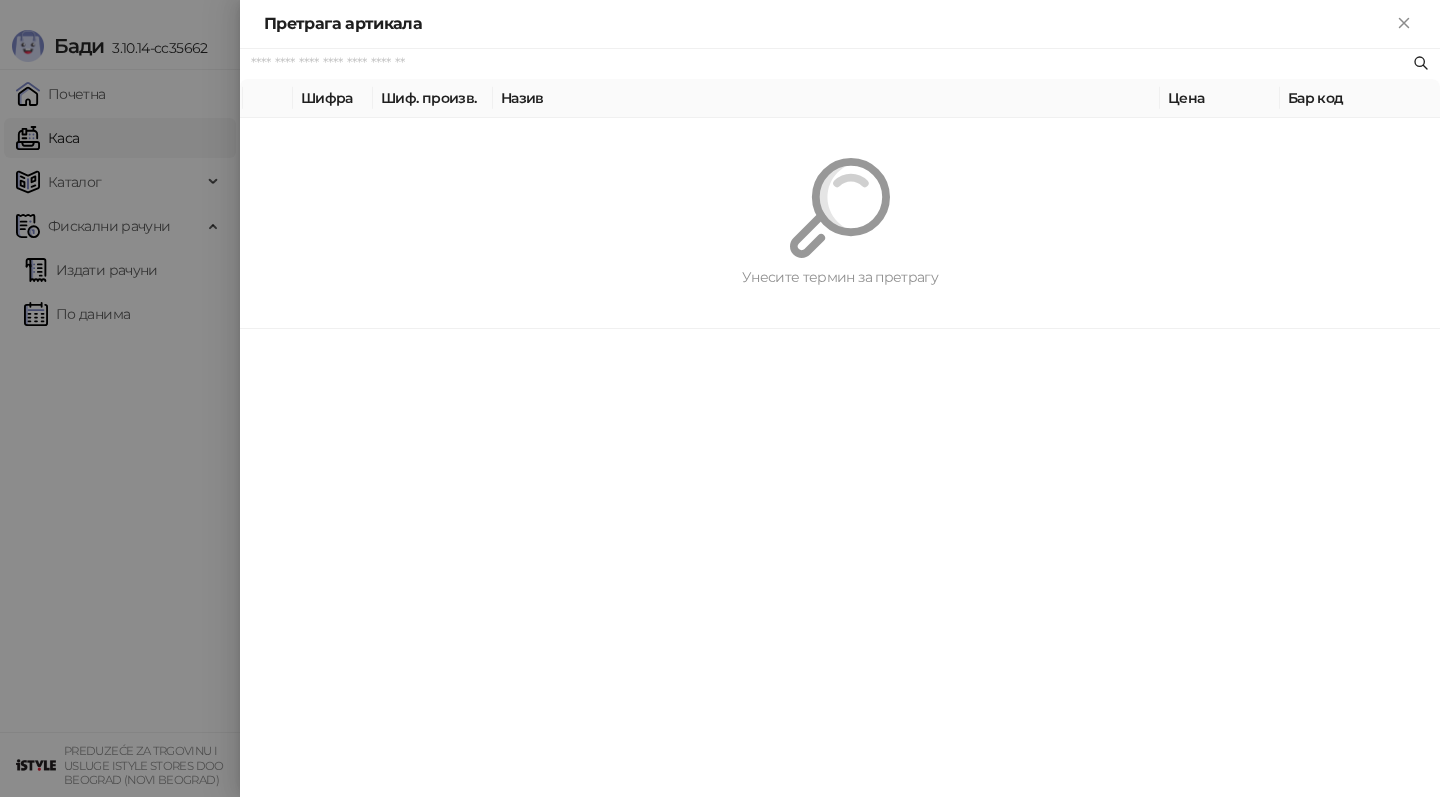 paste on "********" 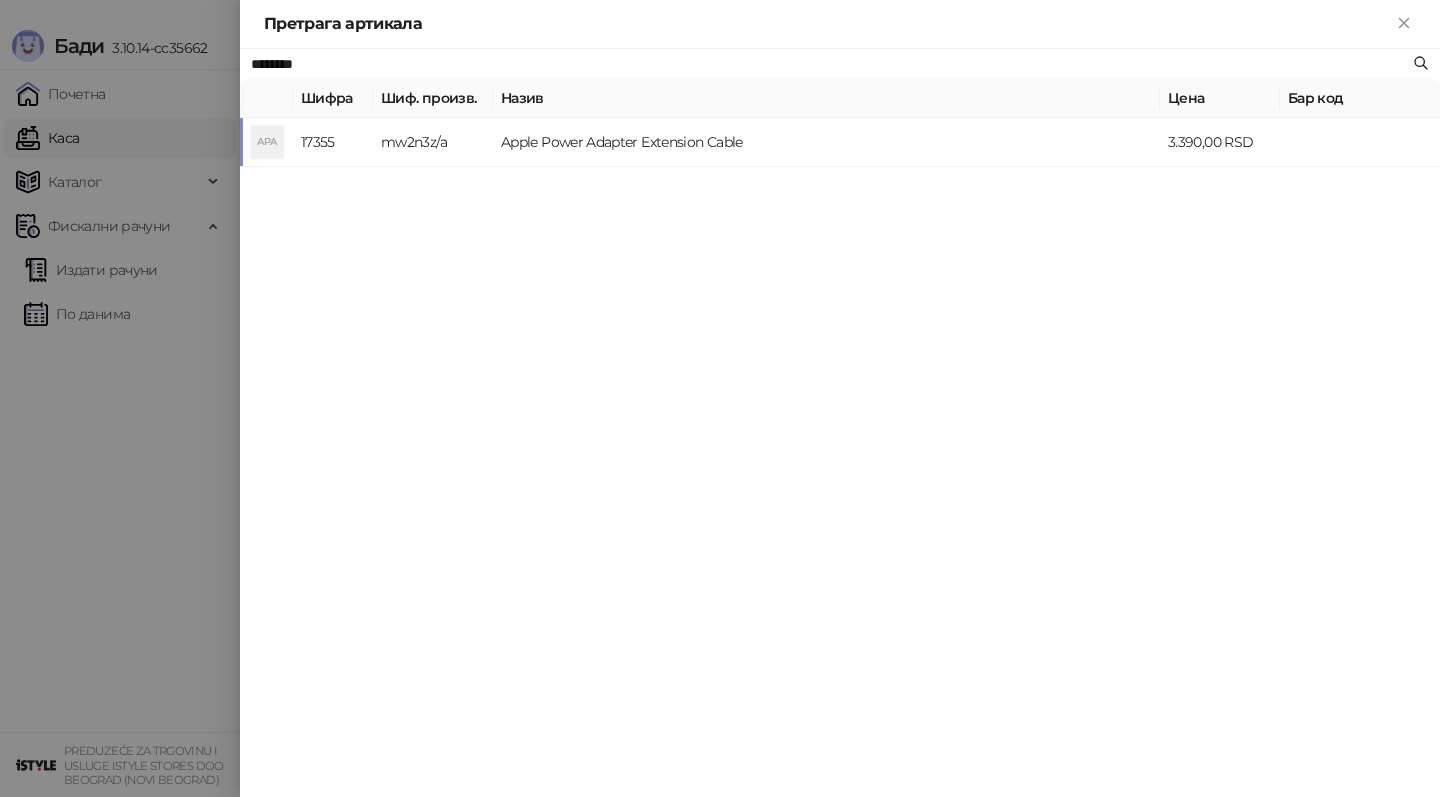 type on "********" 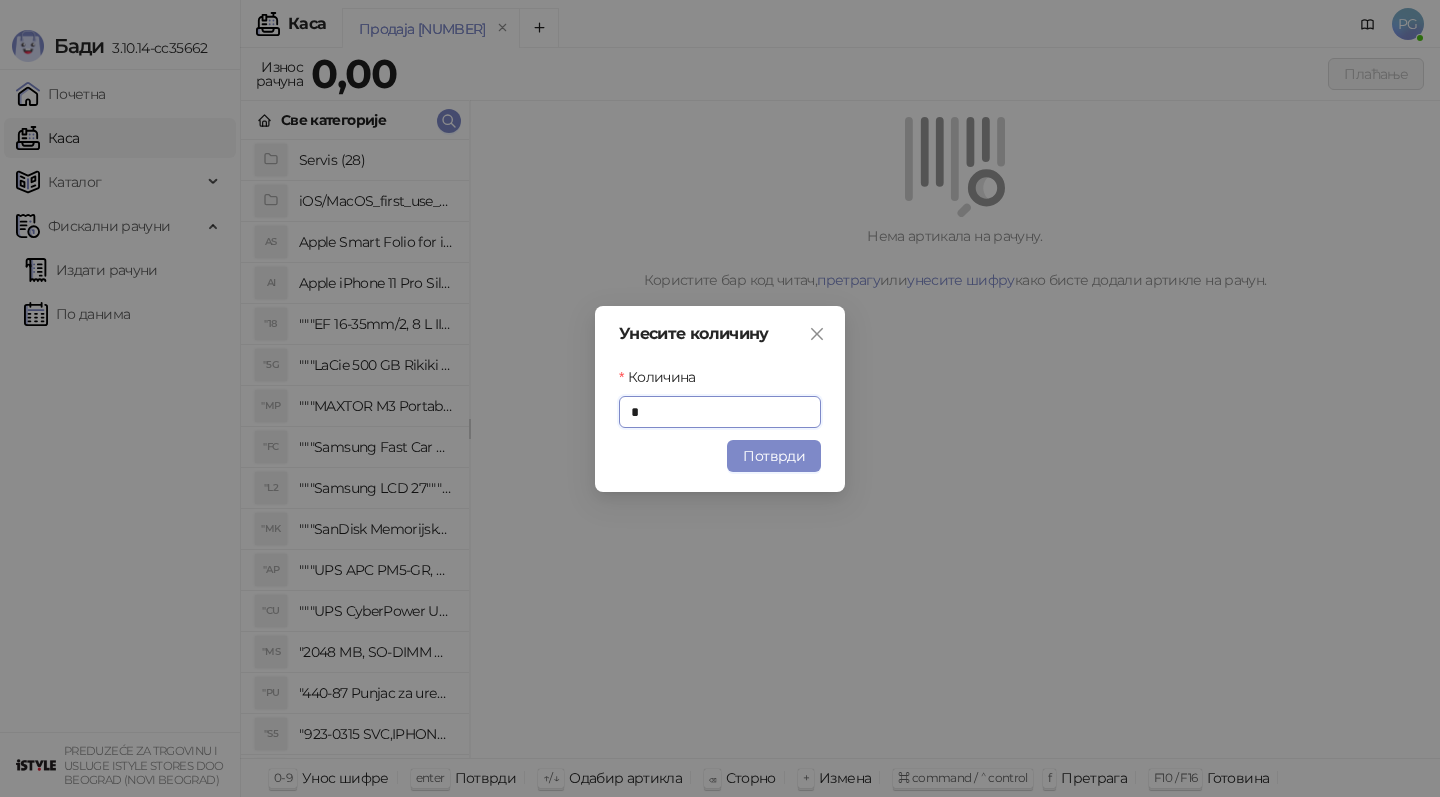 click on "Потврди" at bounding box center (774, 456) 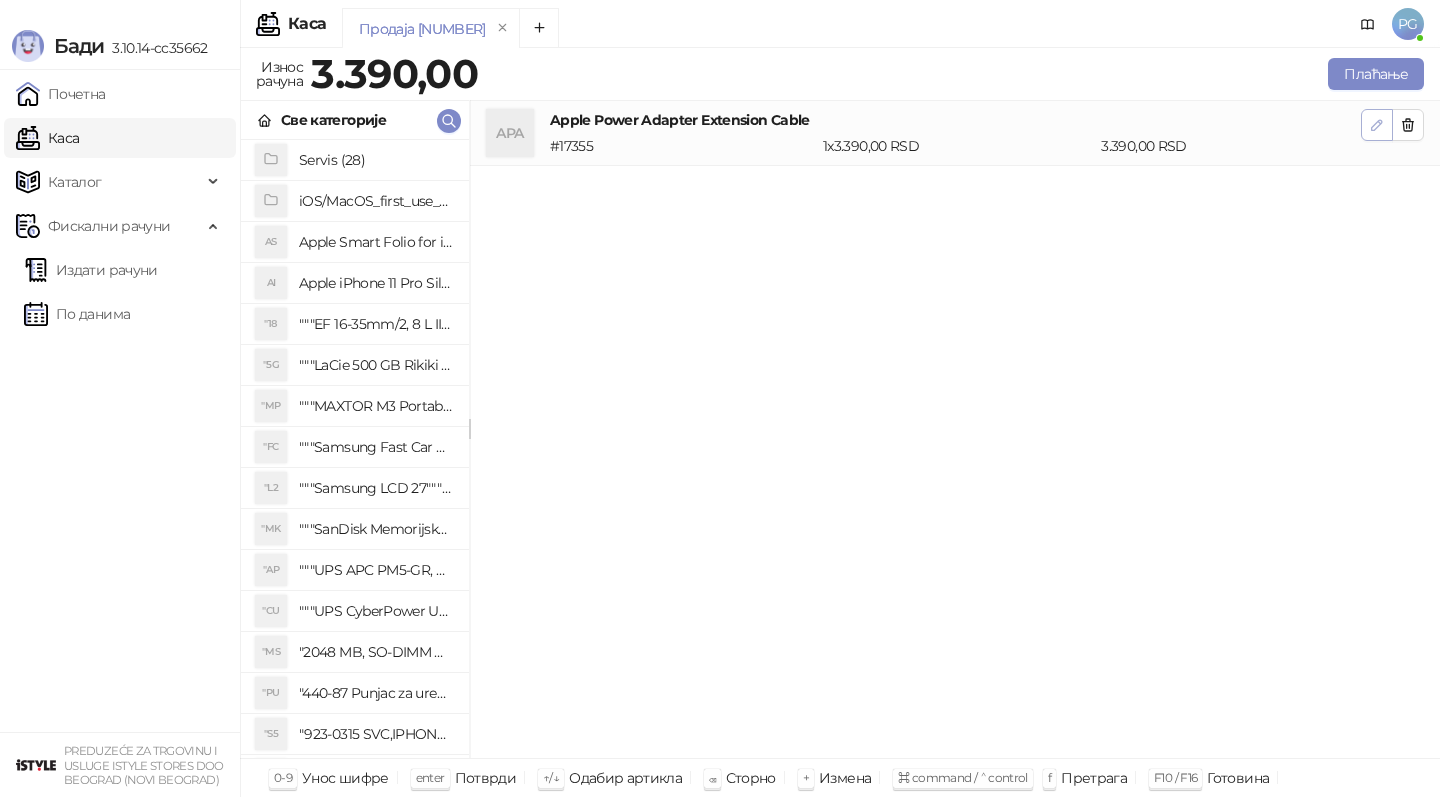 click 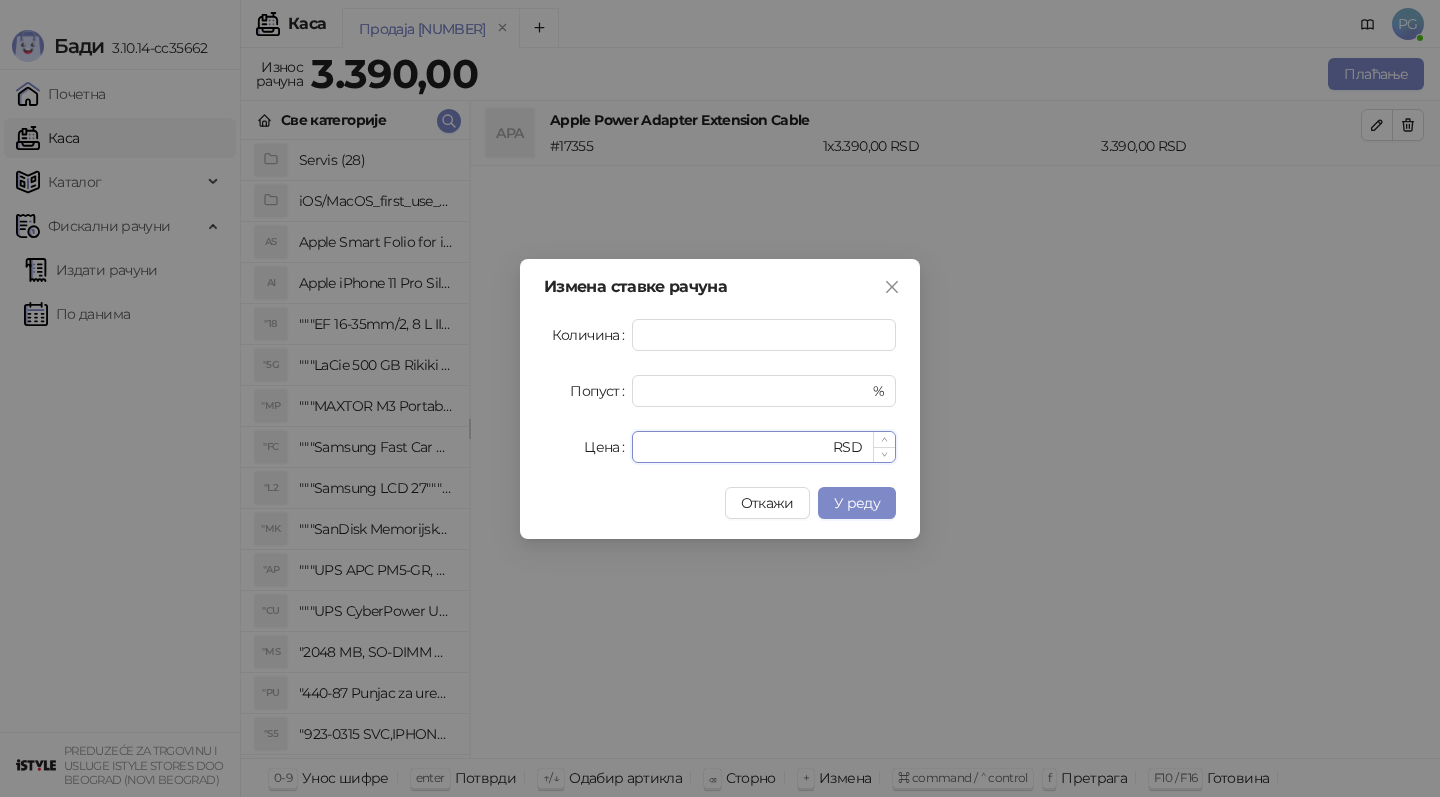 click on "****" at bounding box center (736, 447) 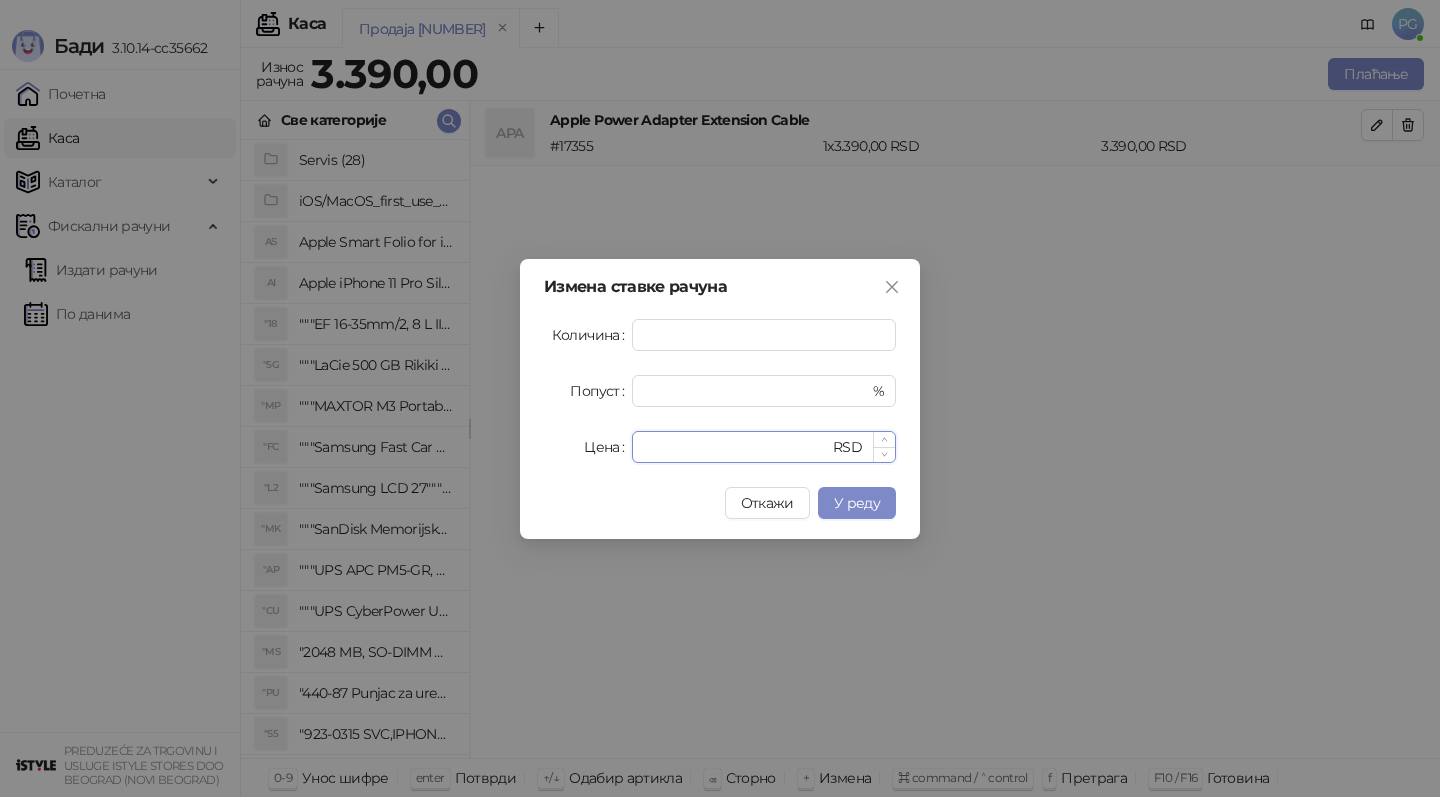 type on "****" 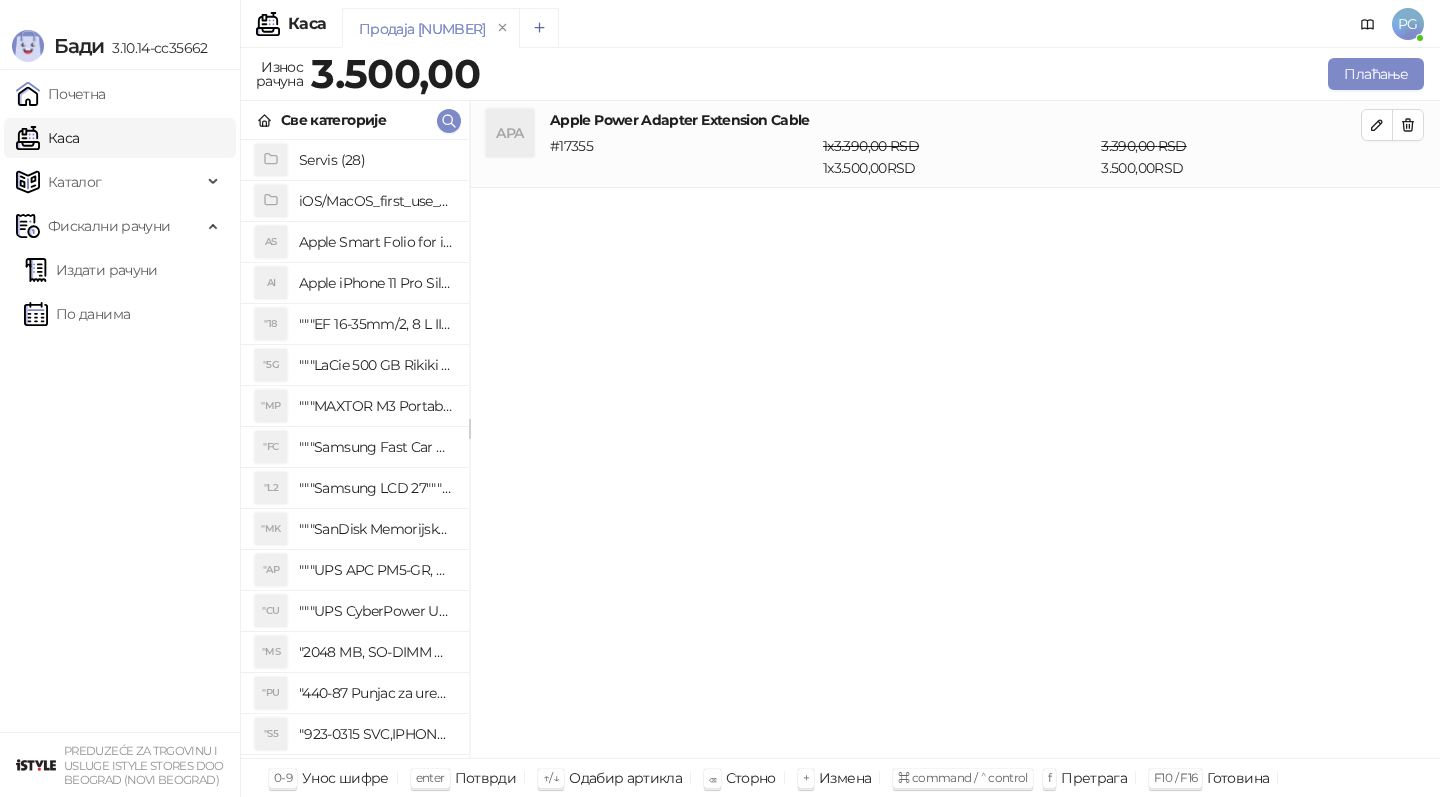 click at bounding box center (539, 28) 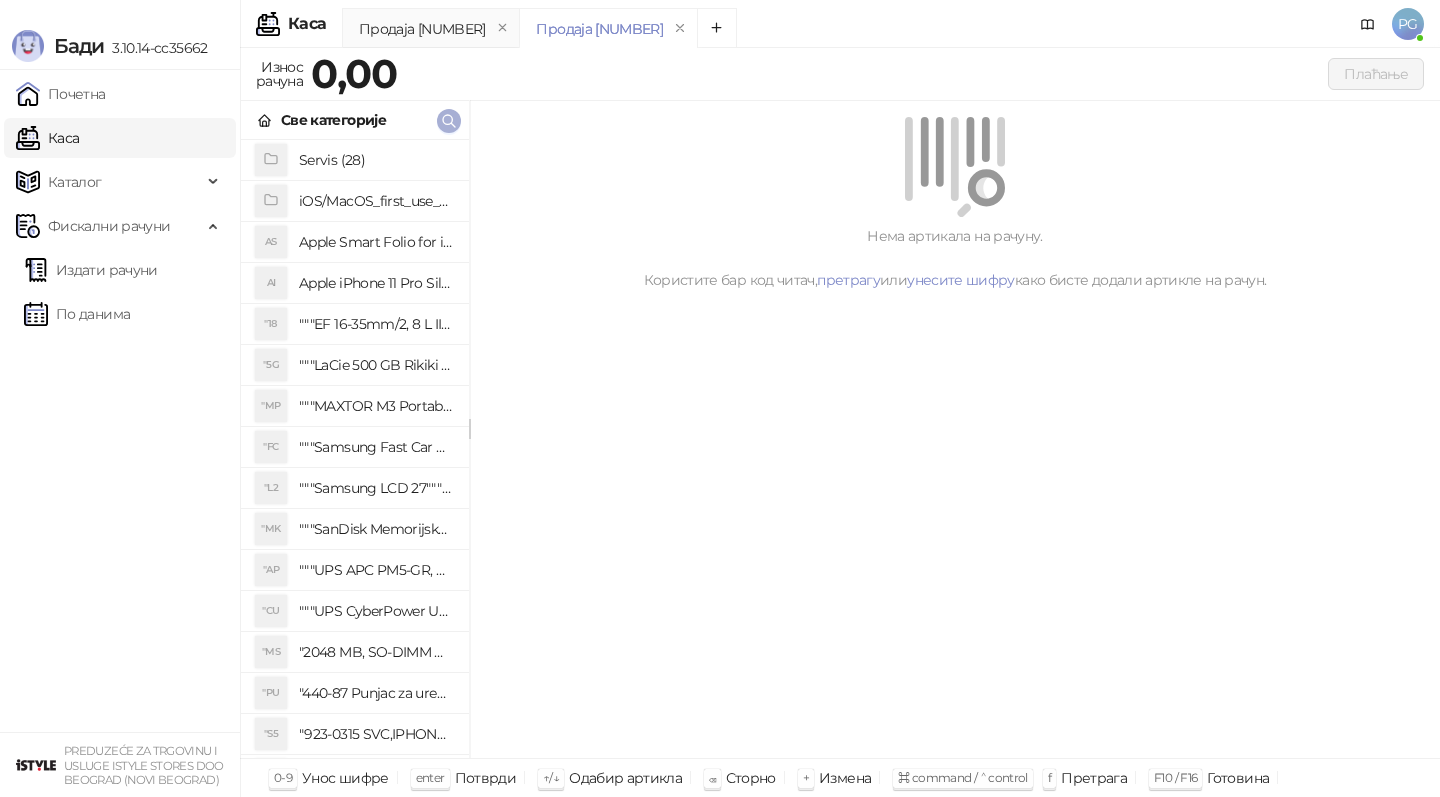 click at bounding box center [449, 121] 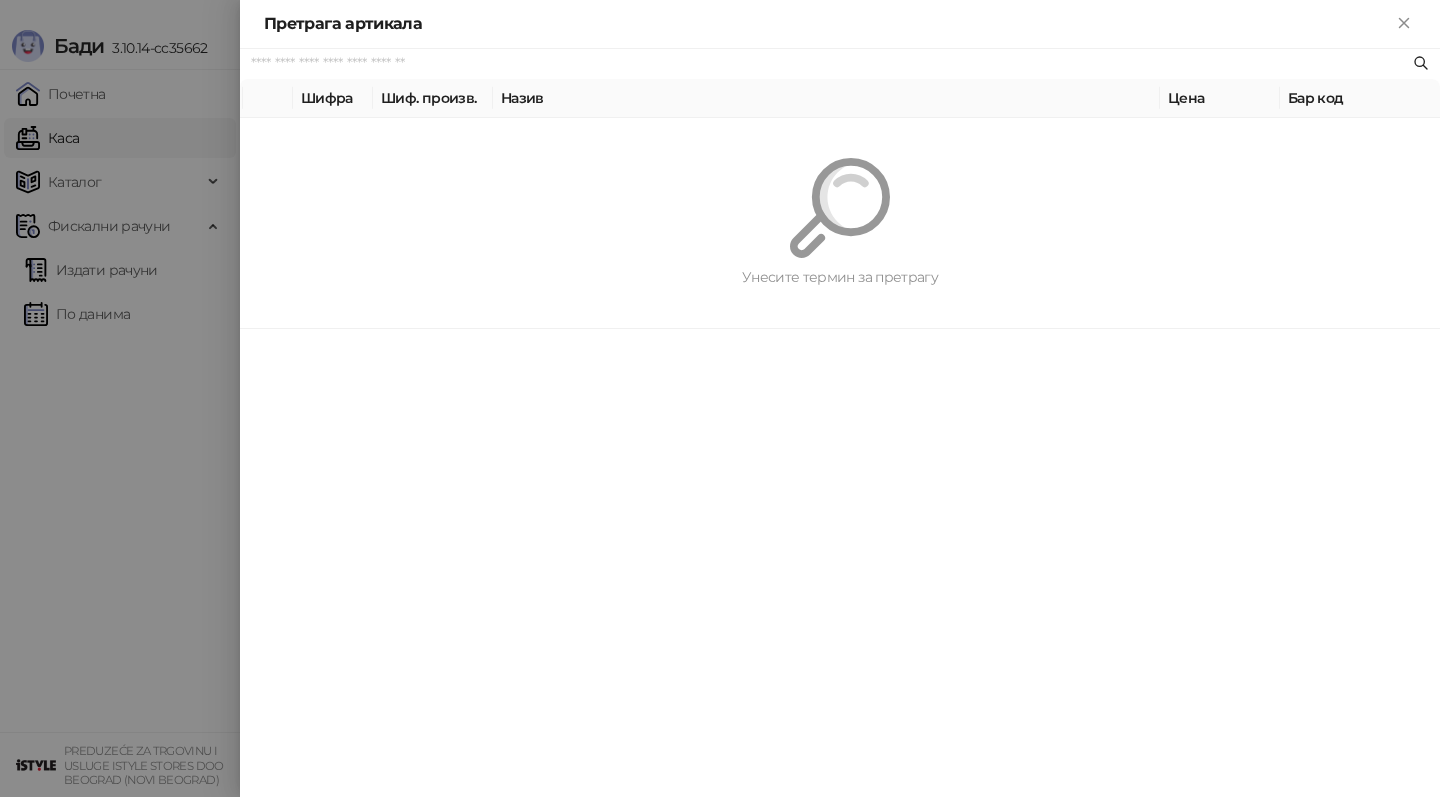 paste on "*********" 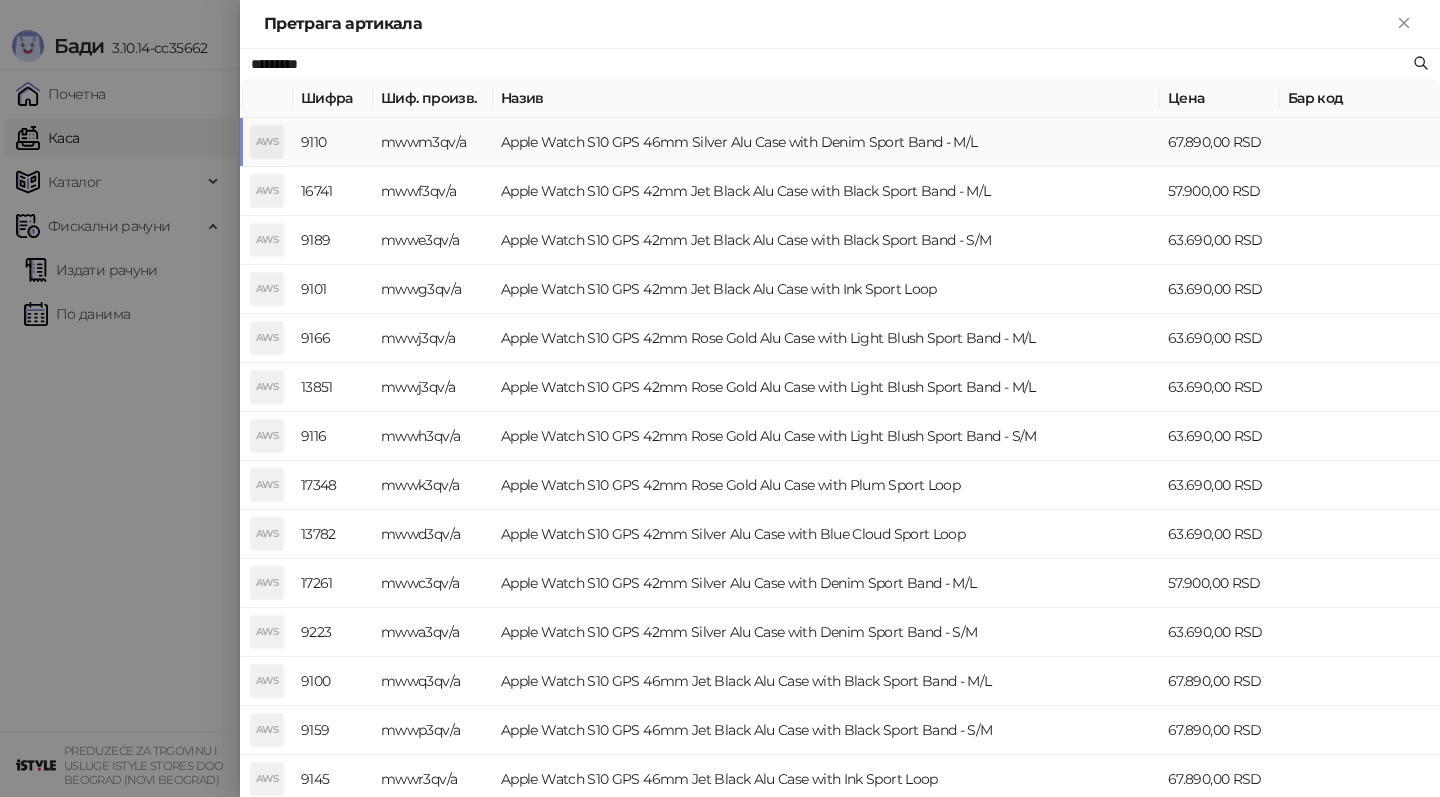 type on "*********" 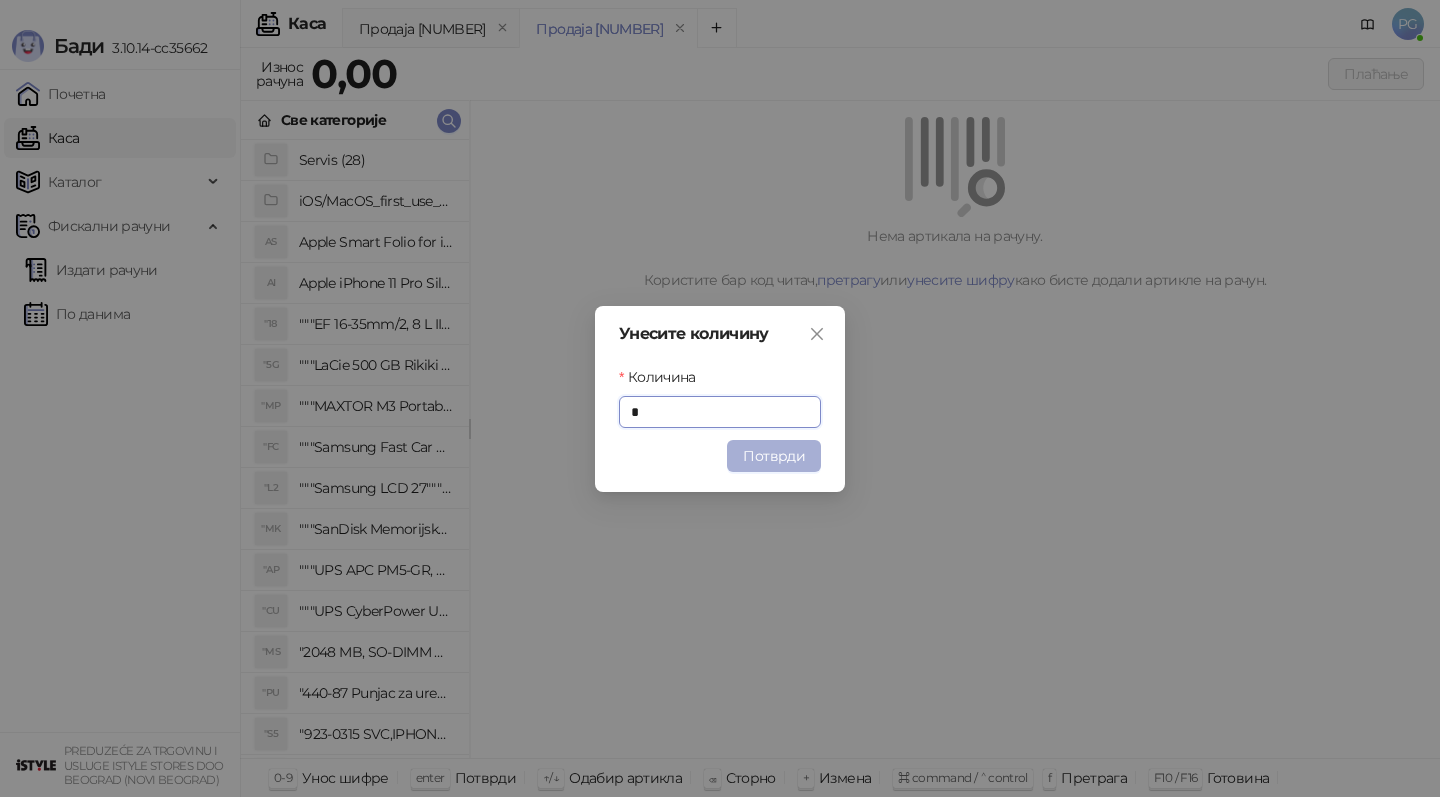 click on "Потврди" at bounding box center (774, 456) 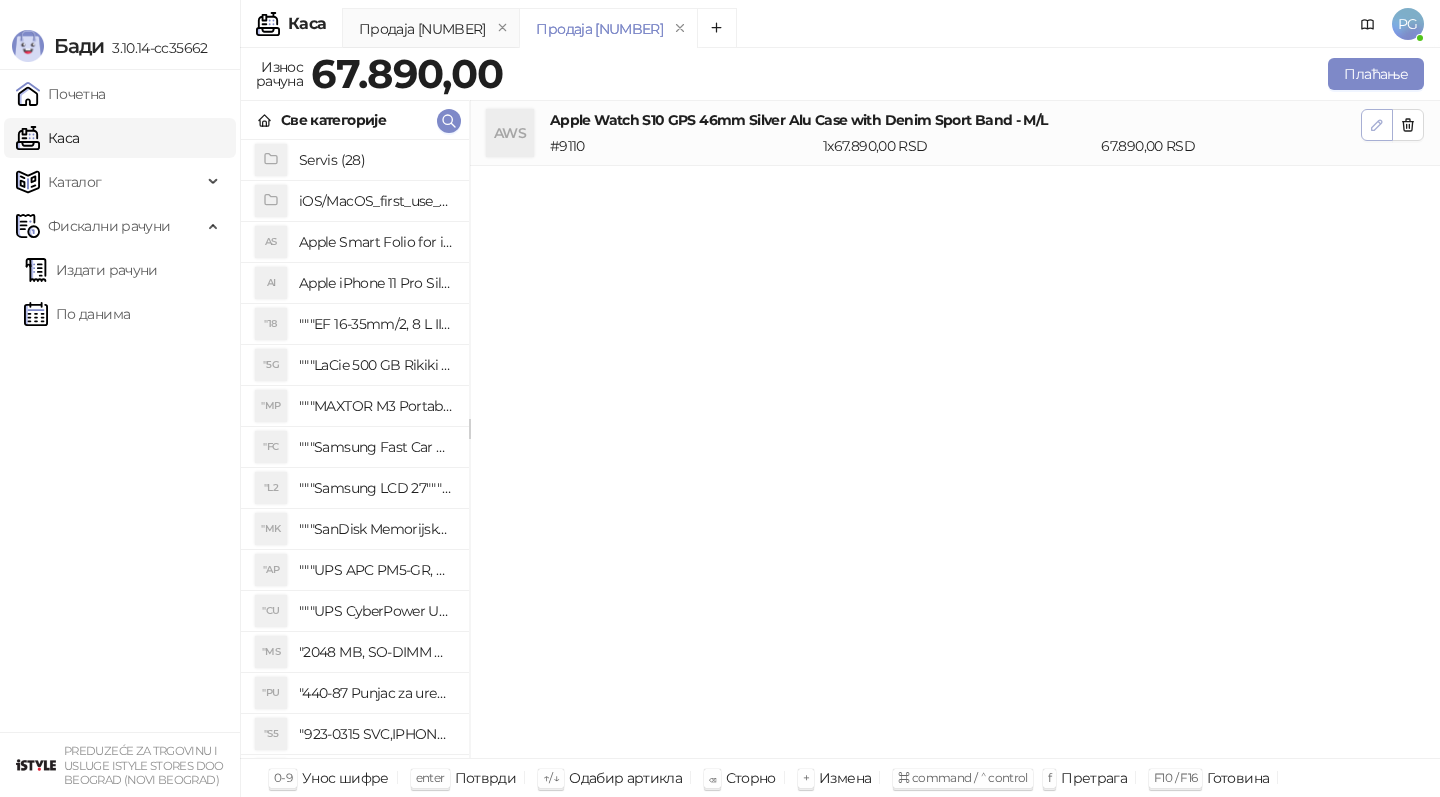 click at bounding box center [1377, 124] 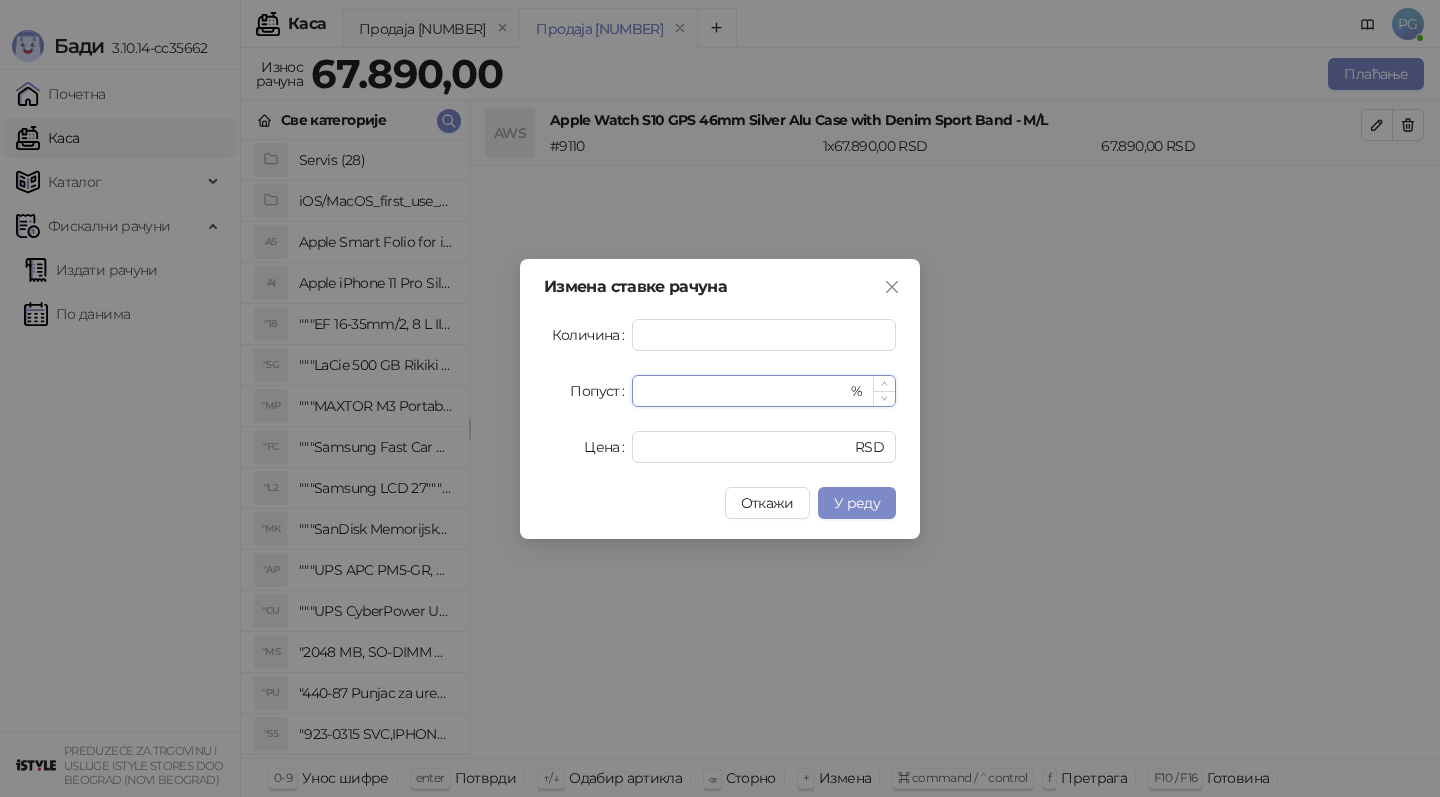 click on "*" at bounding box center [745, 391] 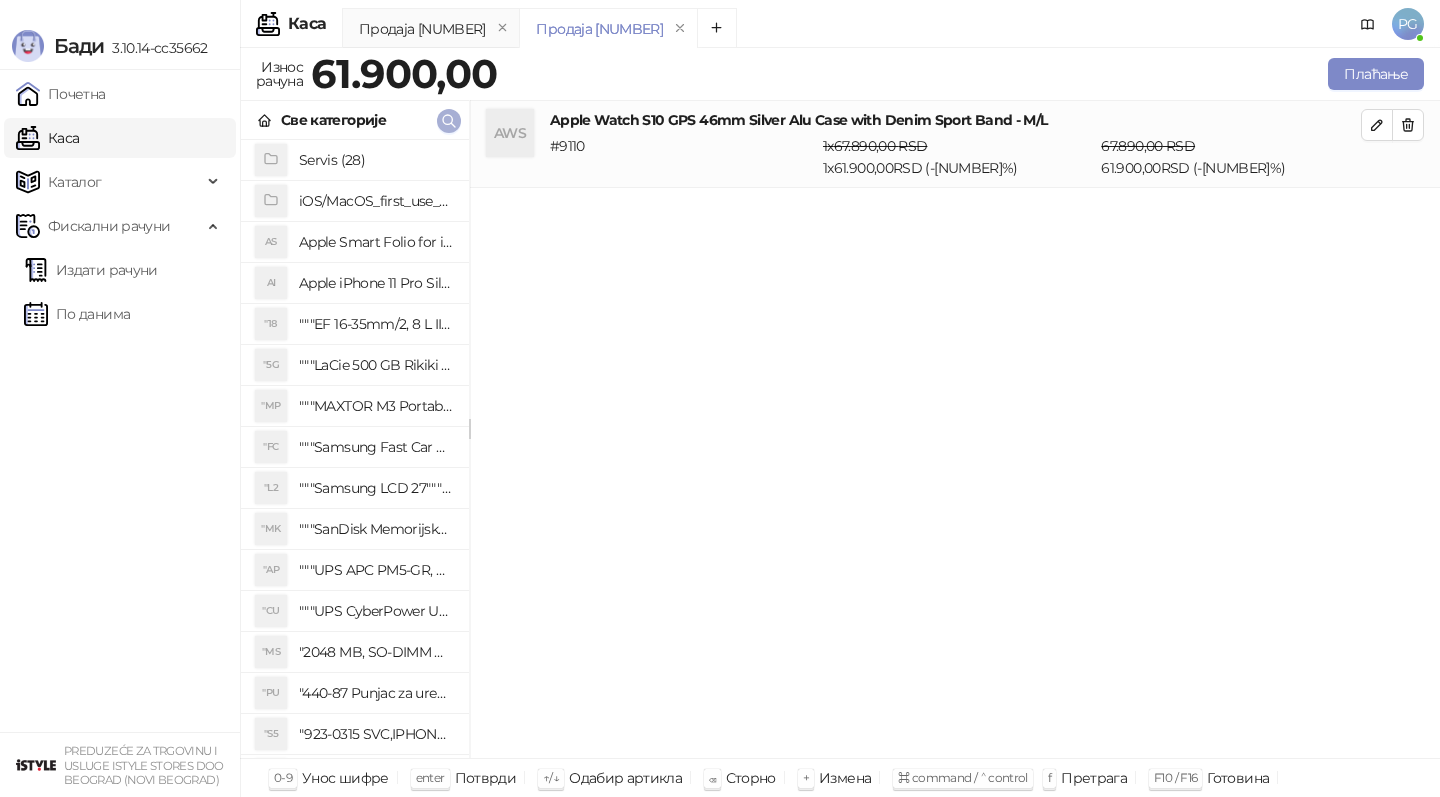 click 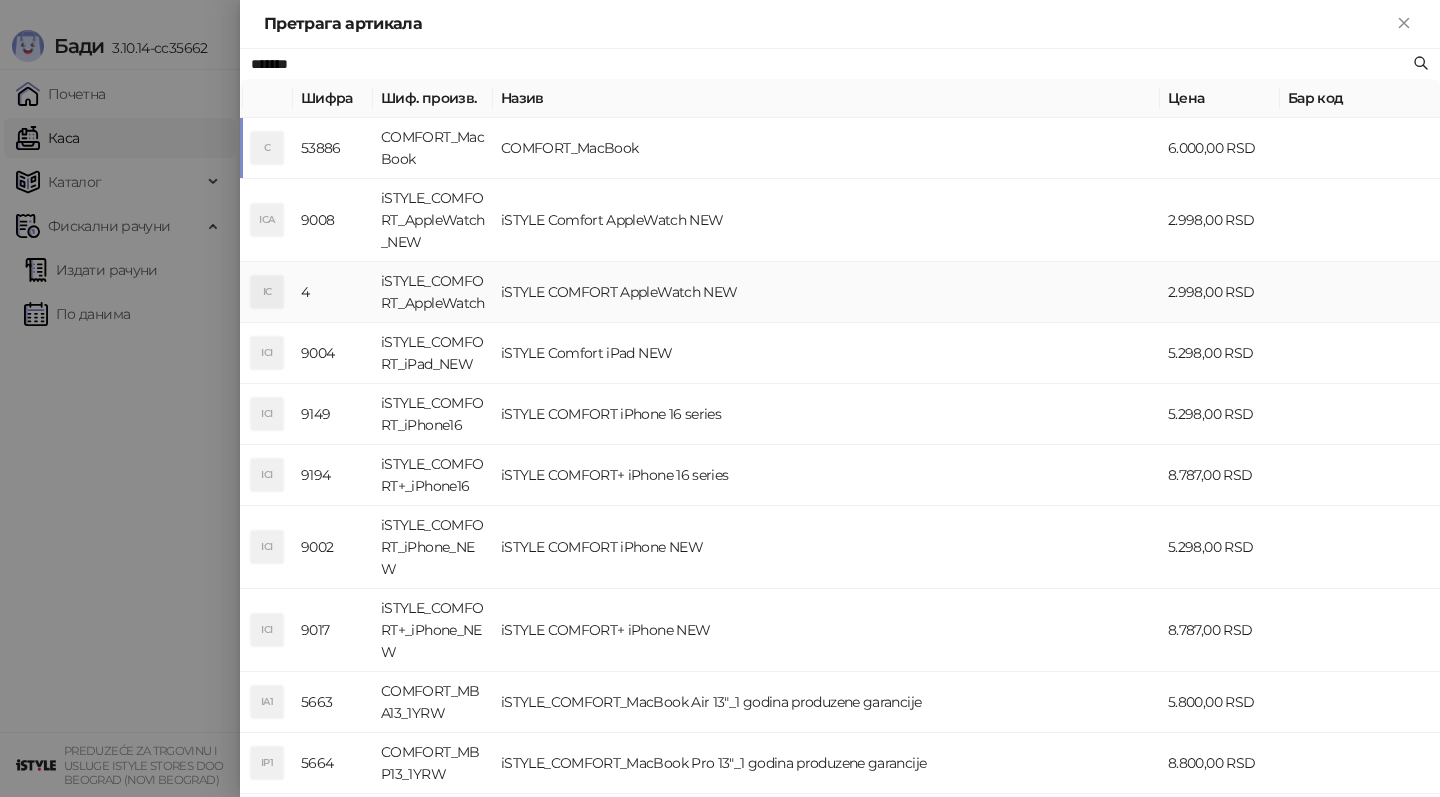 click on "iSTYLE_COMFORT_AppleWatch" at bounding box center [433, 292] 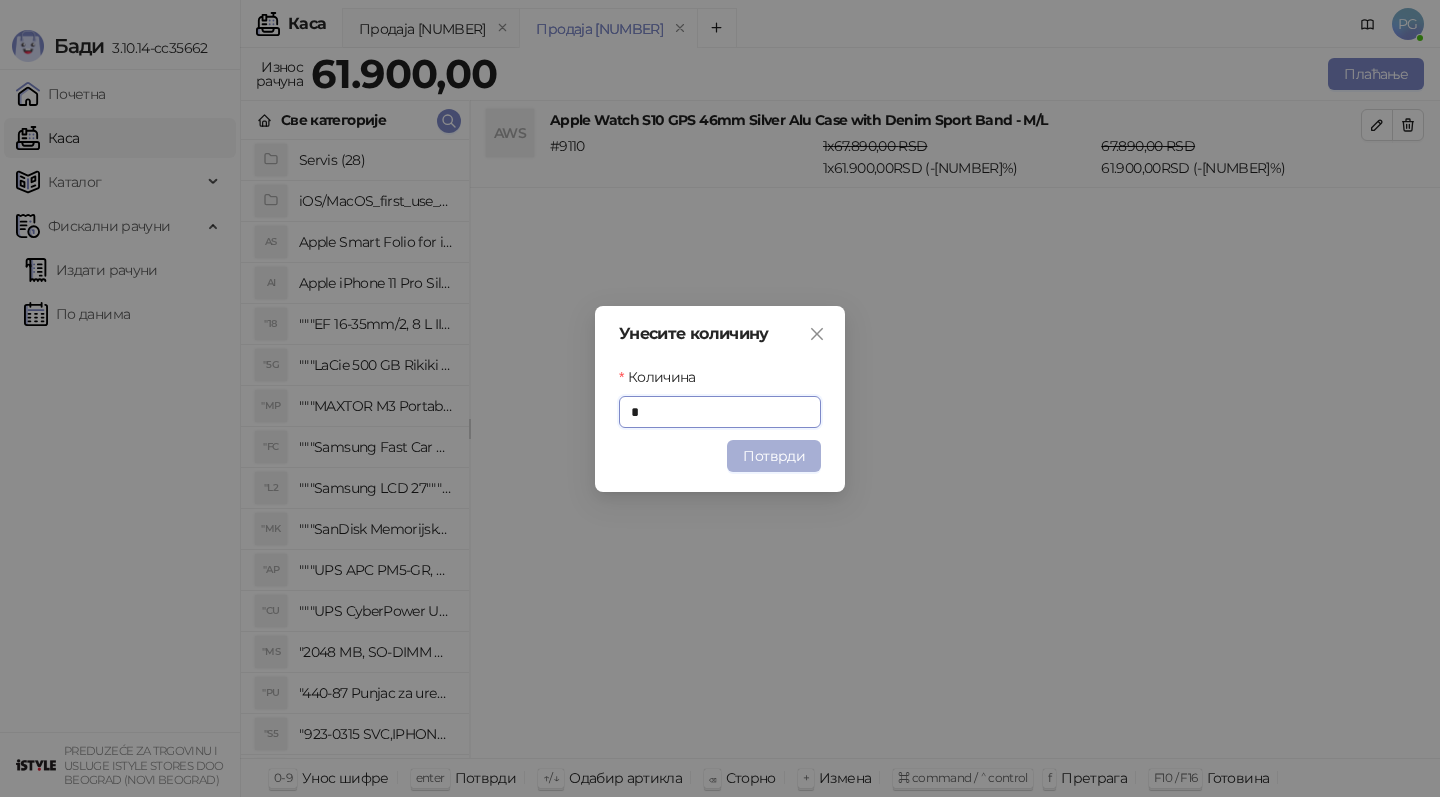 click on "Потврди" at bounding box center [774, 456] 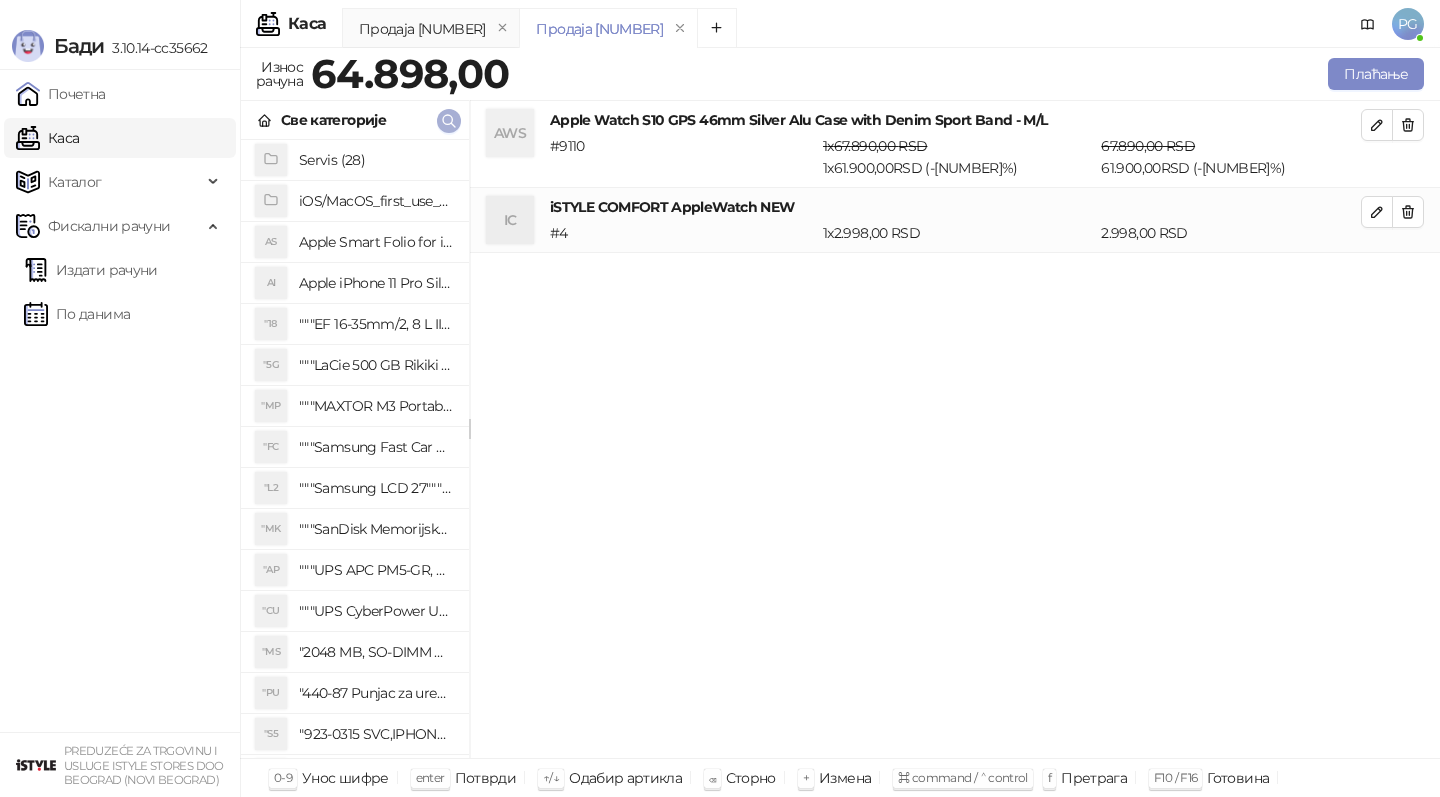 click at bounding box center [449, 121] 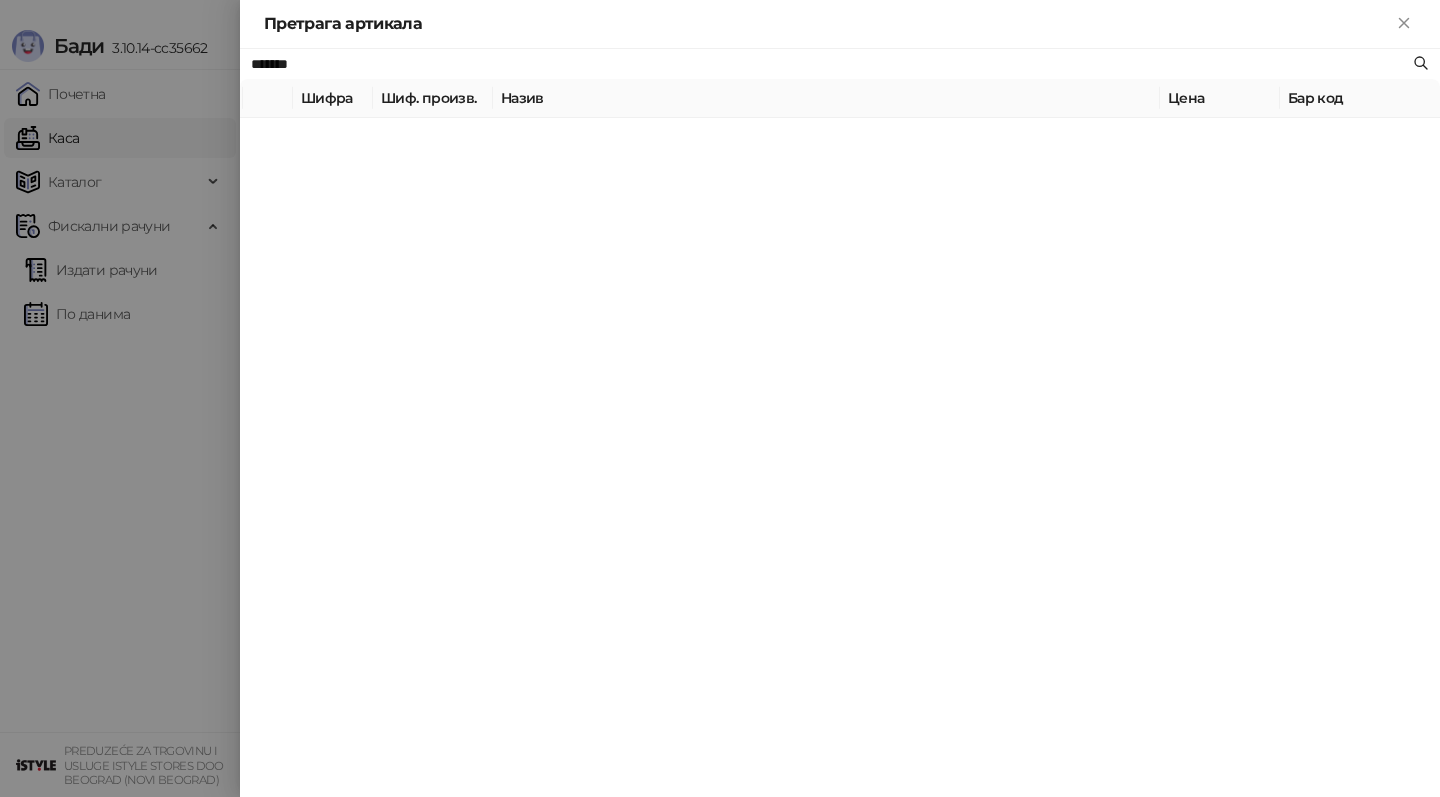 paste on "*********" 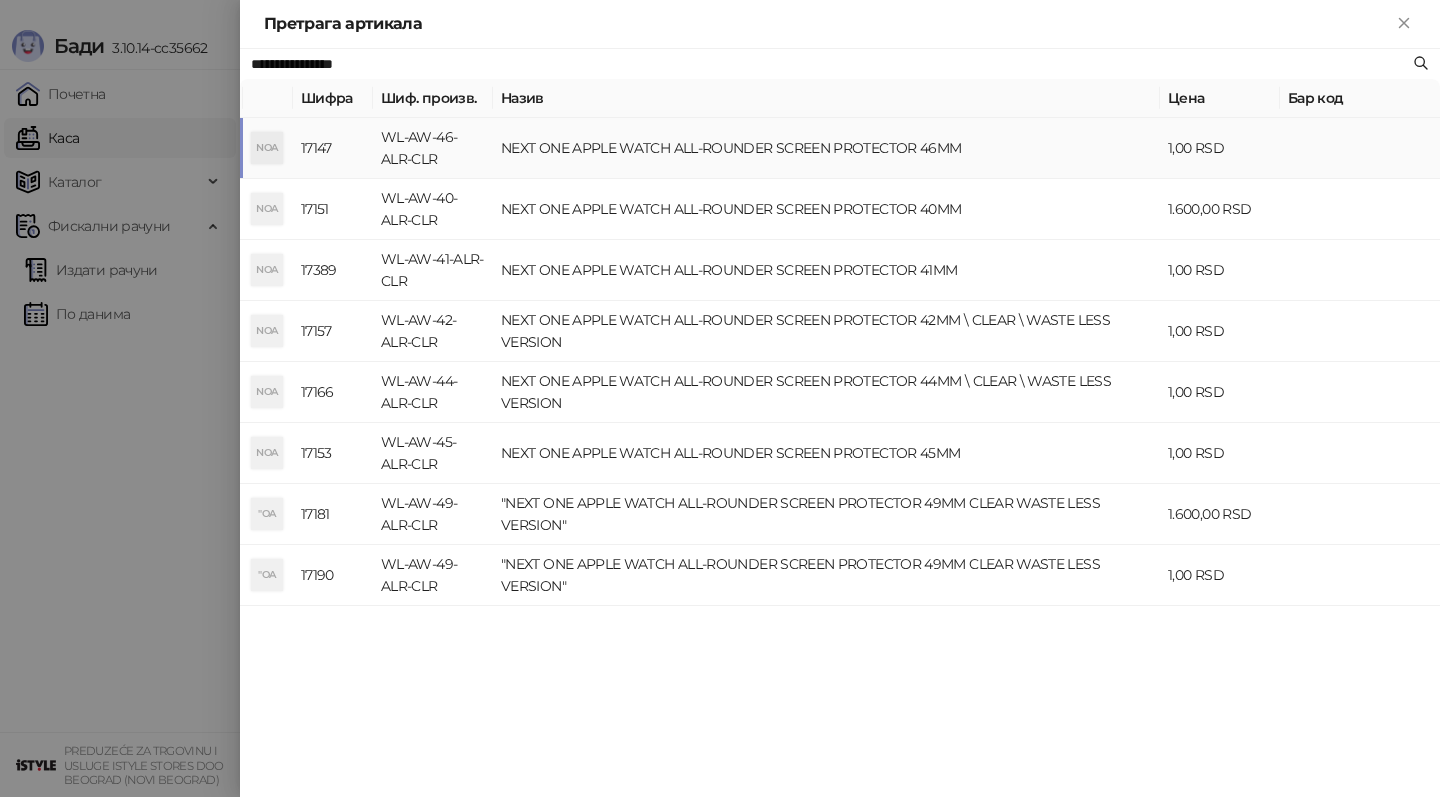 click on "NEXT ONE APPLE WATCH ALL-ROUNDER SCREEN PROTECTOR 46MM" at bounding box center [826, 148] 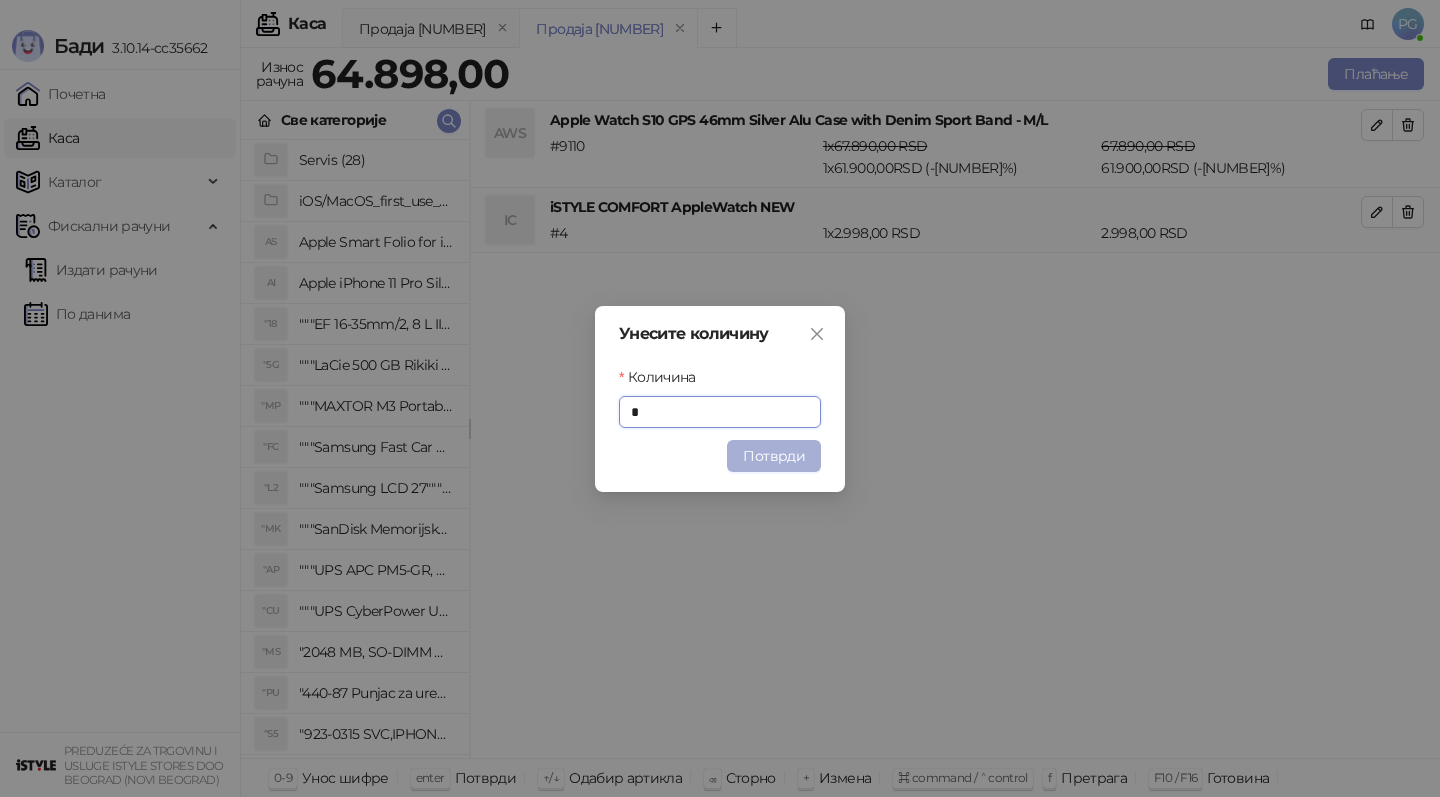 click on "Потврди" at bounding box center [774, 456] 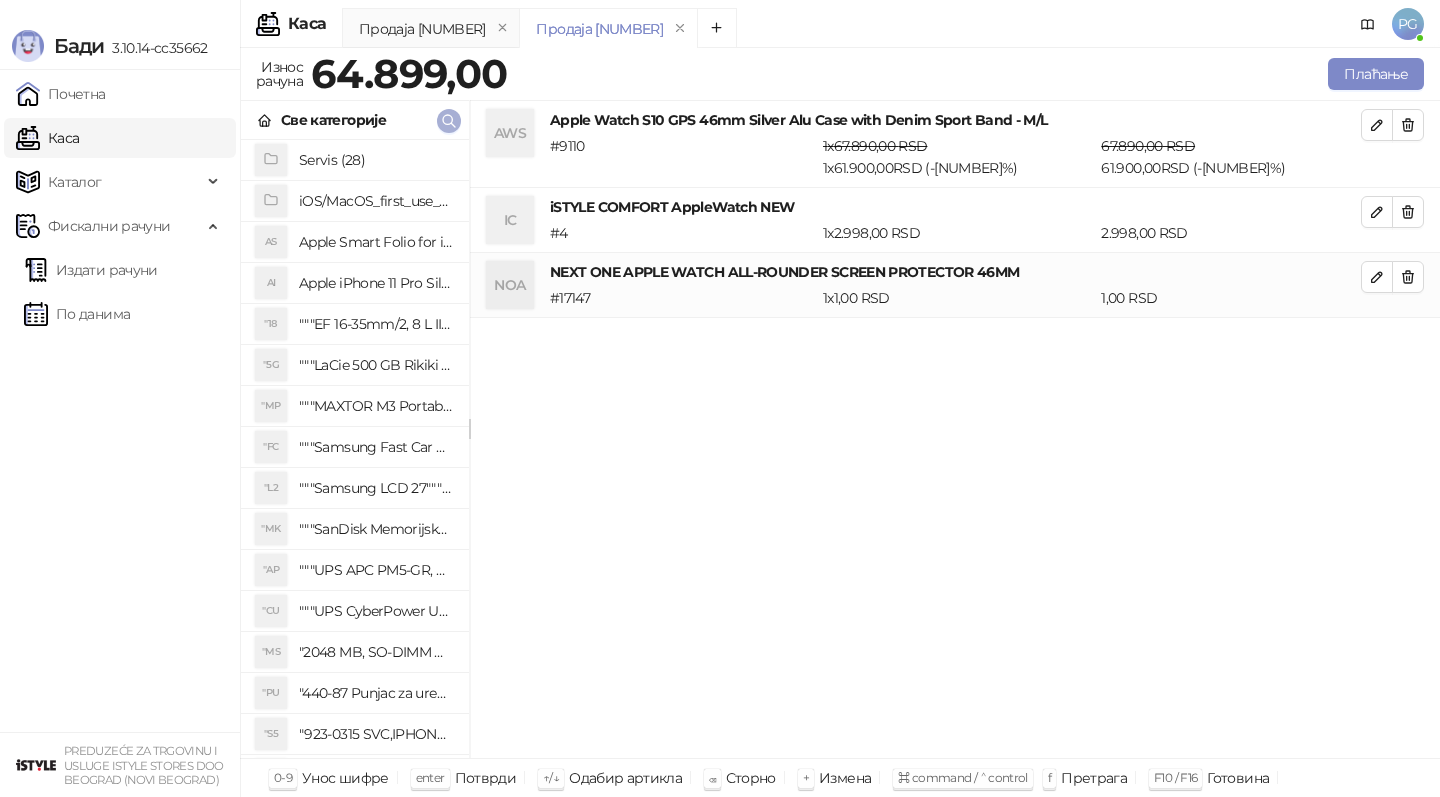 click 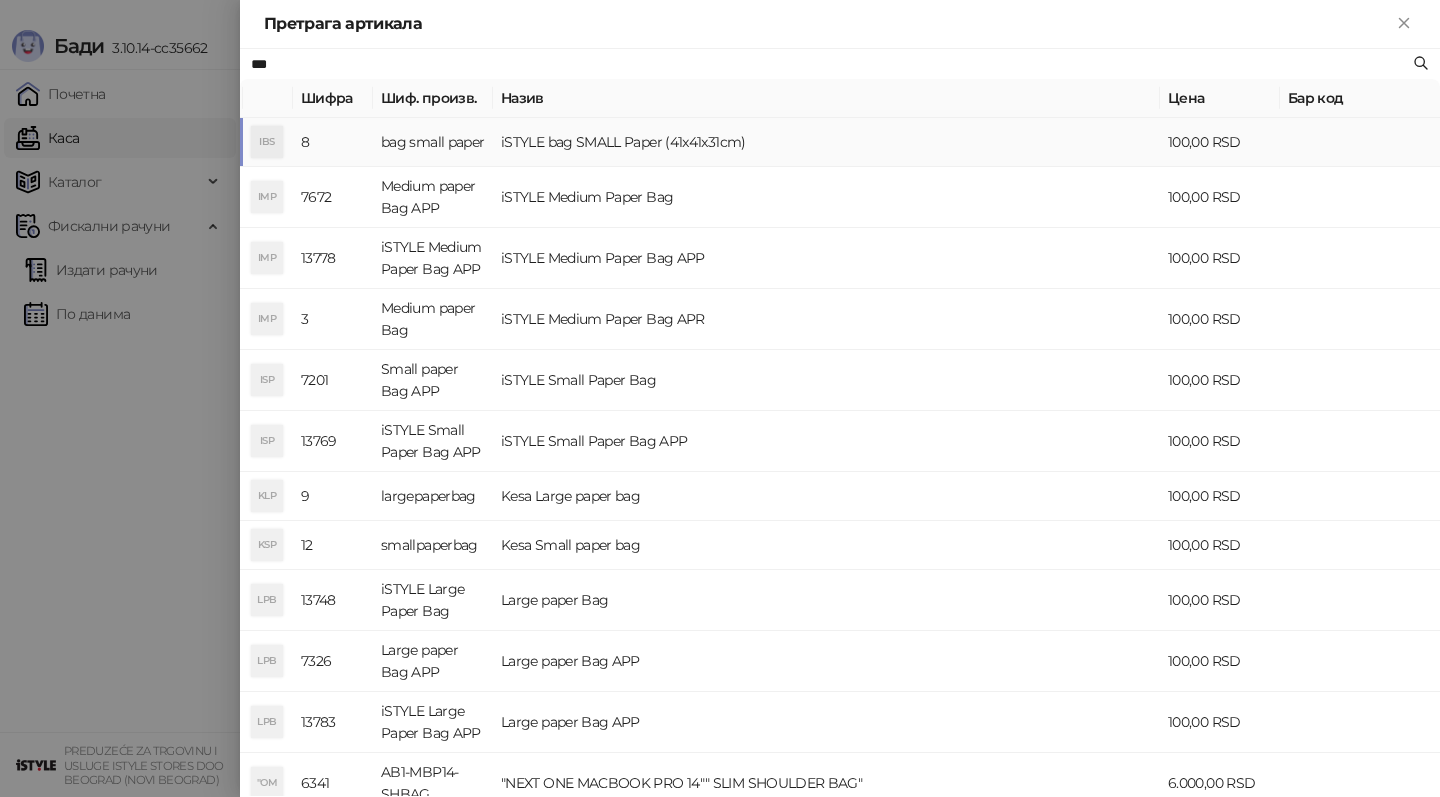 type on "***" 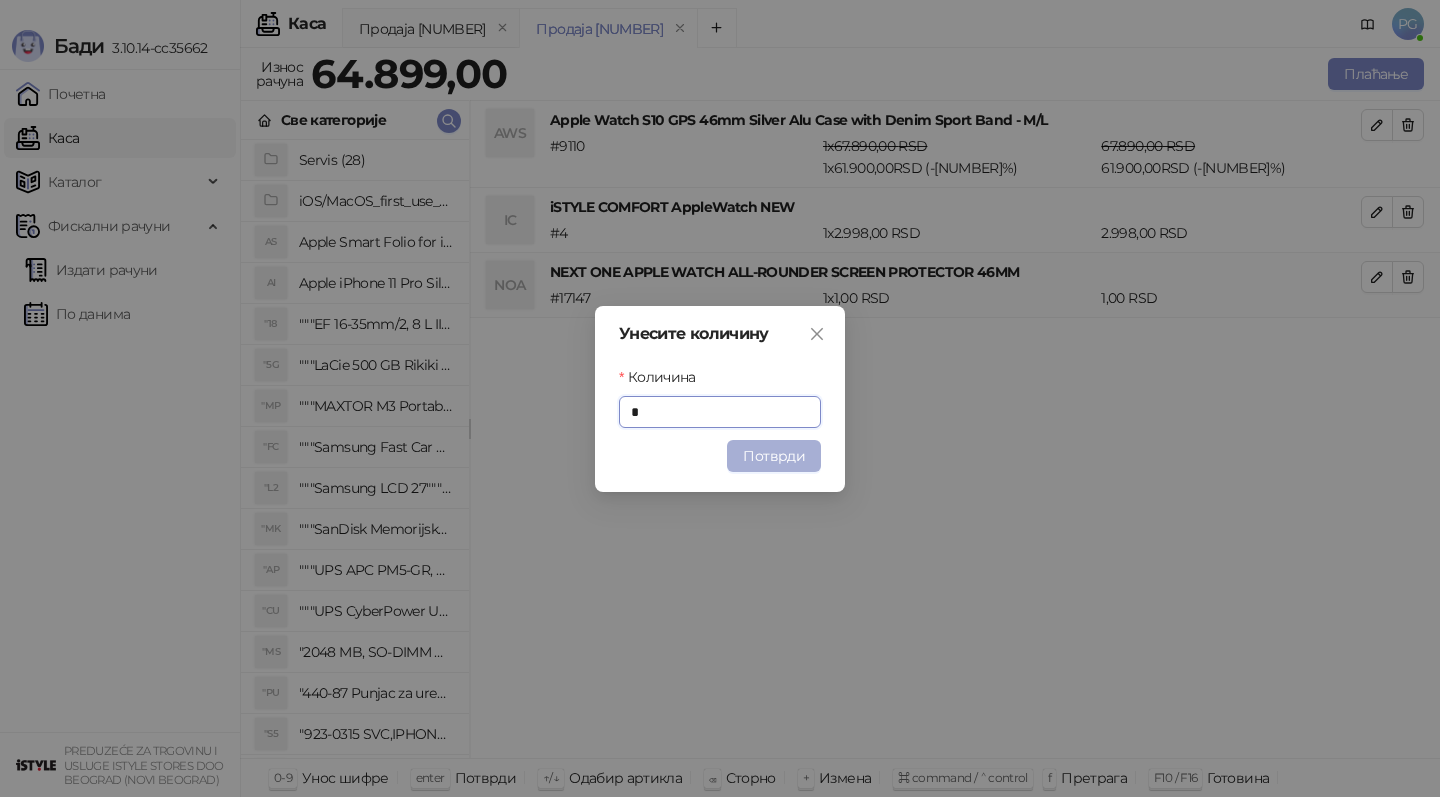 click on "Потврди" at bounding box center [774, 456] 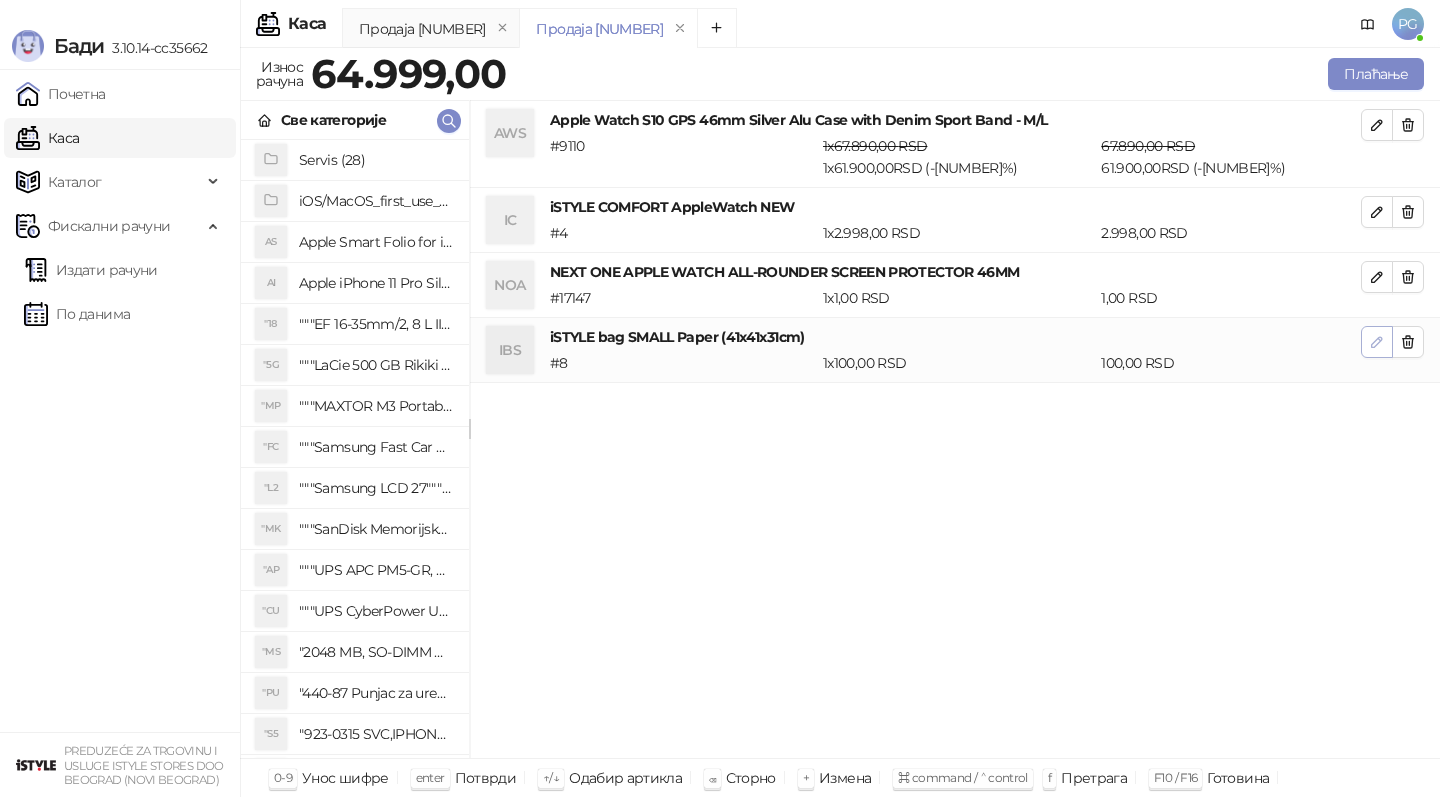 click at bounding box center [1377, 342] 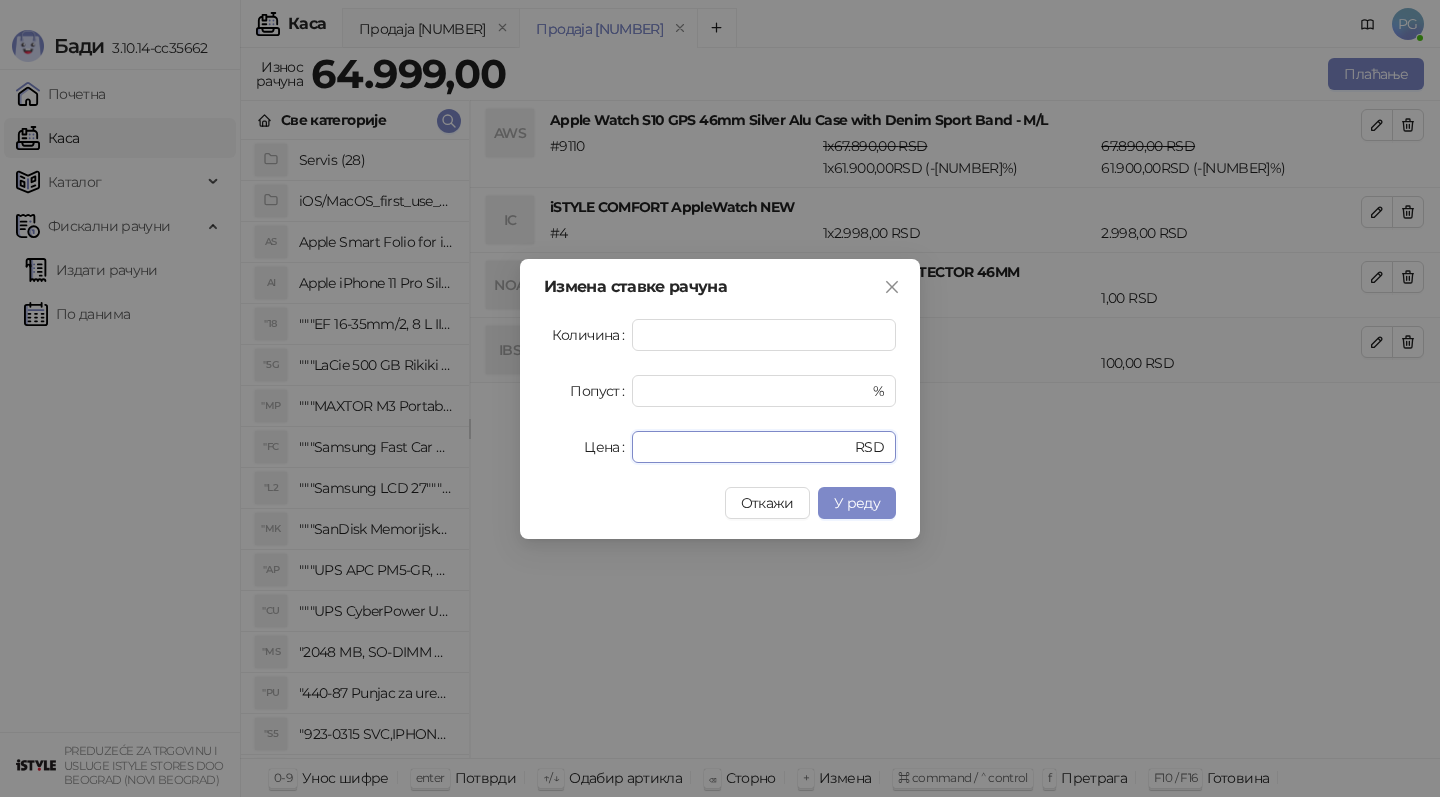 drag, startPoint x: 716, startPoint y: 448, endPoint x: 553, endPoint y: 448, distance: 163 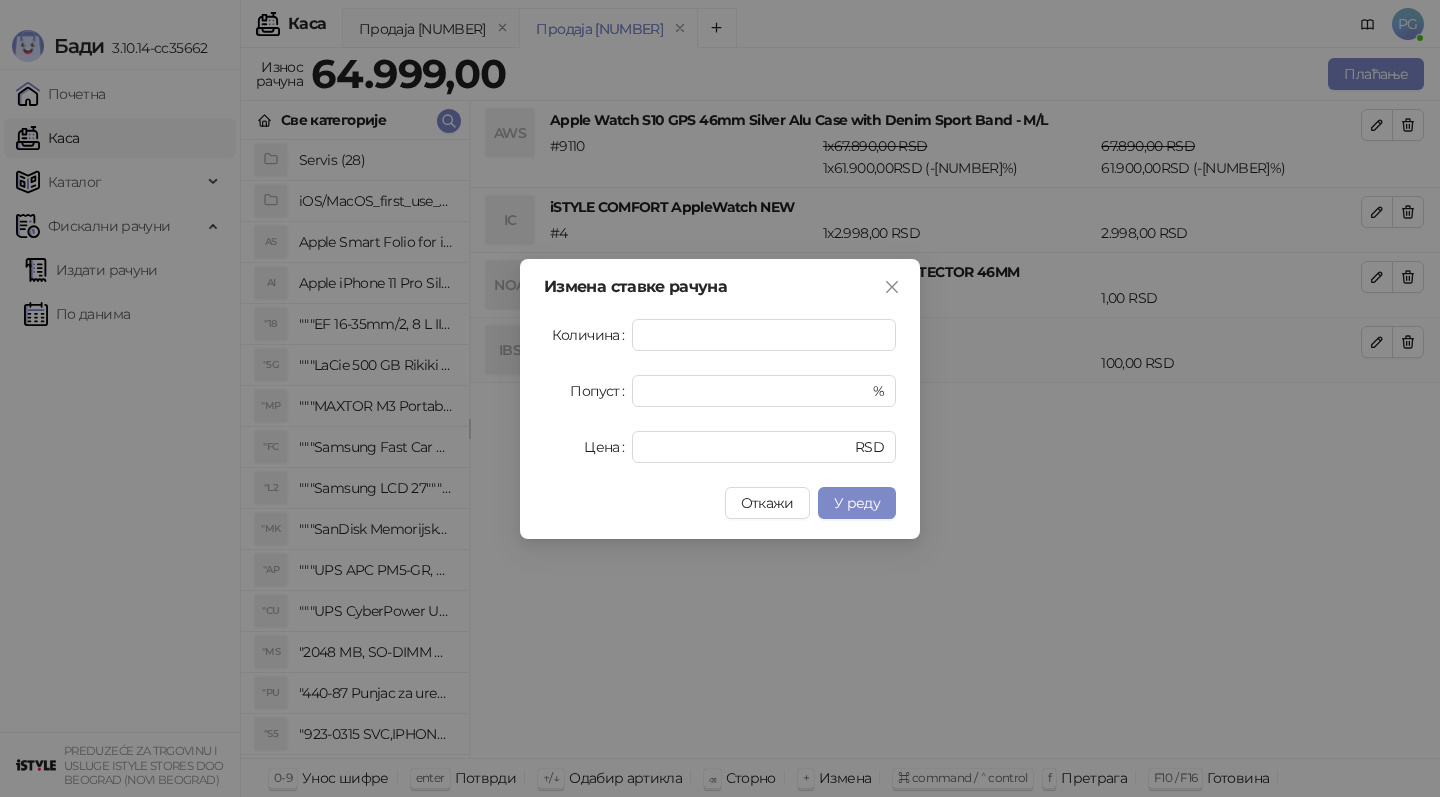 click on "Количина * Попуст * % Цена ****** RSD" at bounding box center [720, 391] 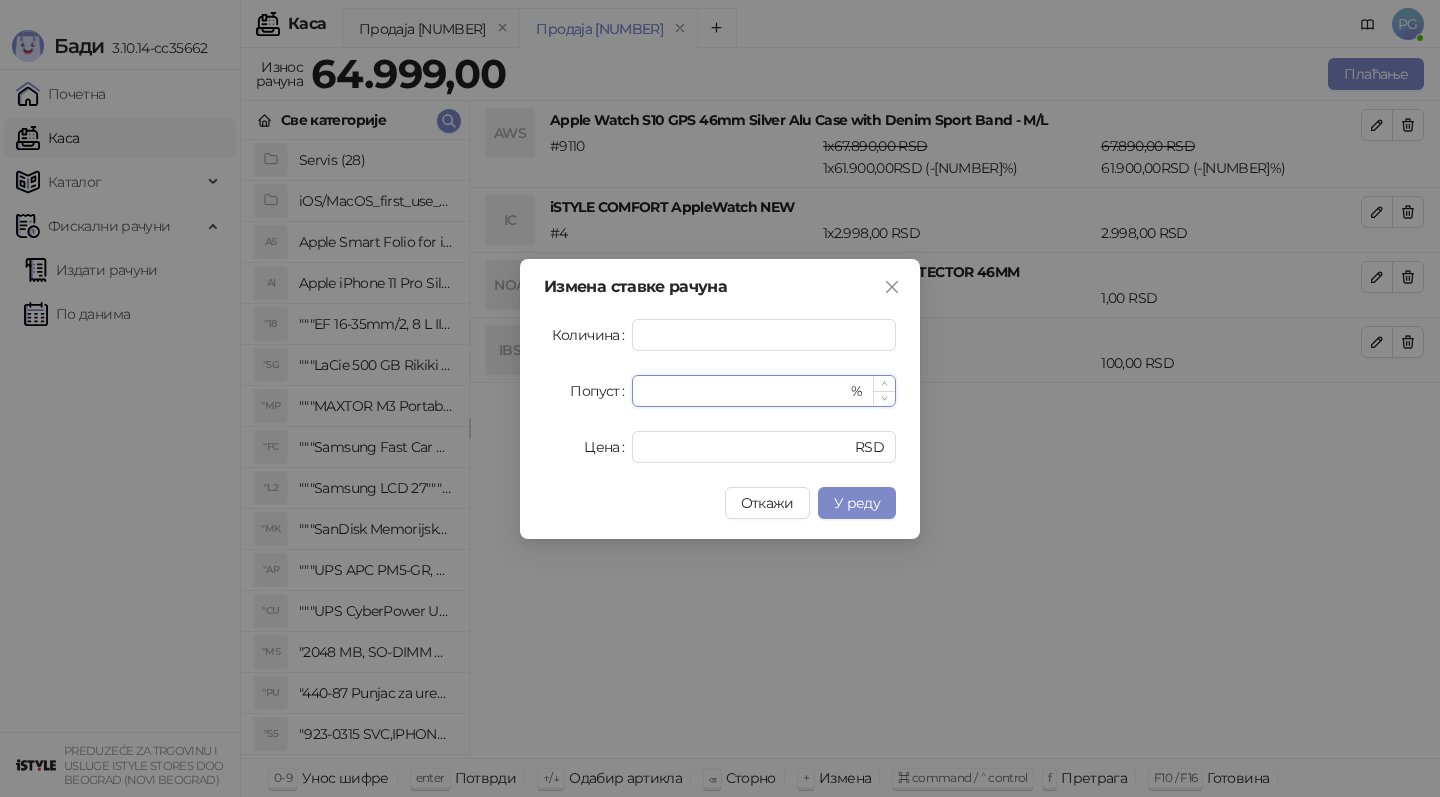 click on "*" at bounding box center [745, 391] 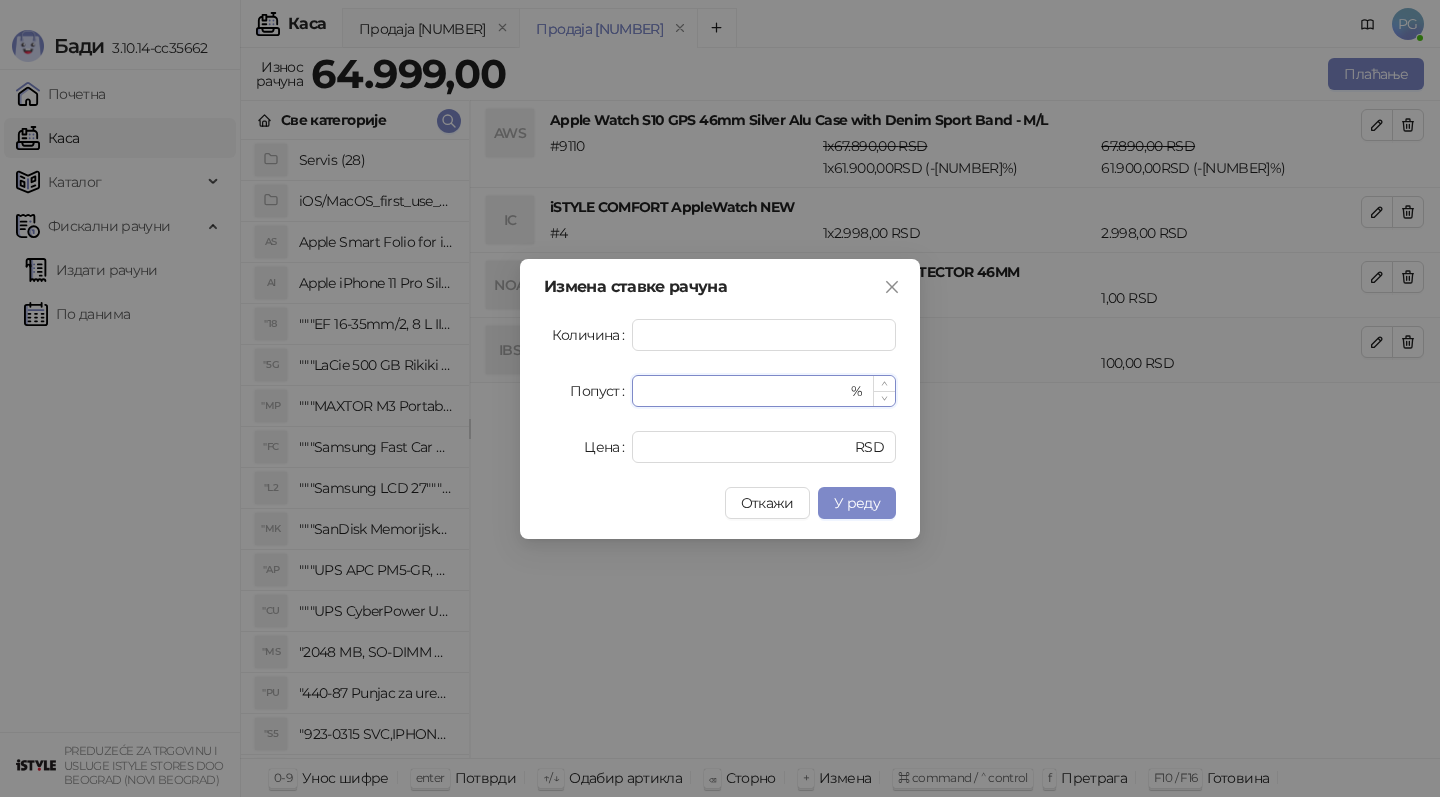 type on "**" 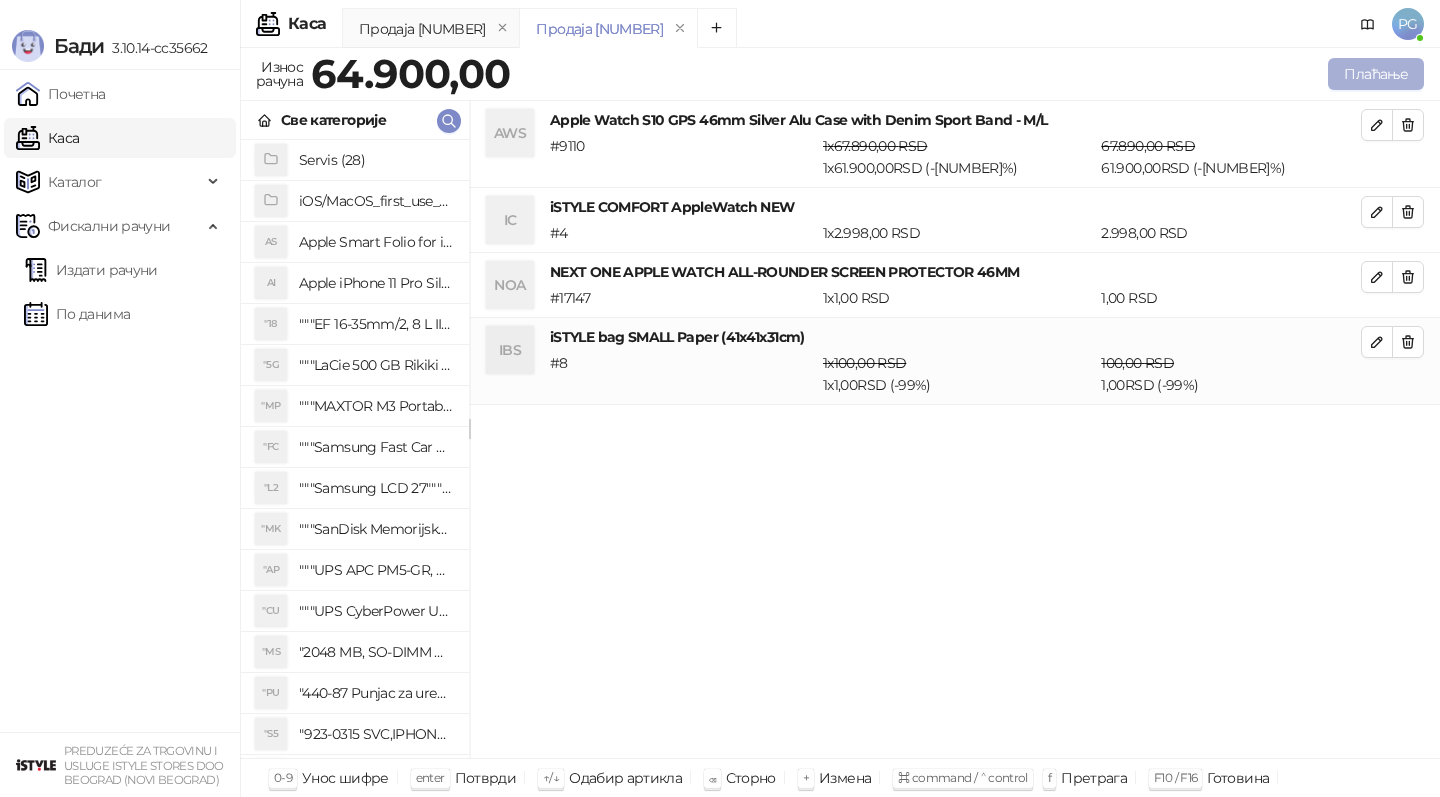 click on "Плаћање" at bounding box center (1376, 74) 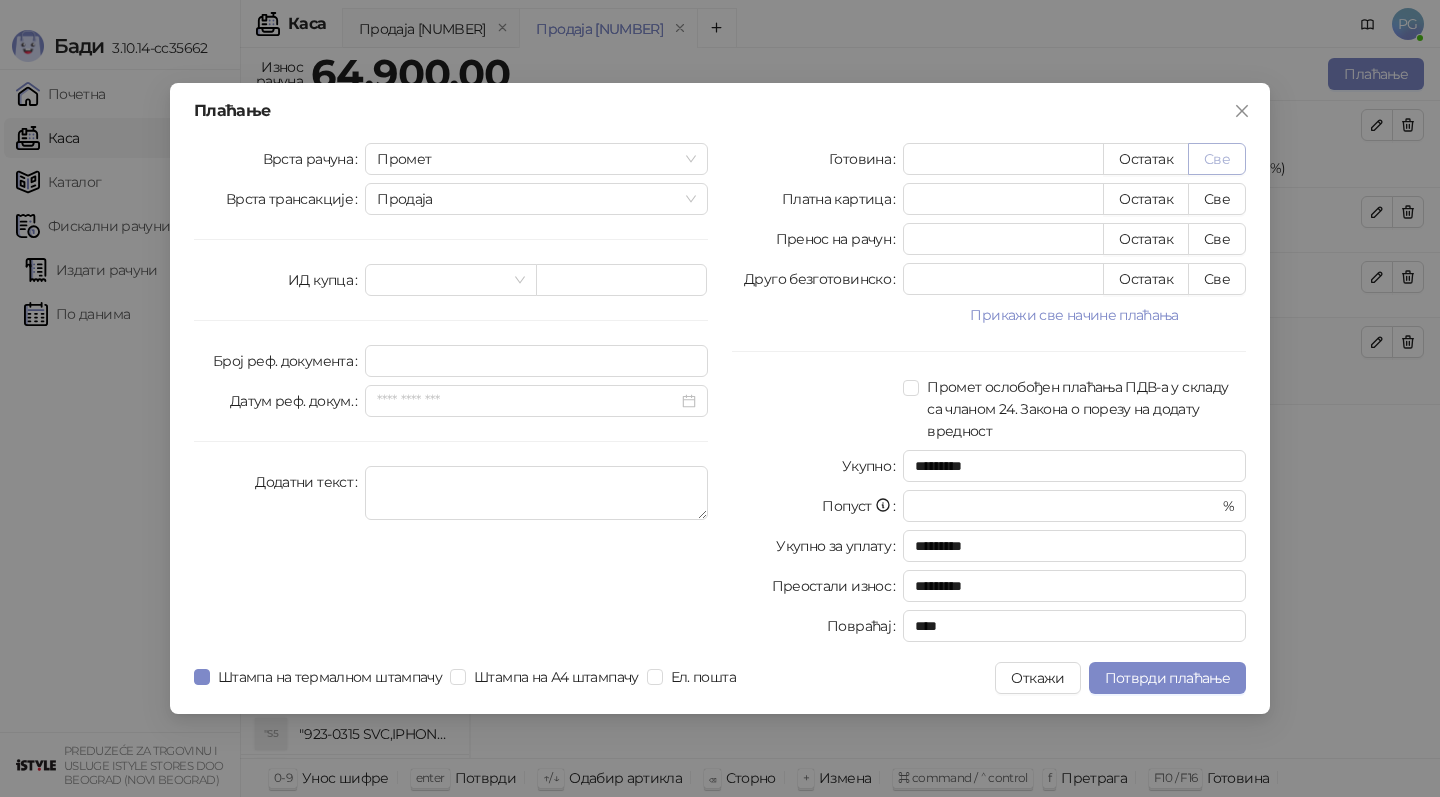 click on "Све" at bounding box center [1217, 159] 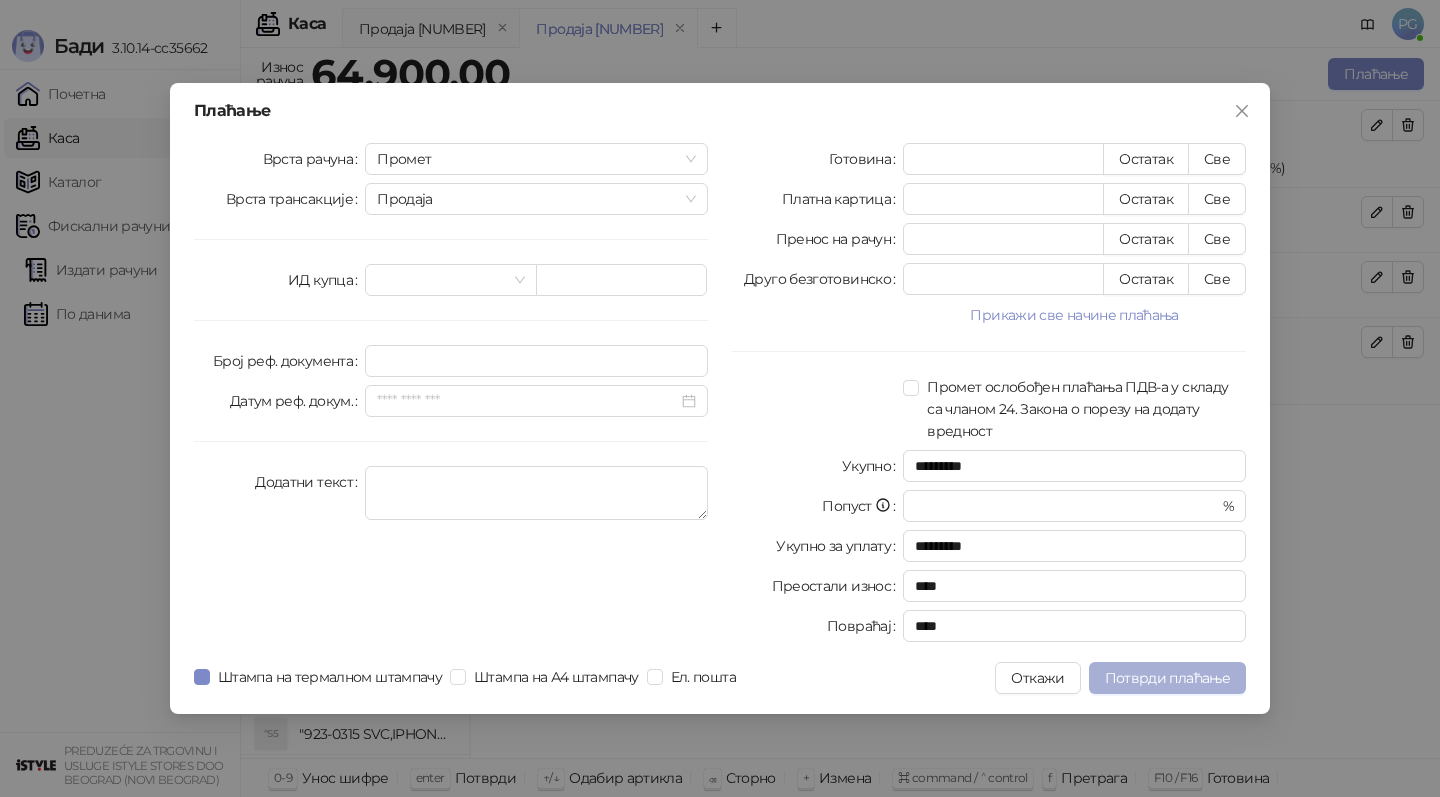 click on "Потврди плаћање" at bounding box center [1167, 678] 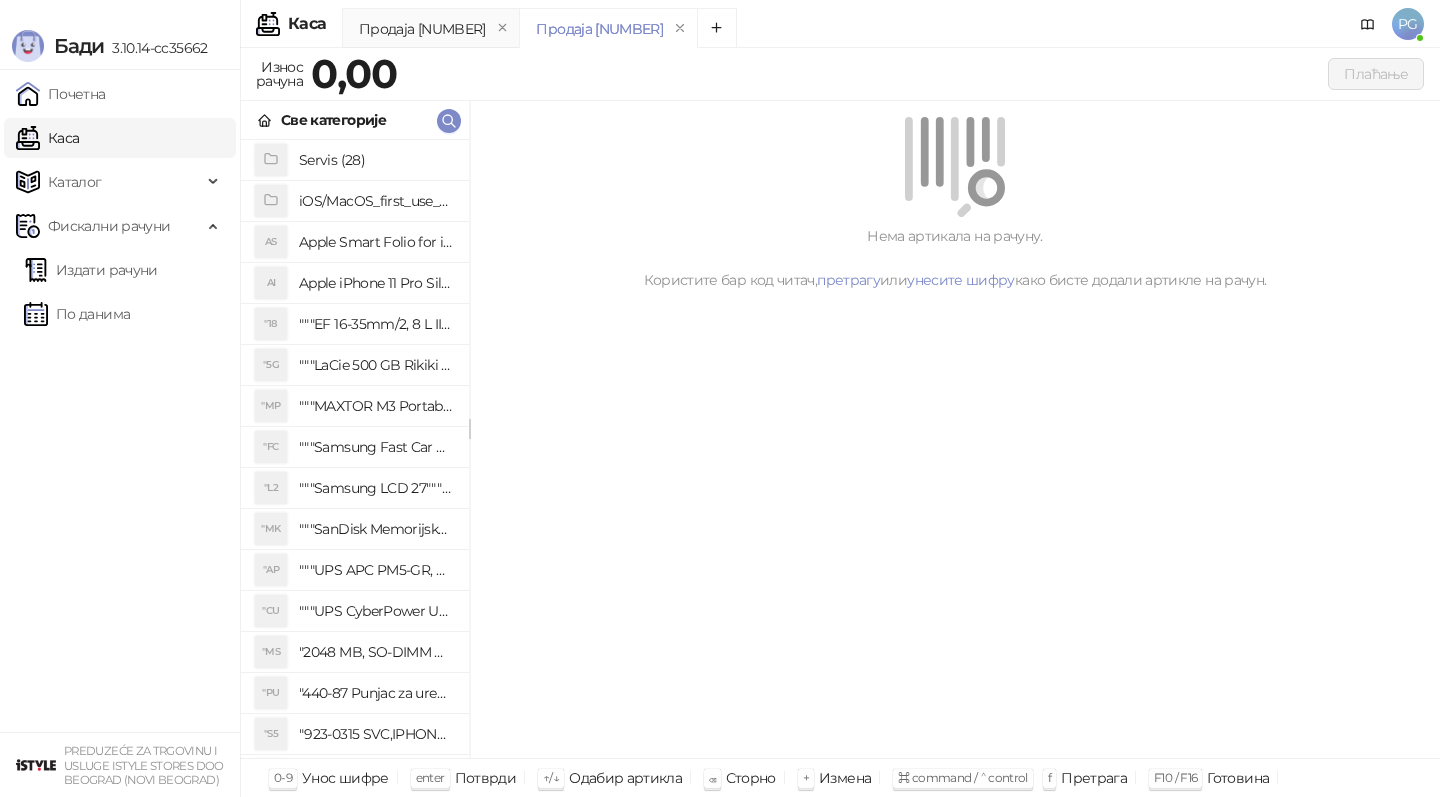 click on "Издати рачуни По данима" at bounding box center [120, 292] 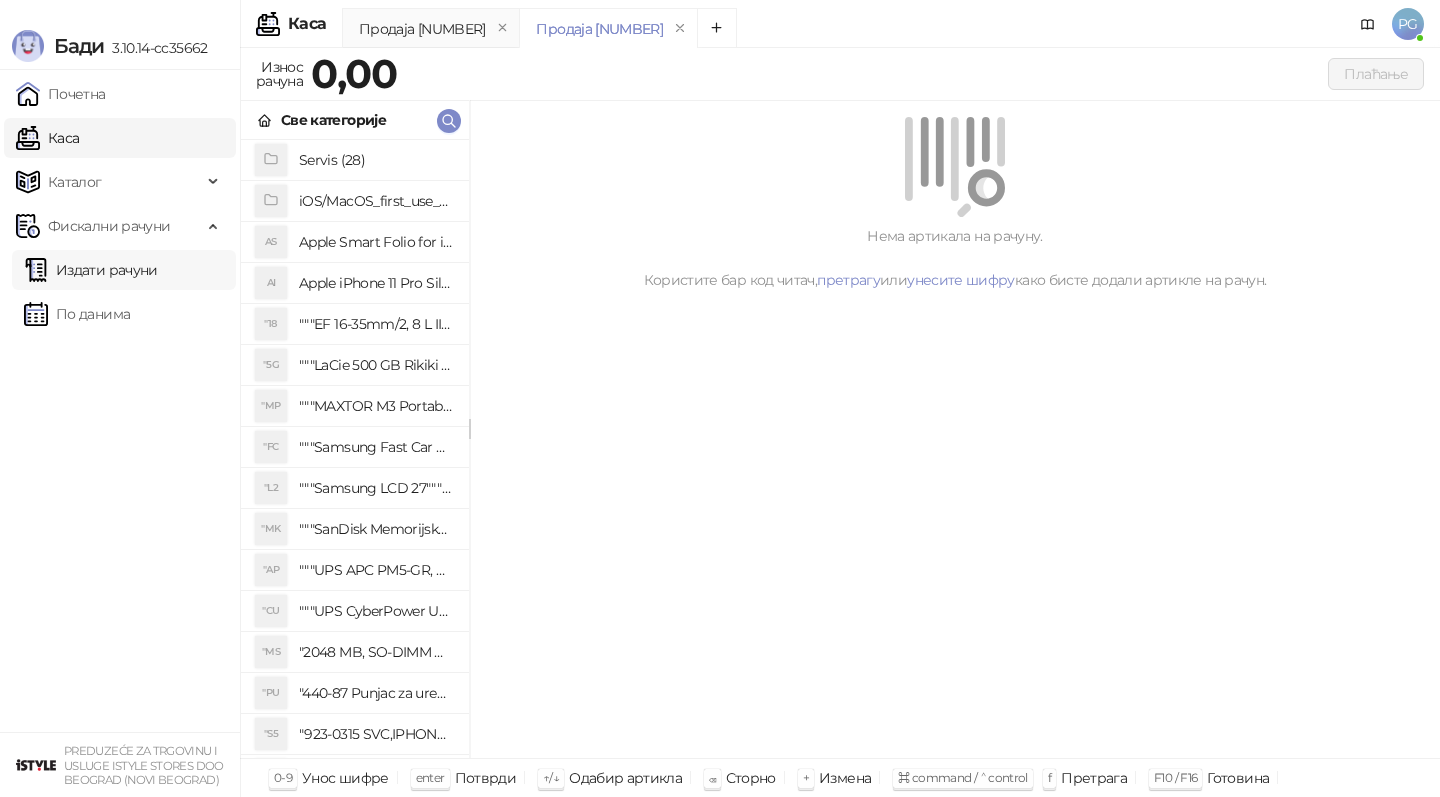 click on "Издати рачуни" at bounding box center [91, 270] 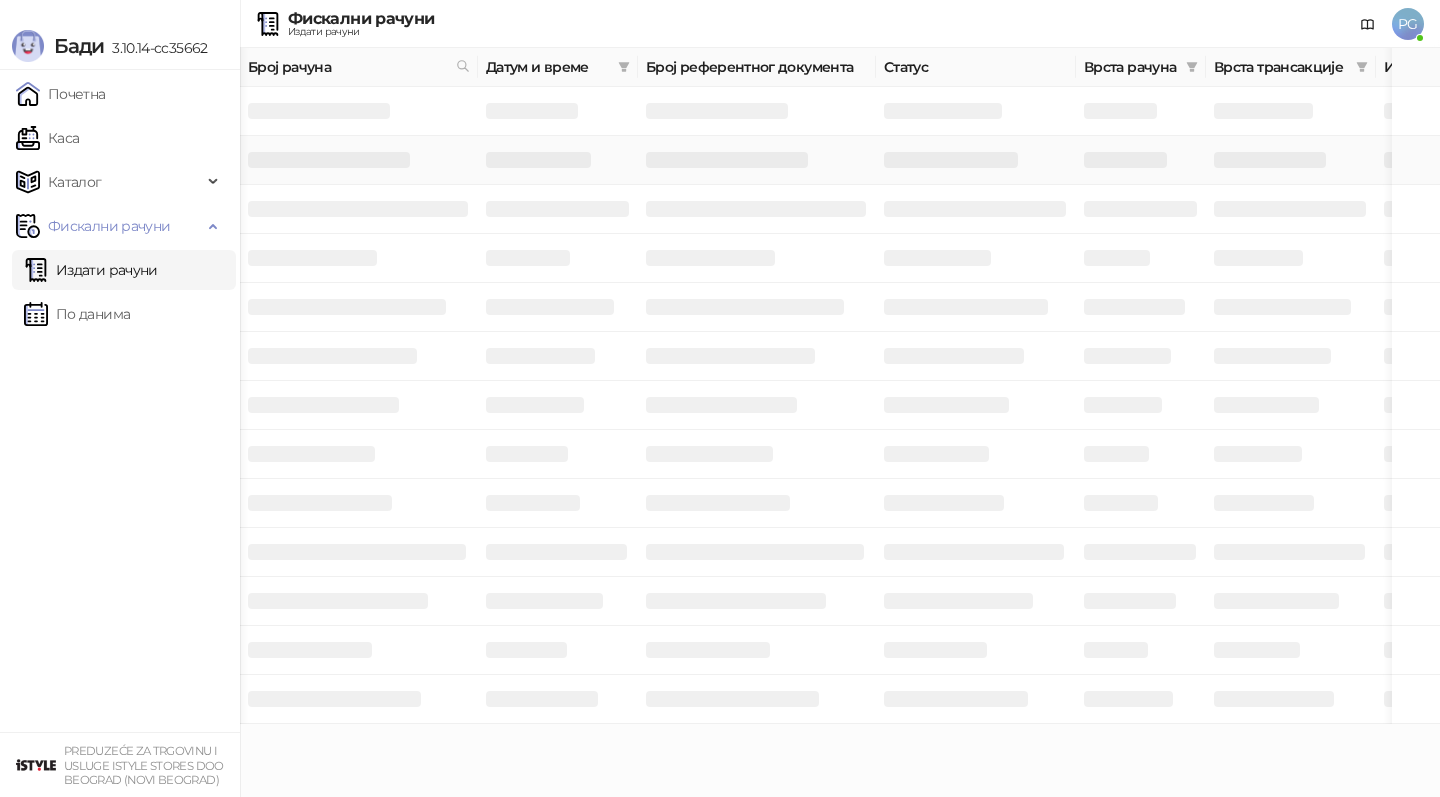 scroll, scrollTop: 0, scrollLeft: 600, axis: horizontal 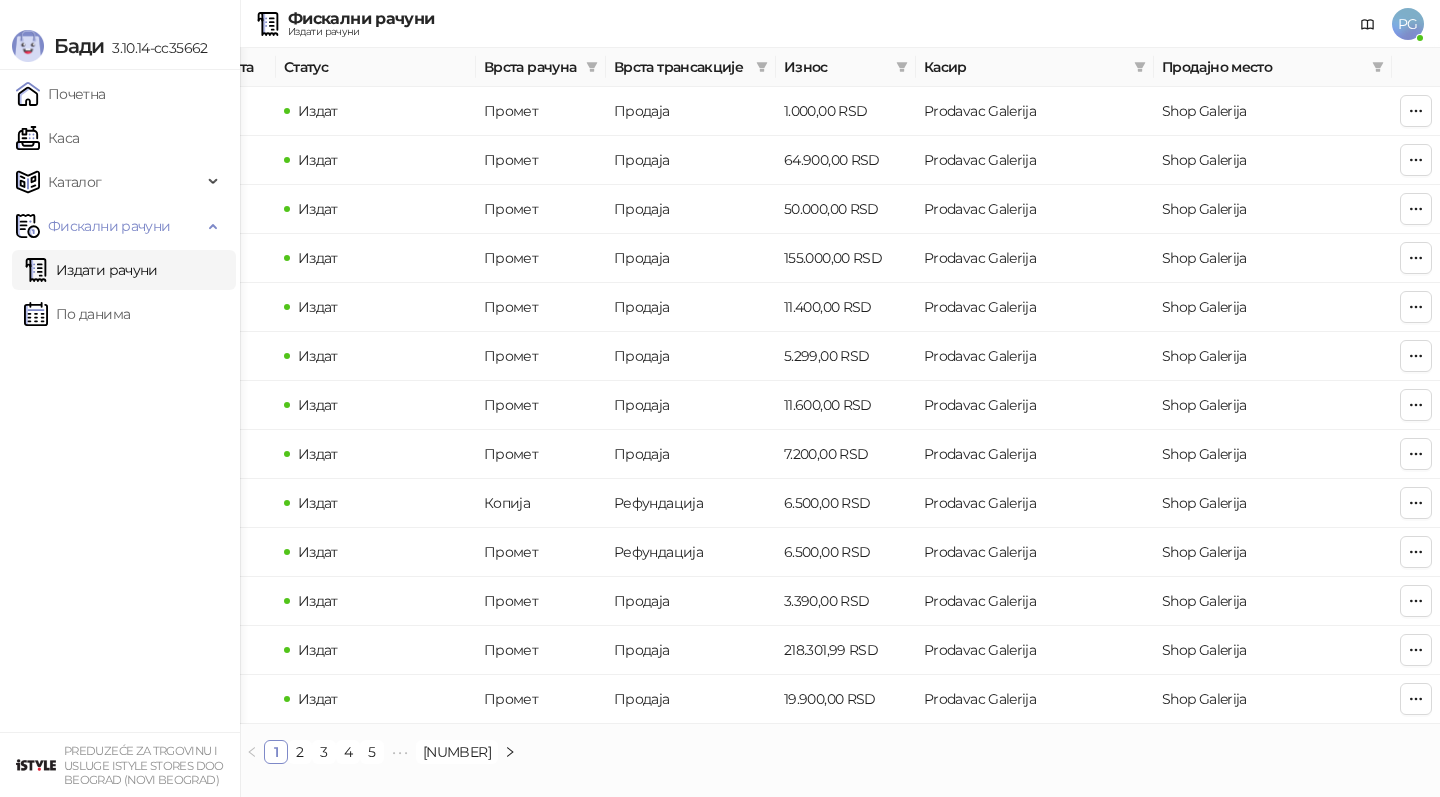 click on "Износ" at bounding box center [846, 67] 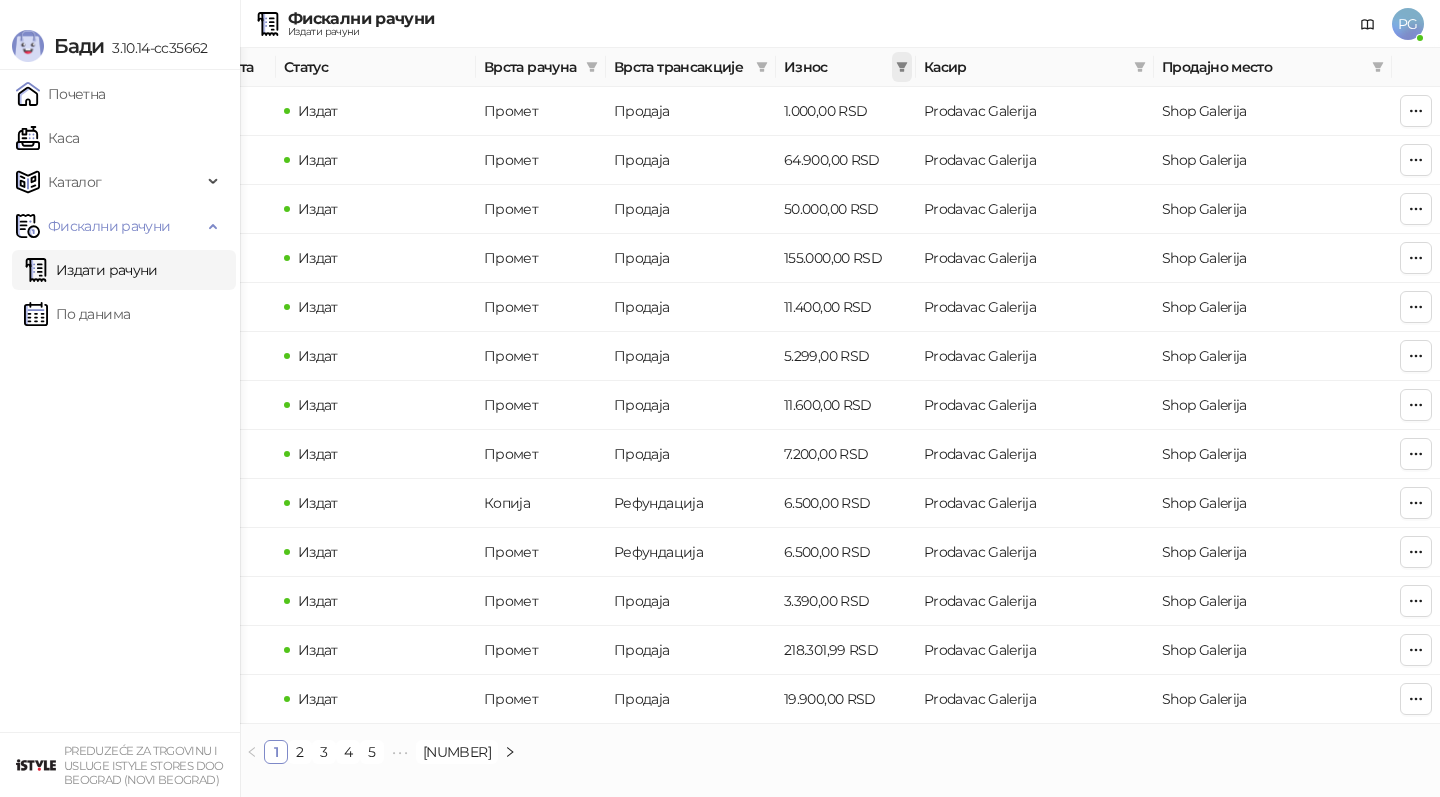 click at bounding box center (902, 67) 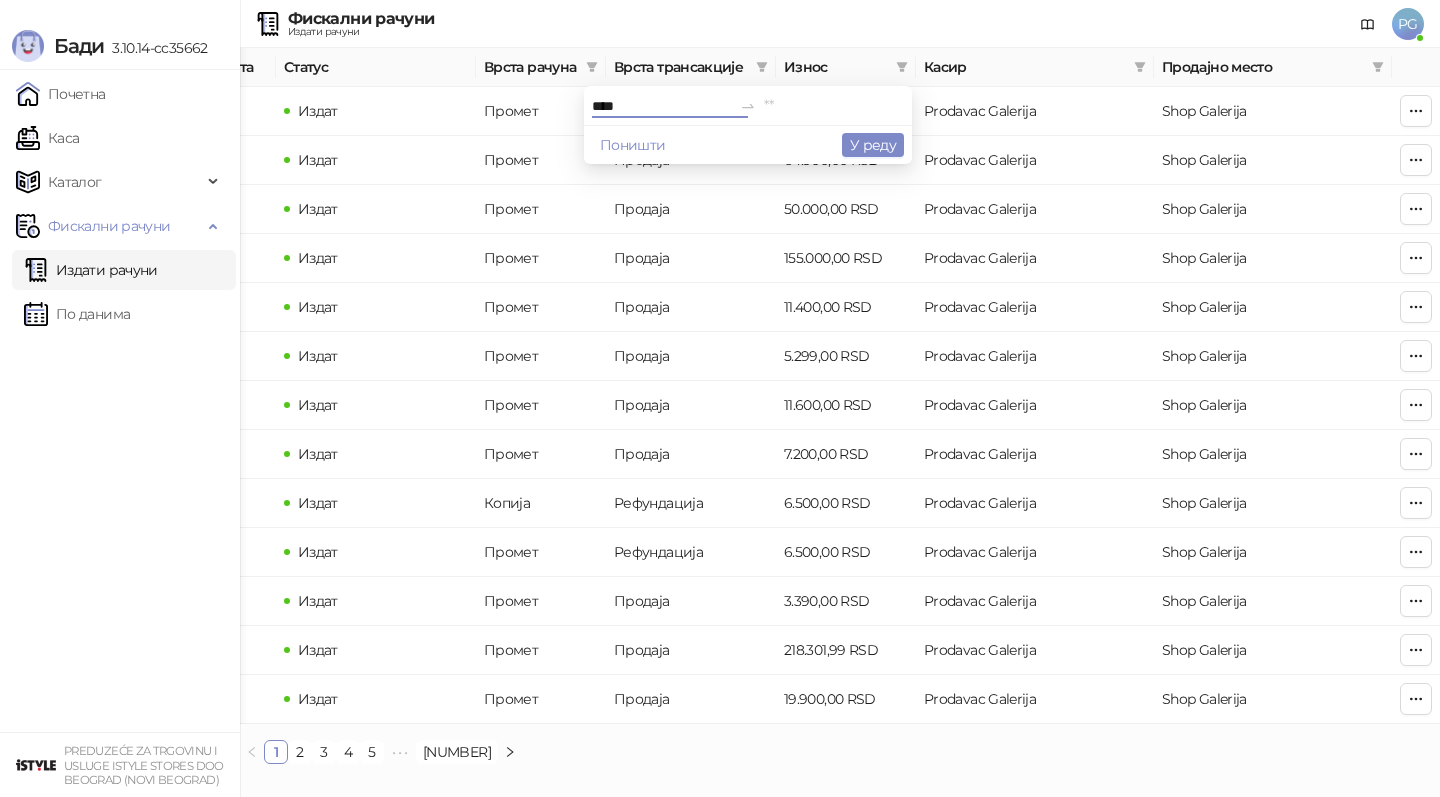 type on "****" 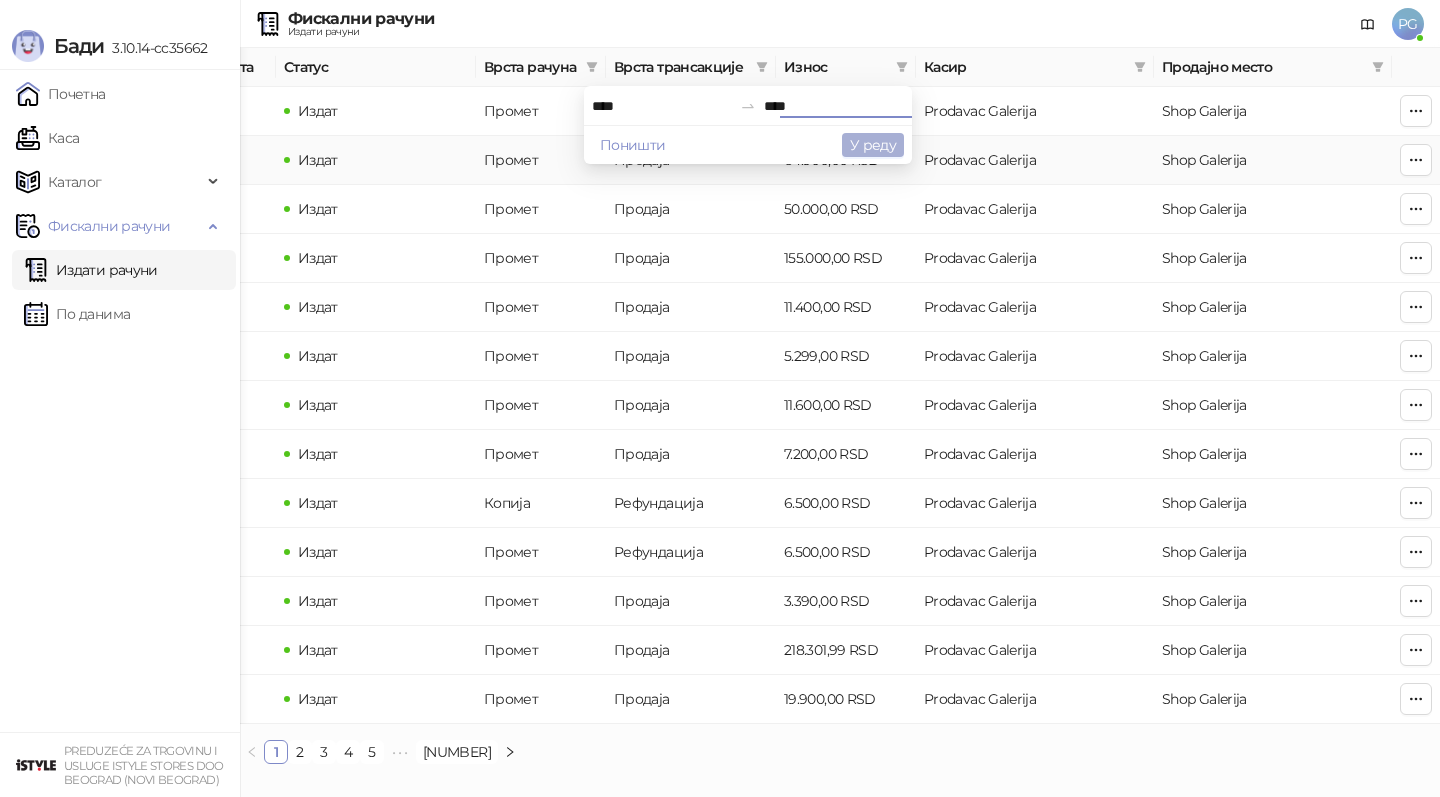 type on "****" 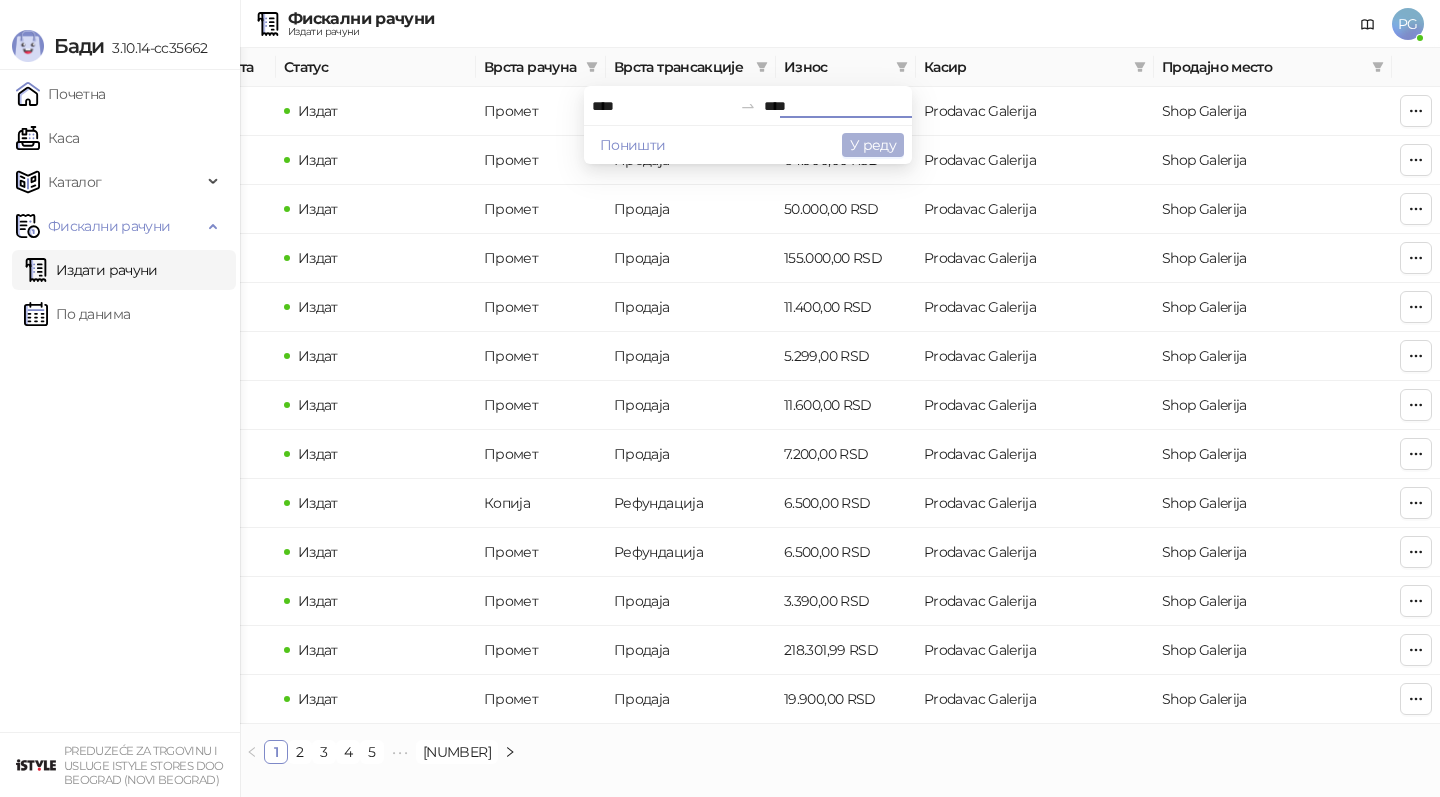 click on "У реду" at bounding box center (873, 145) 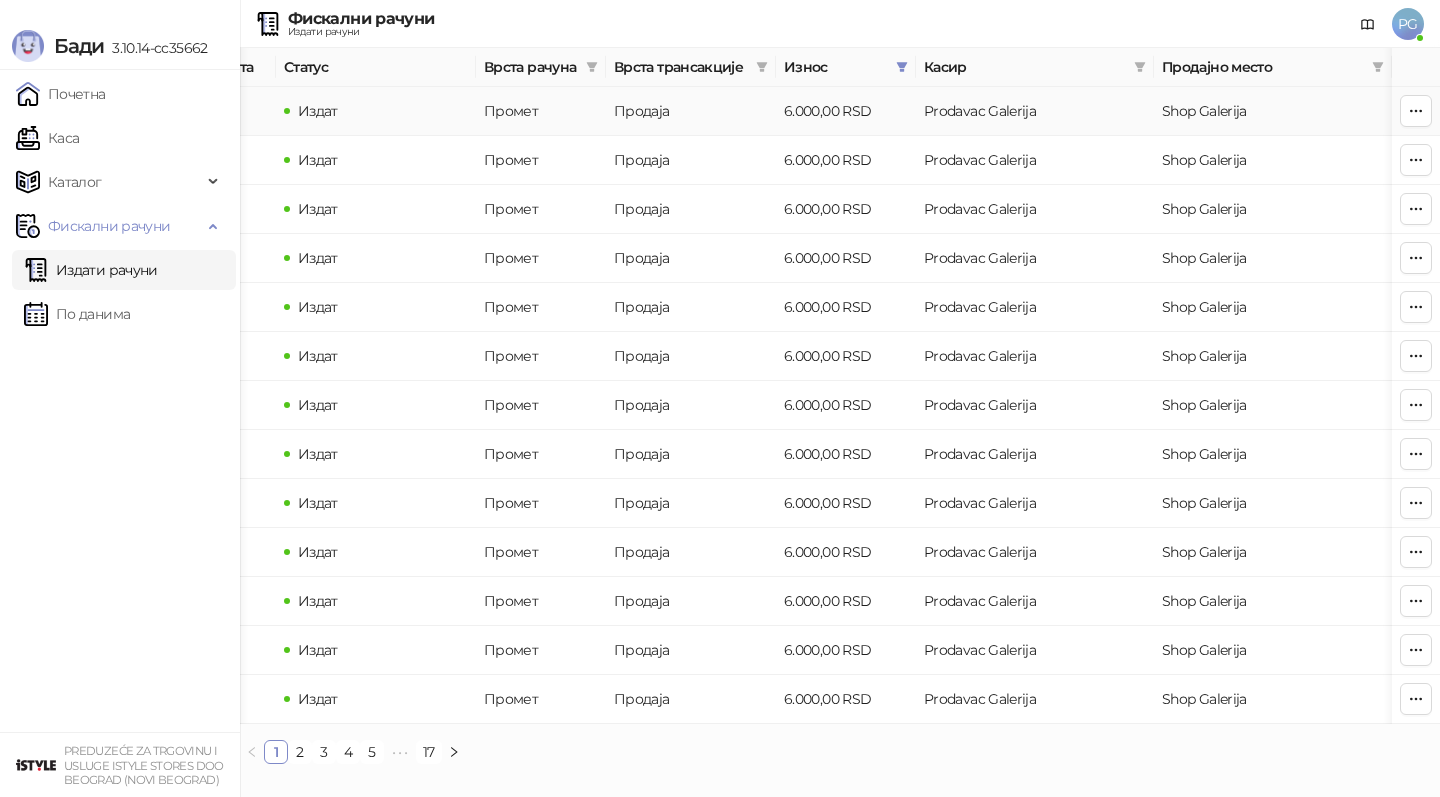 scroll, scrollTop: 0, scrollLeft: 0, axis: both 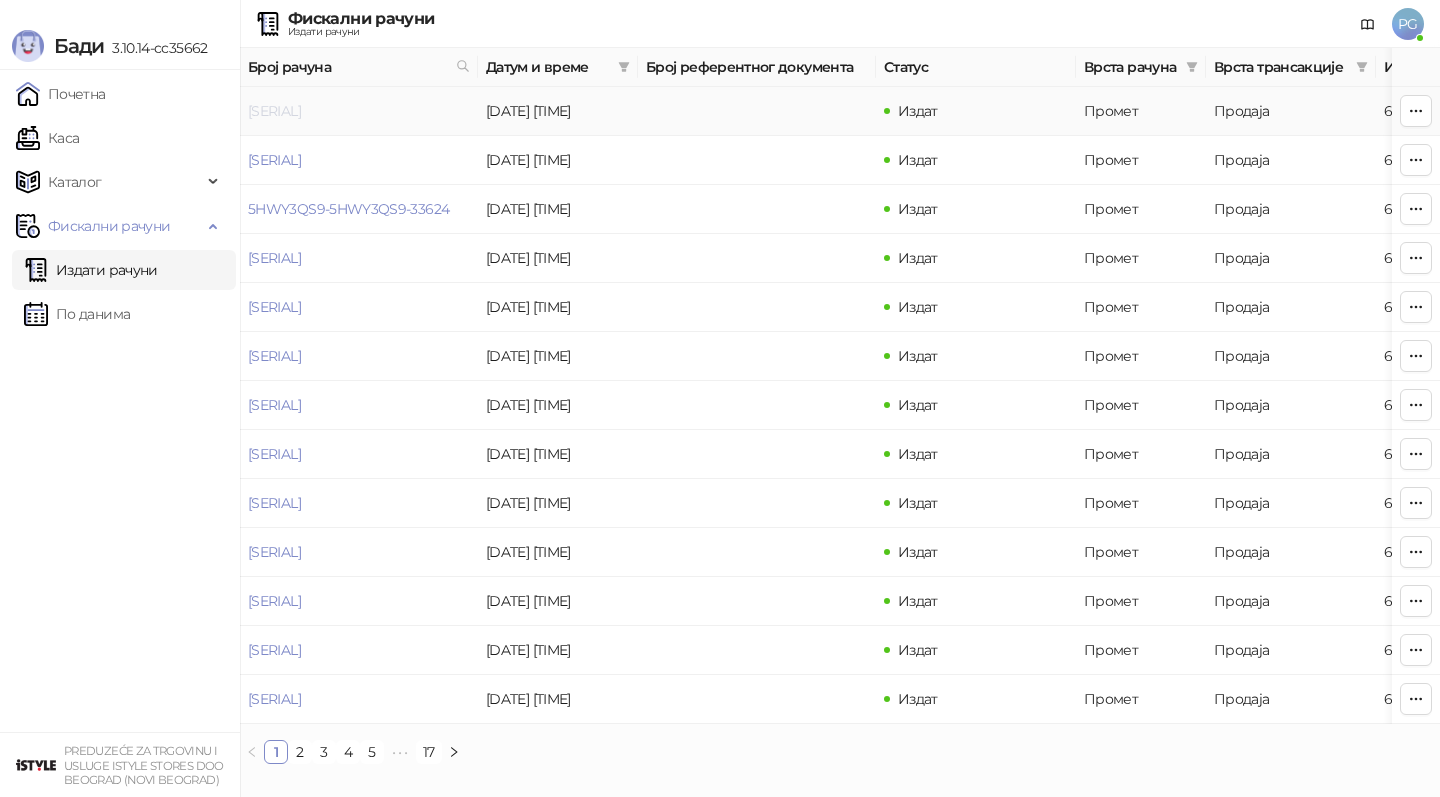click on "[SERIAL]" at bounding box center (274, 111) 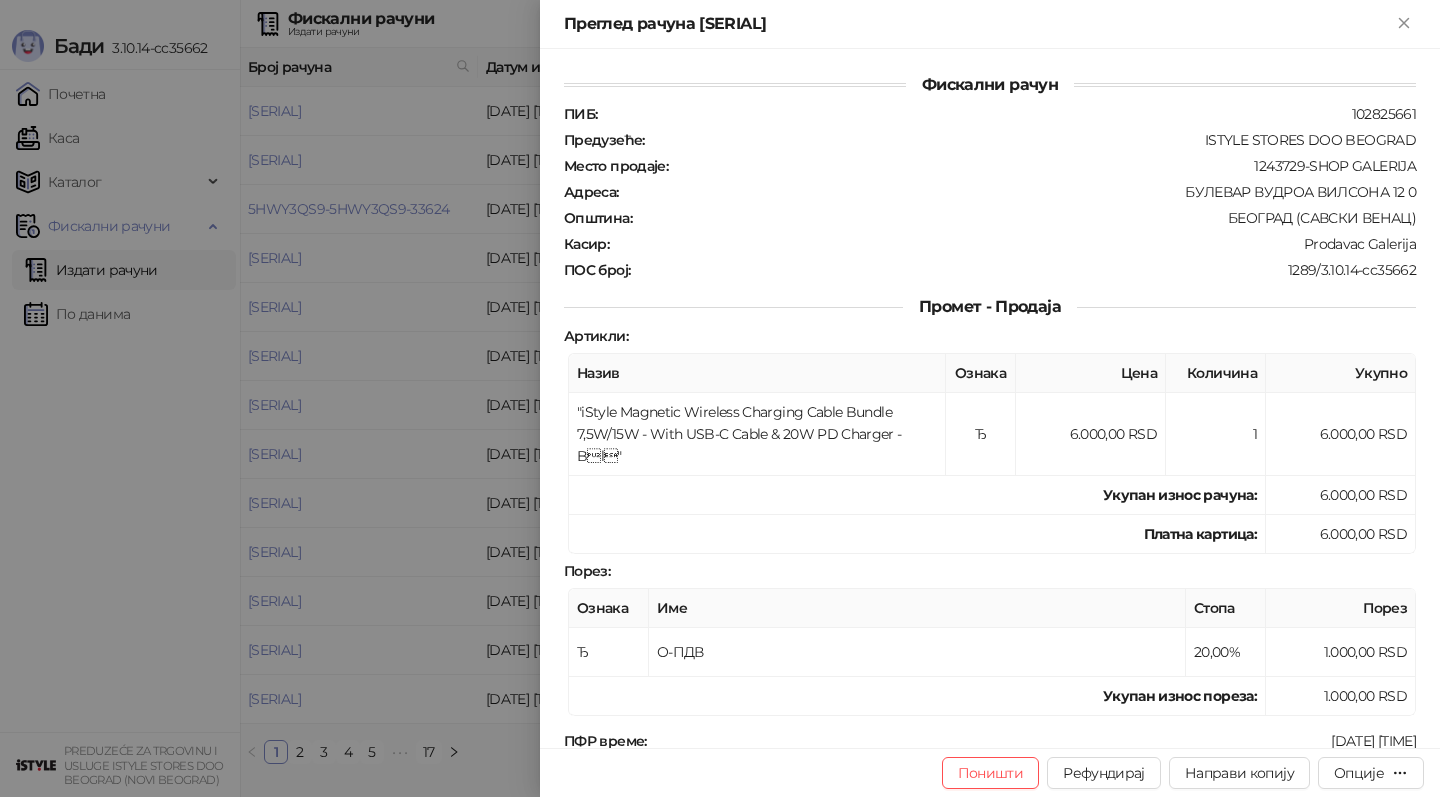 click at bounding box center (720, 398) 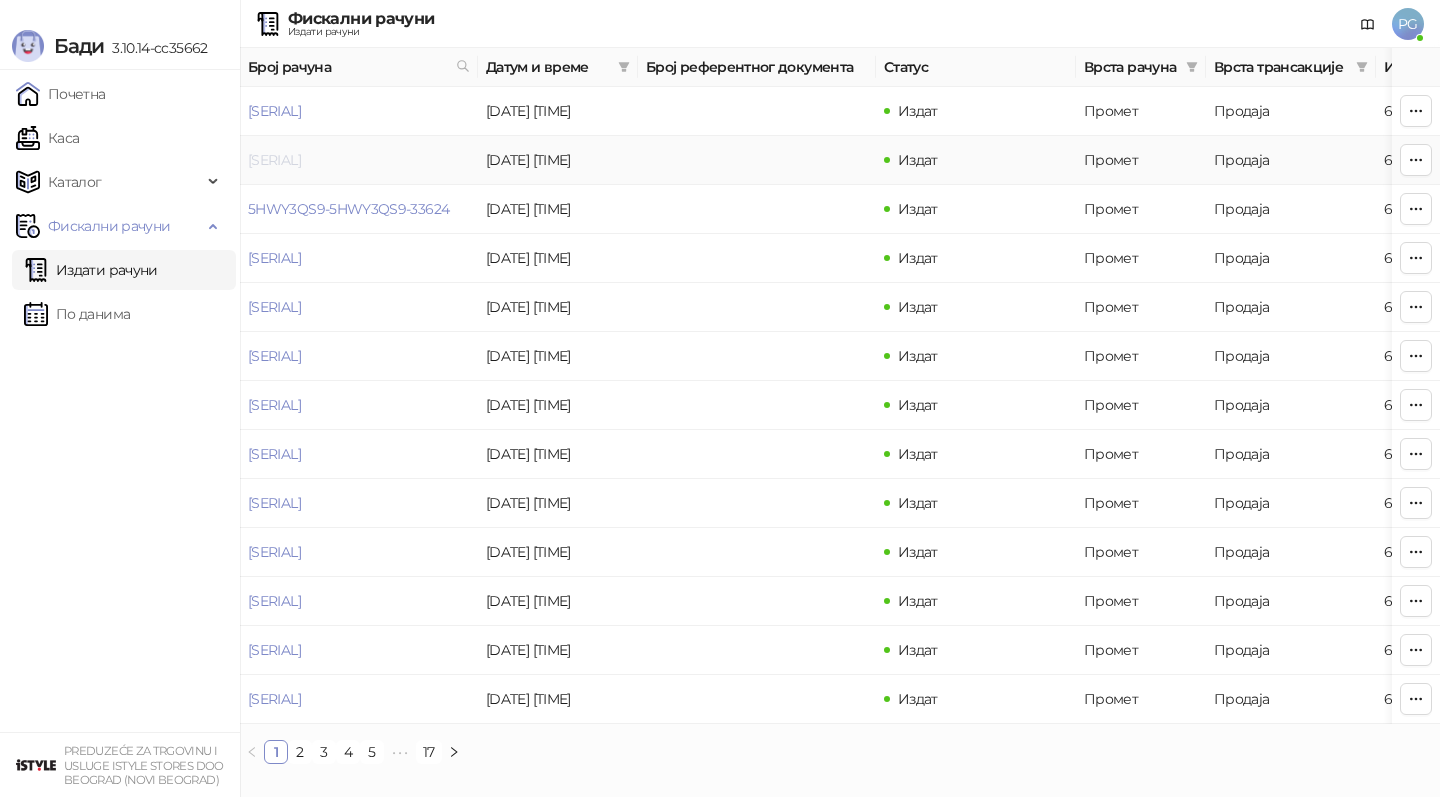 click on "[SERIAL]" at bounding box center [274, 160] 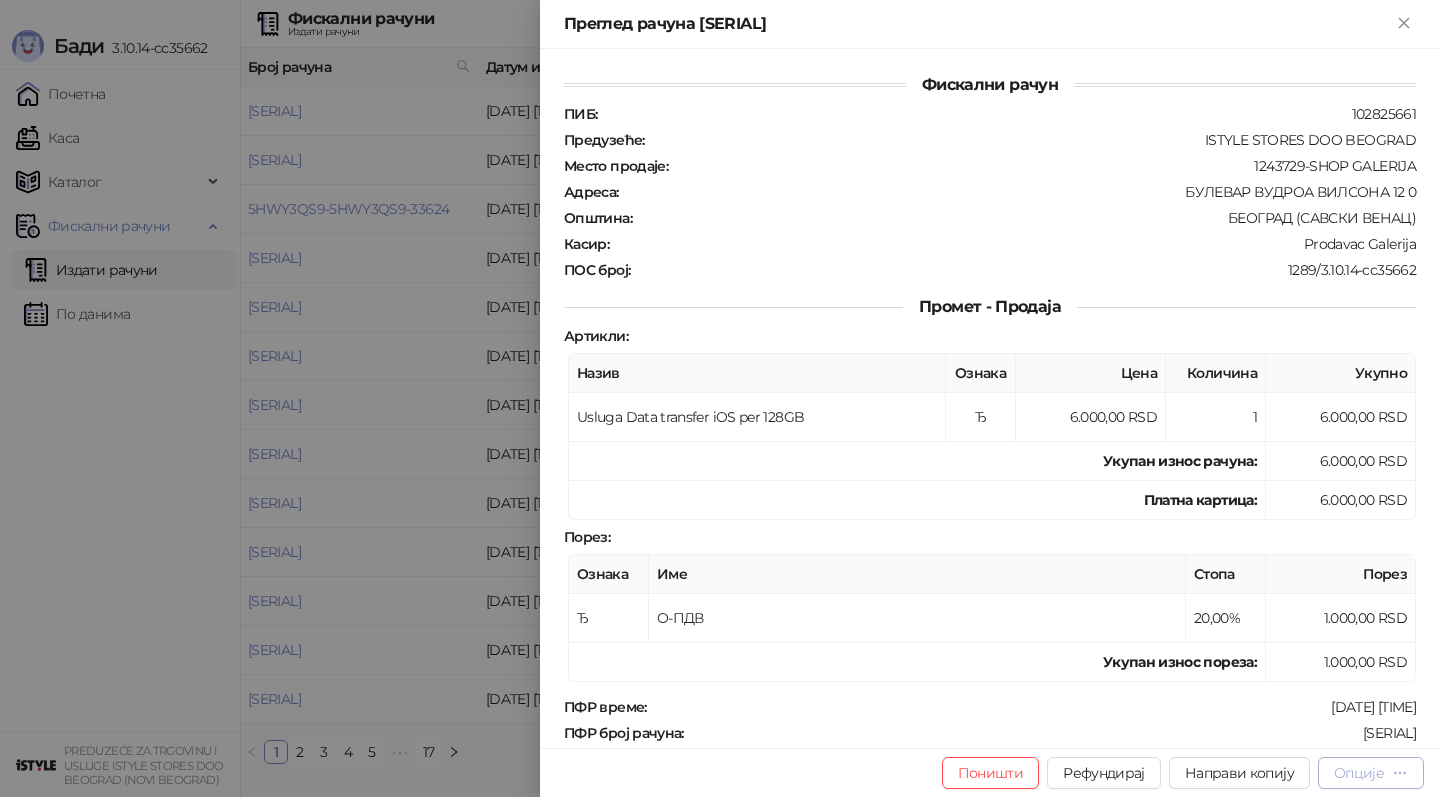 click on "Опције" at bounding box center [1371, 772] 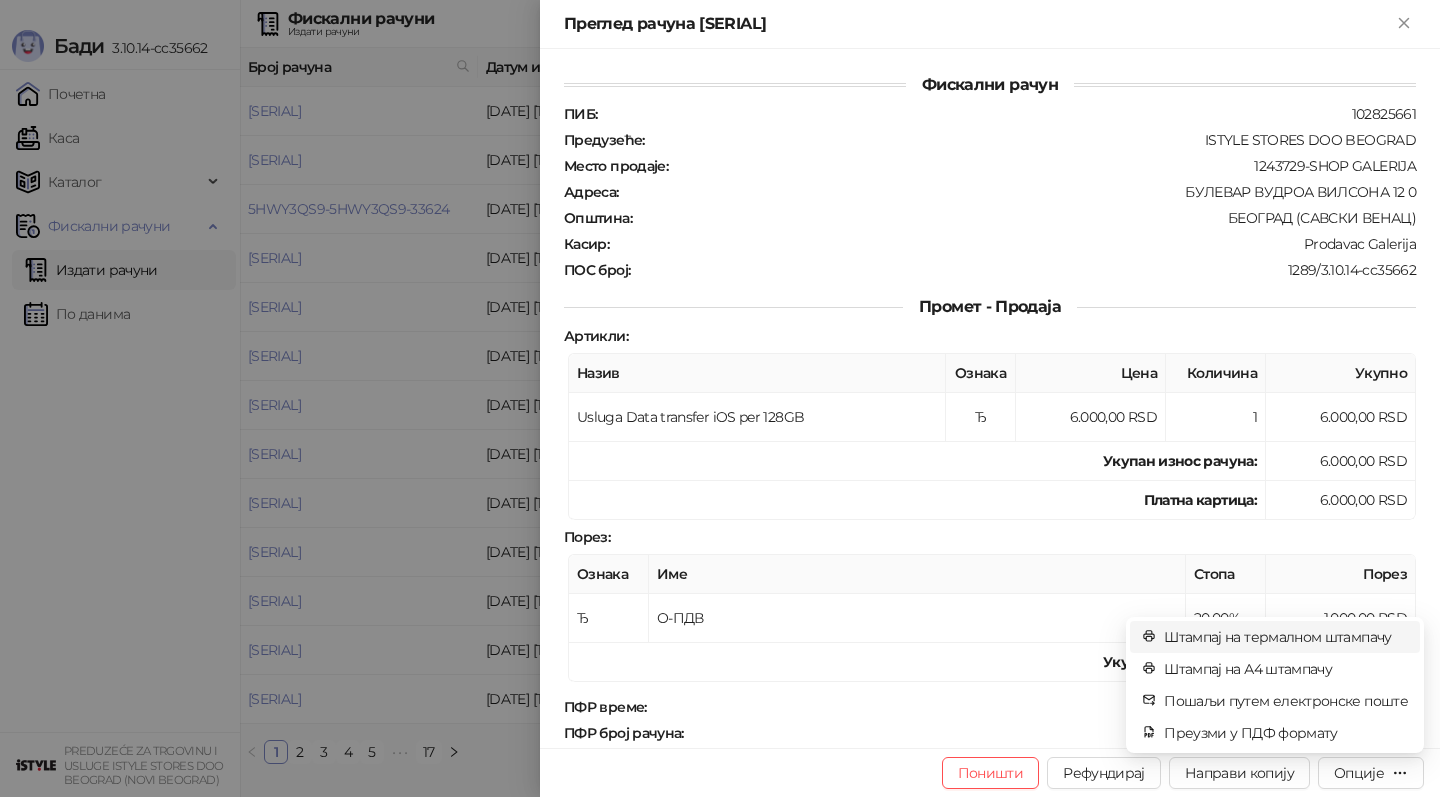 click on "Штампај на термалном штампачу" at bounding box center [1286, 637] 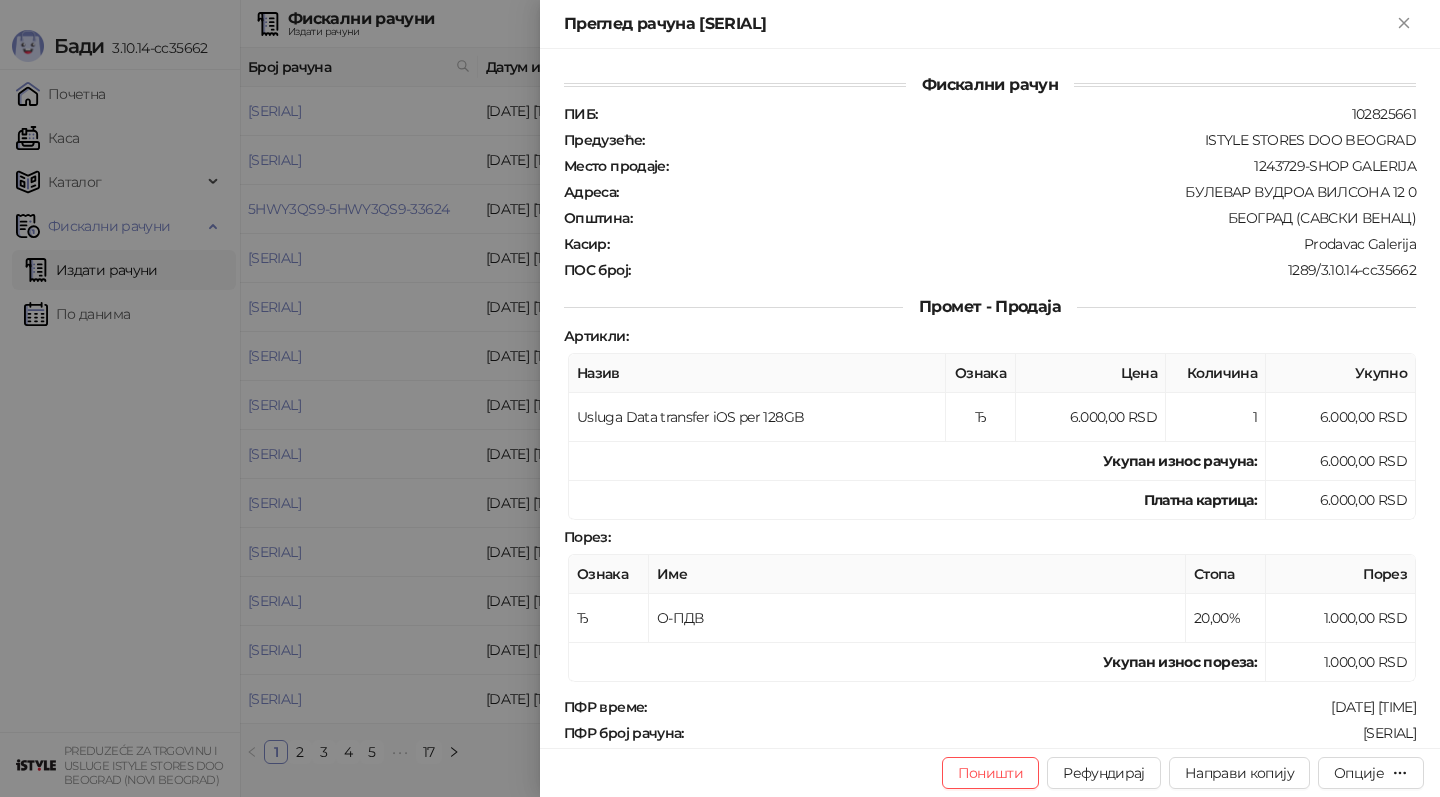 click at bounding box center (720, 398) 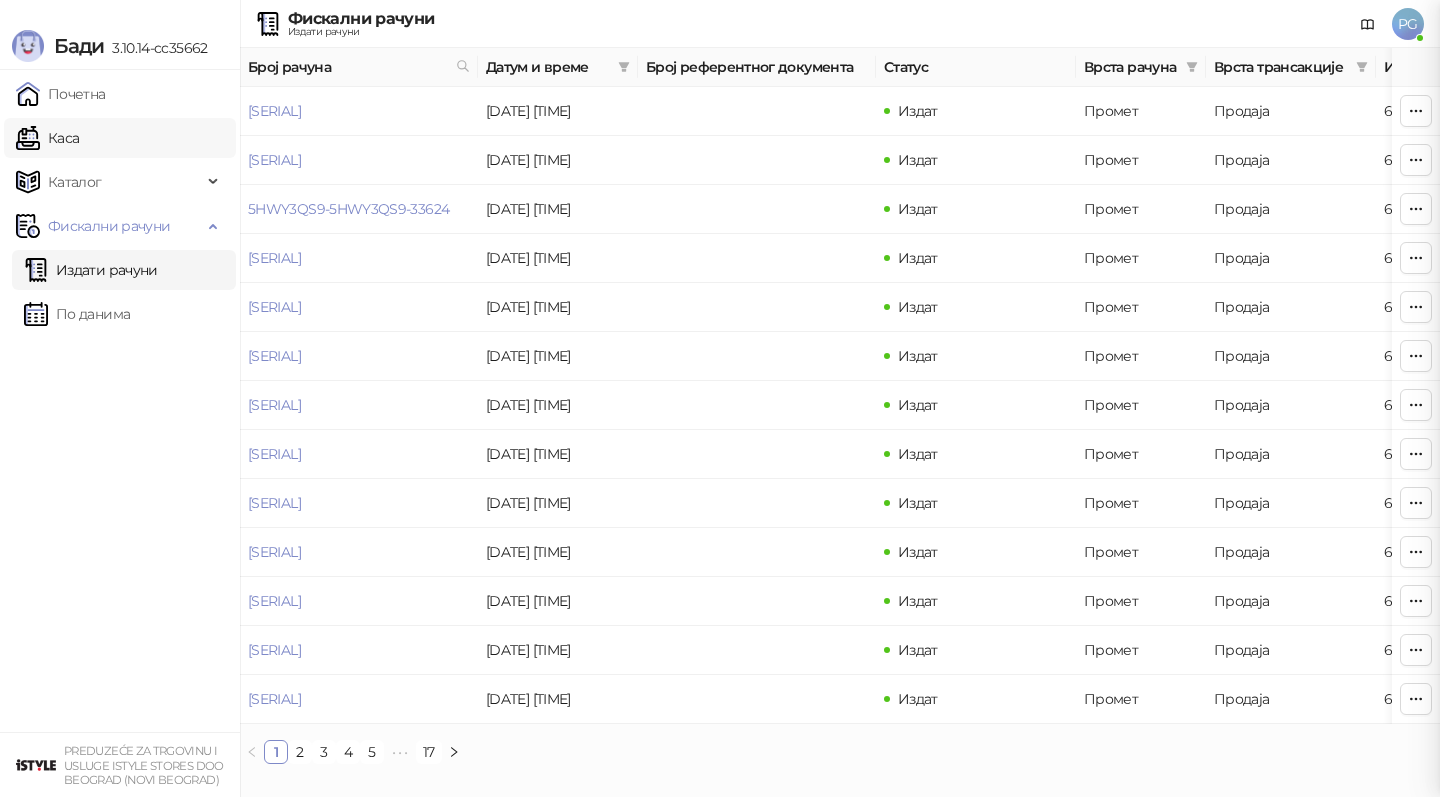 click on "Каса" at bounding box center (47, 138) 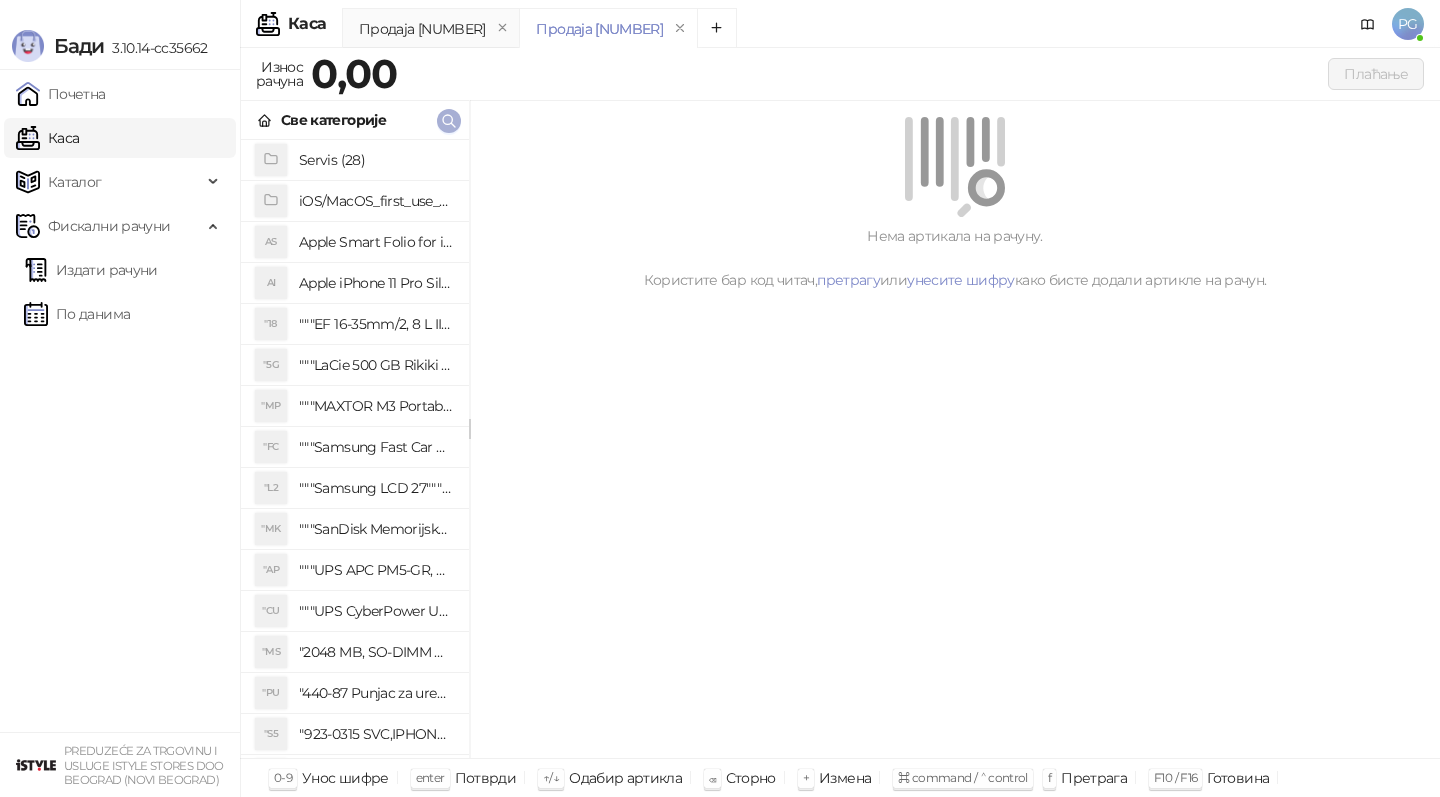 click 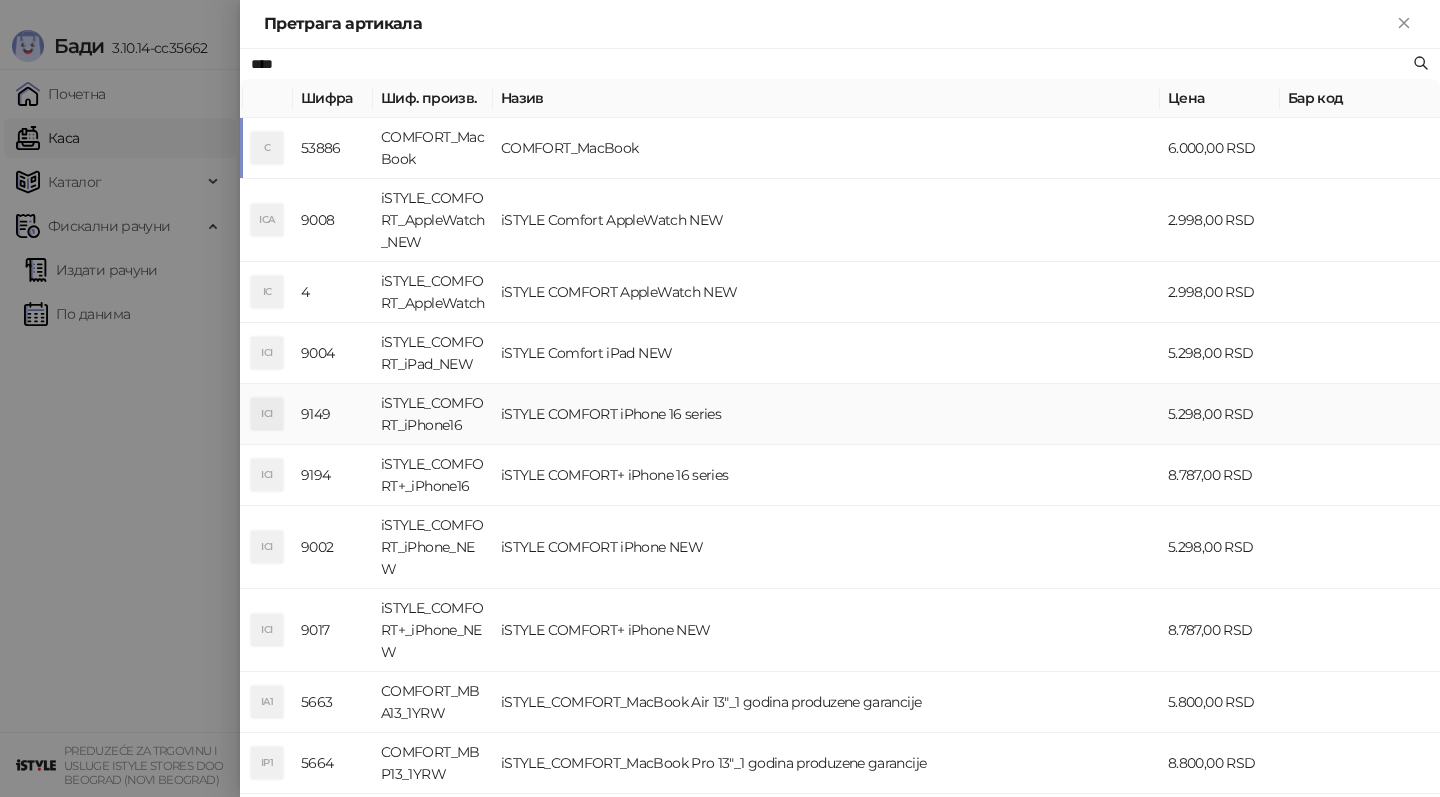 click on "iSTYLE COMFORT iPhone 16 series" at bounding box center [826, 414] 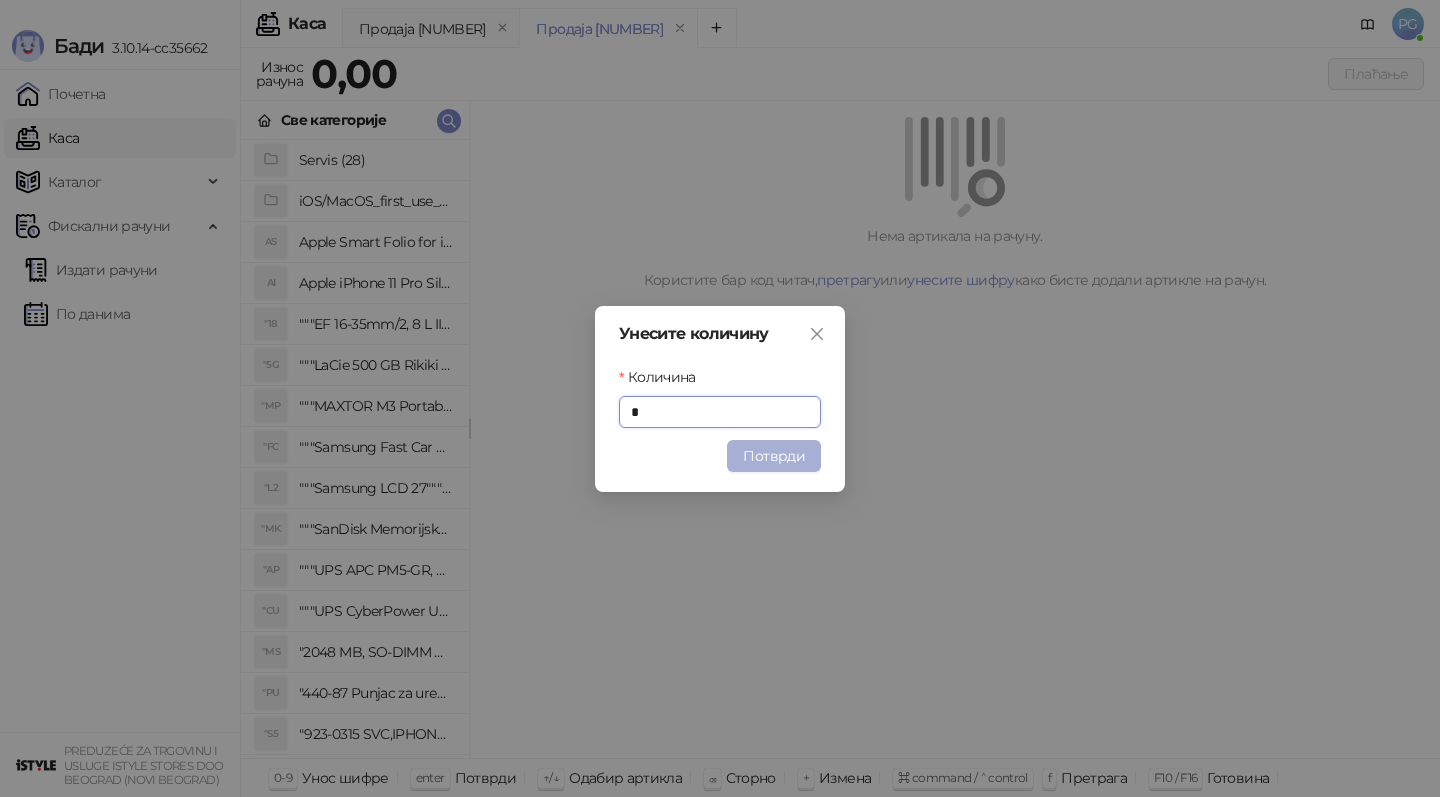 click on "Потврди" at bounding box center [774, 456] 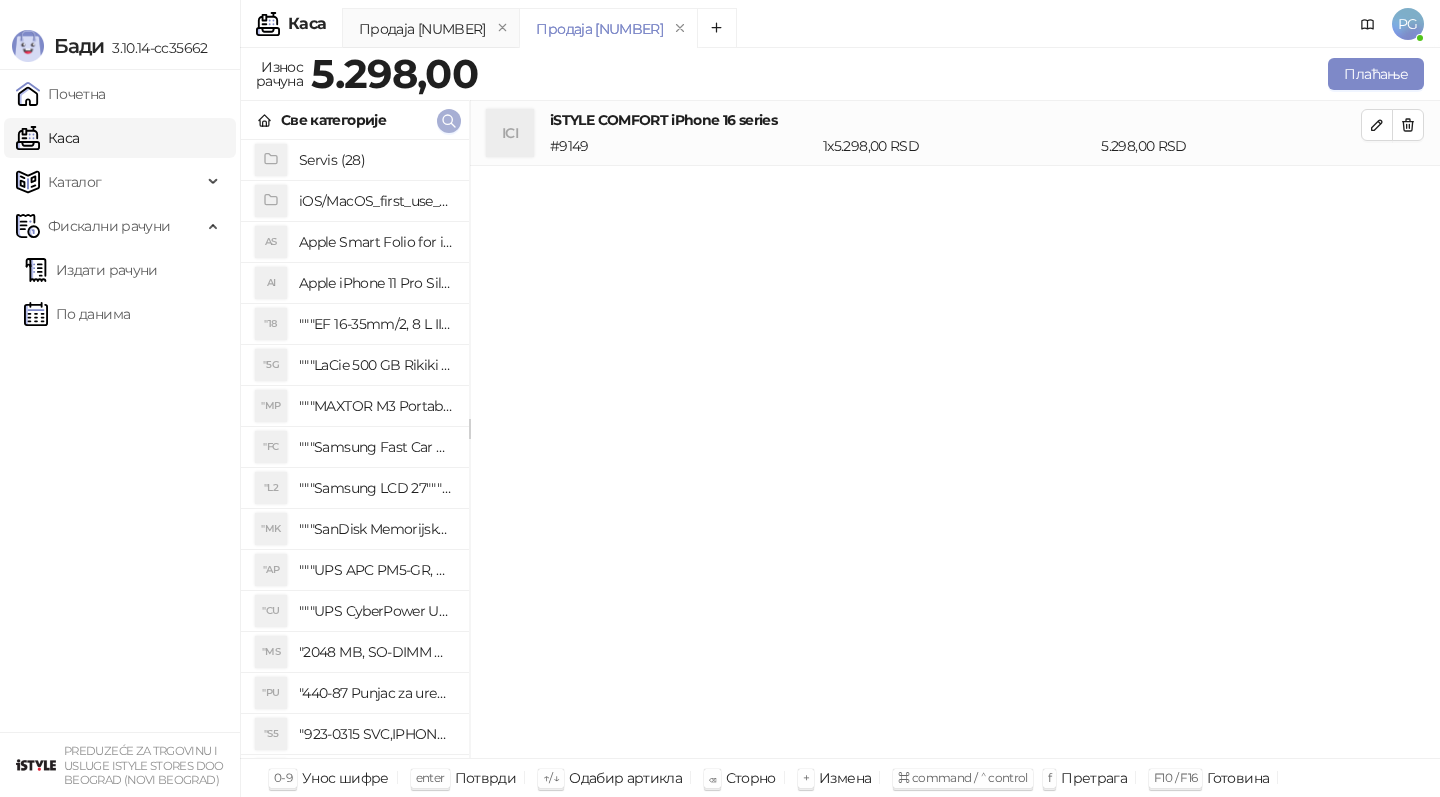 click at bounding box center (449, 120) 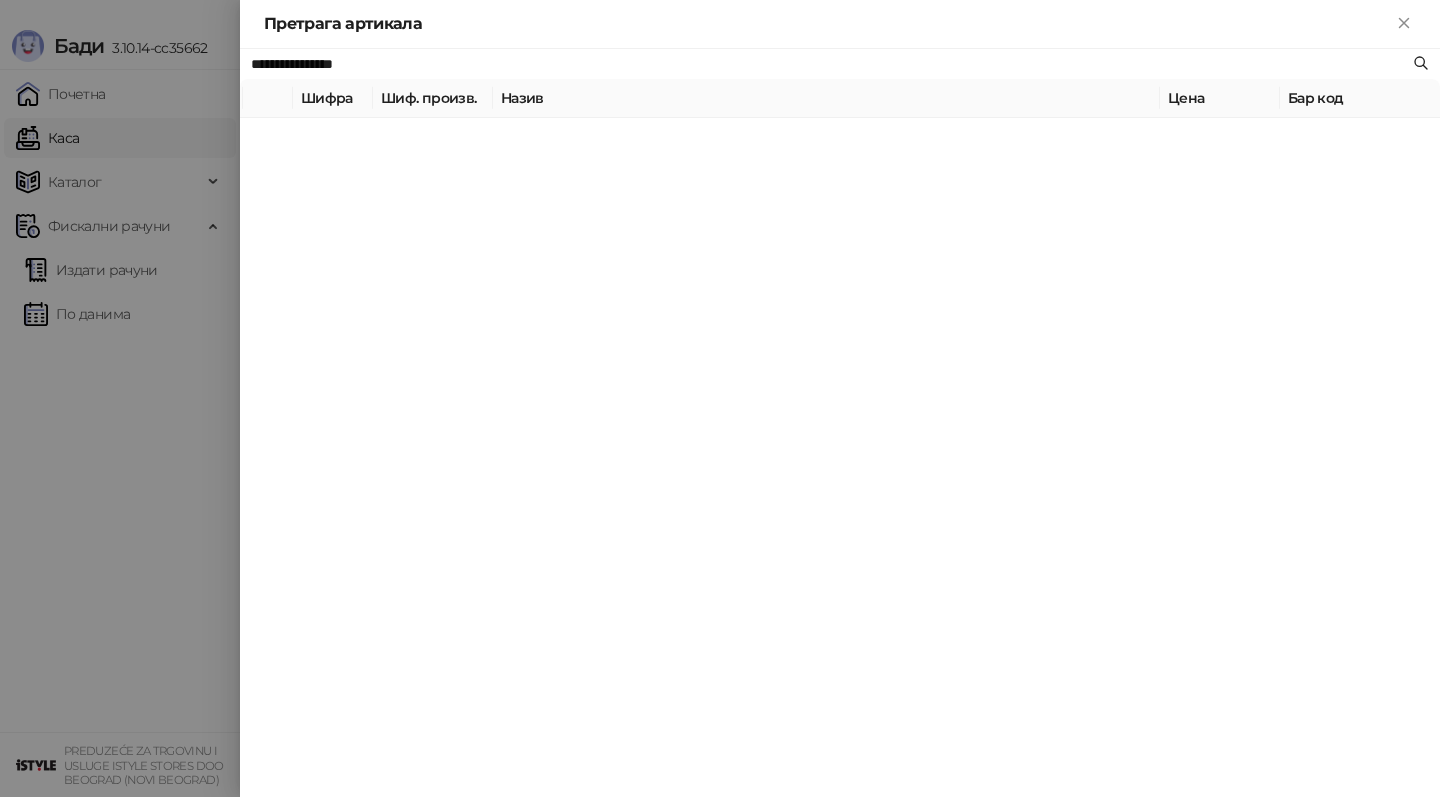 type on "**********" 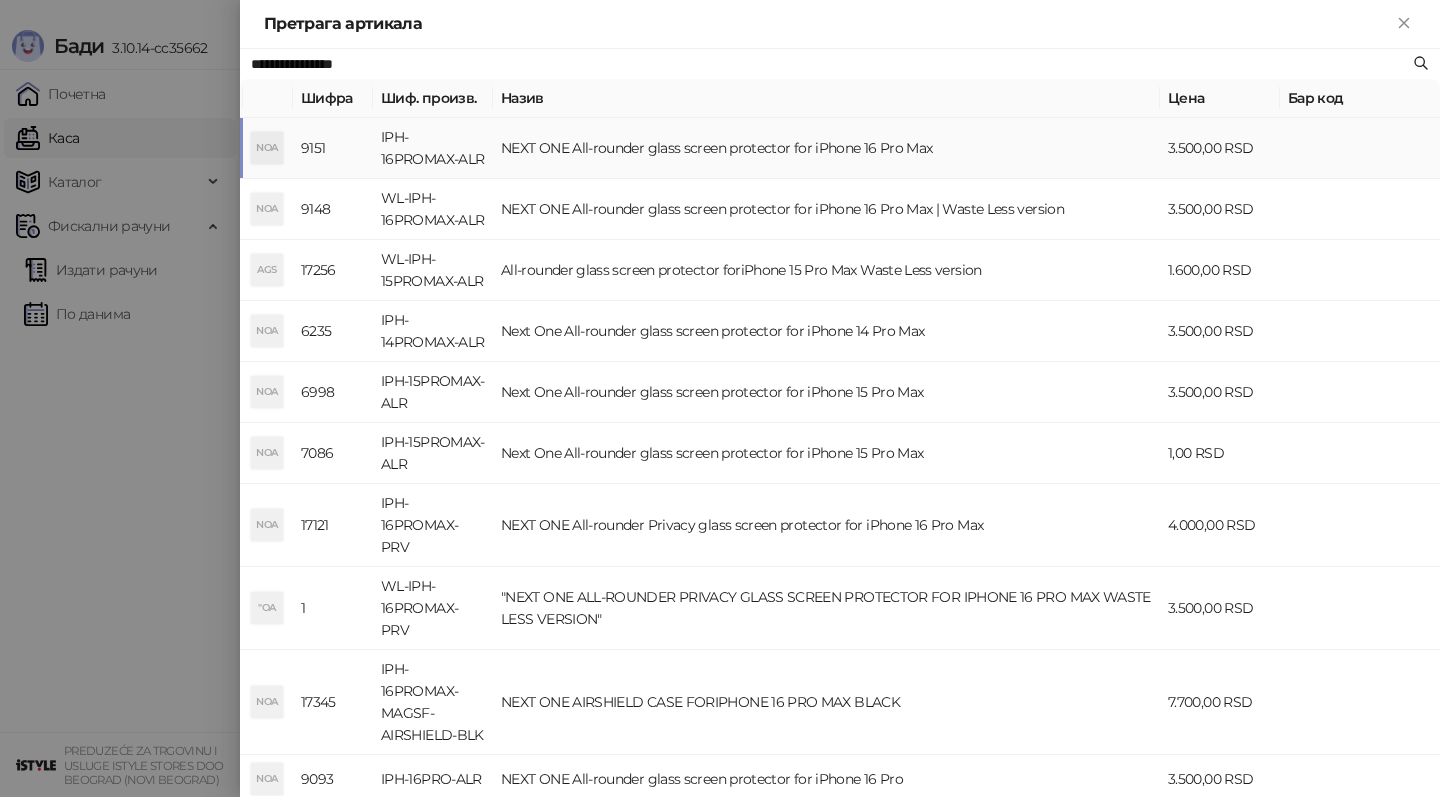 click on "NEXT ONE All-rounder glass screen protector for iPhone 16 Pro Max" at bounding box center [826, 148] 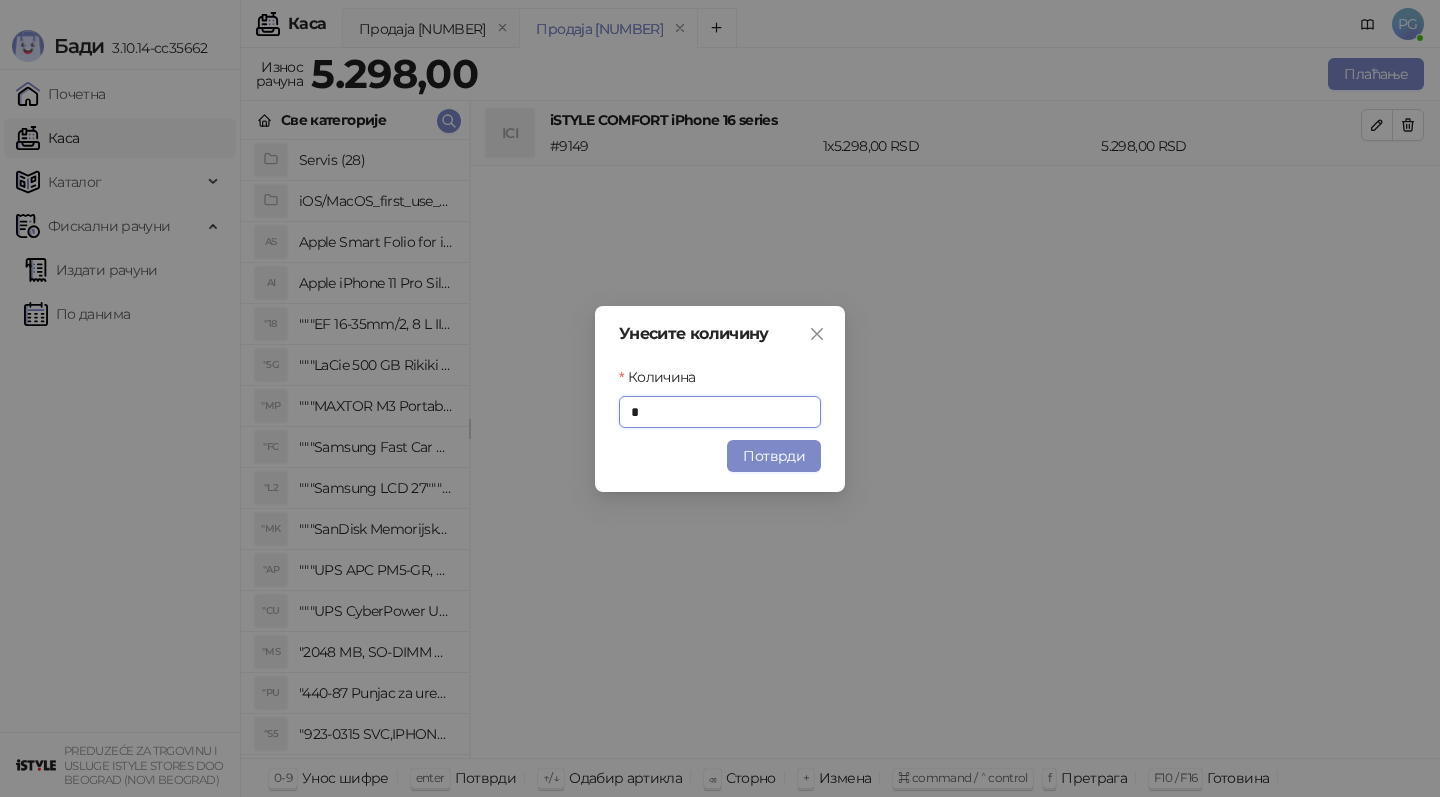 click on "Потврди" at bounding box center (774, 456) 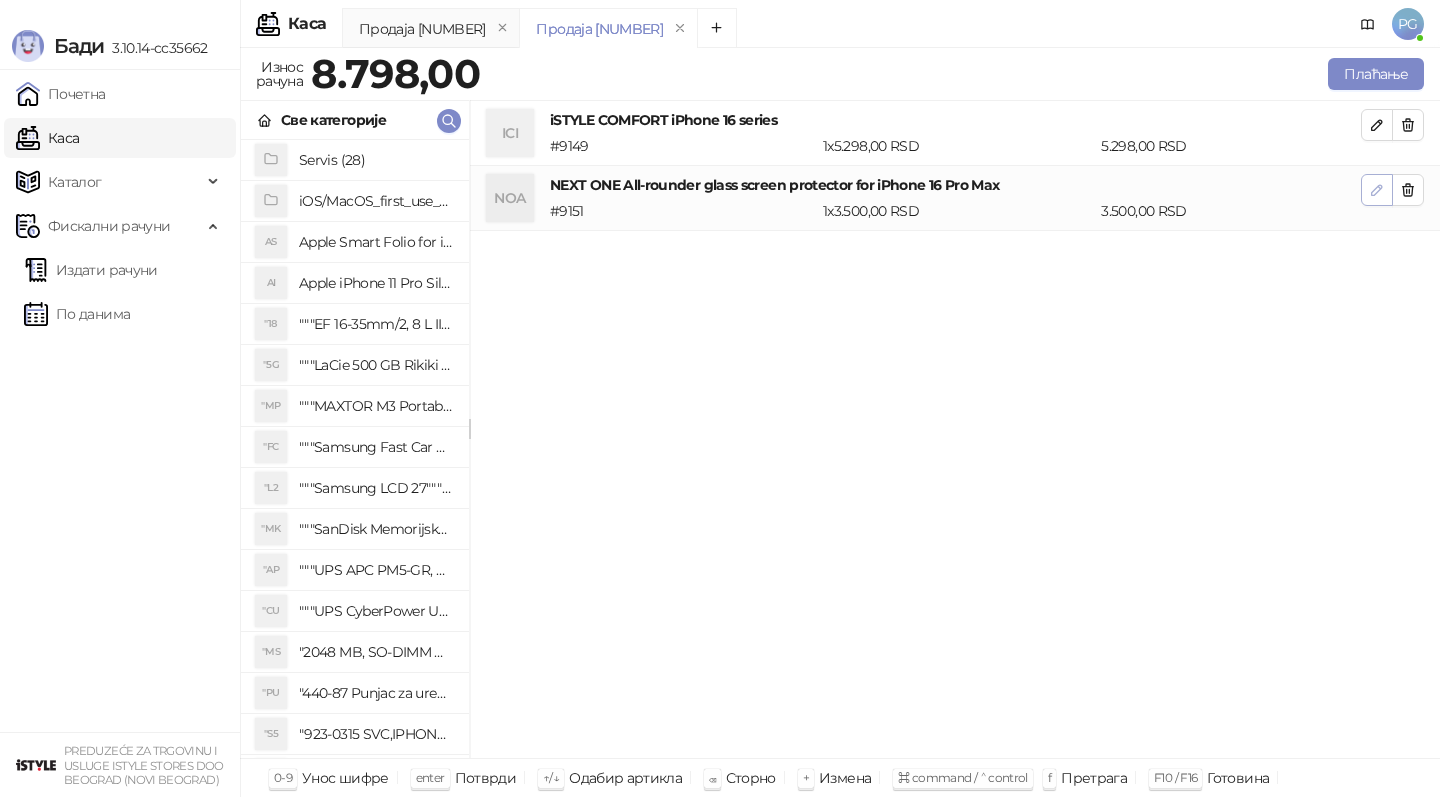 click at bounding box center (1377, 190) 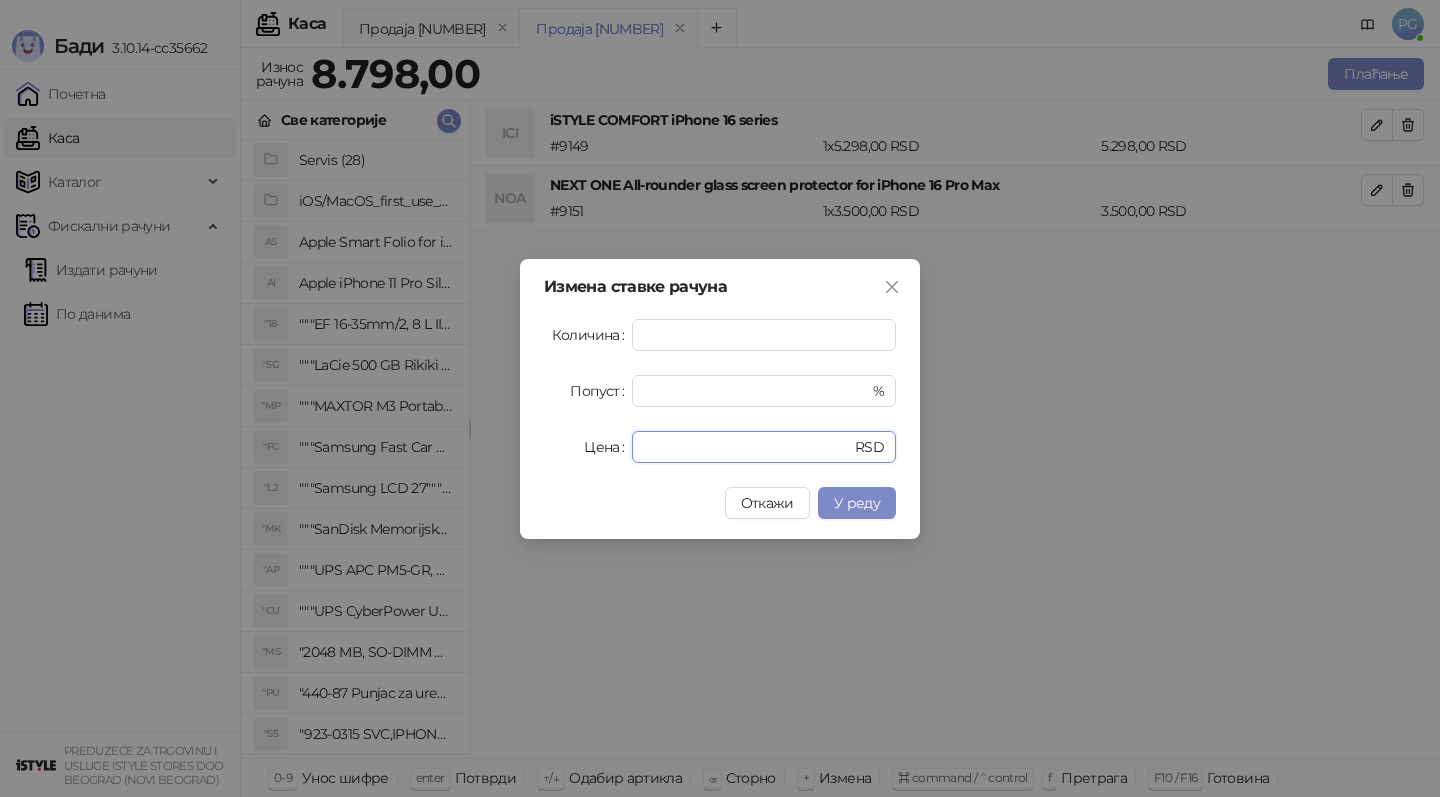 drag, startPoint x: 714, startPoint y: 450, endPoint x: 441, endPoint y: 430, distance: 273.73163 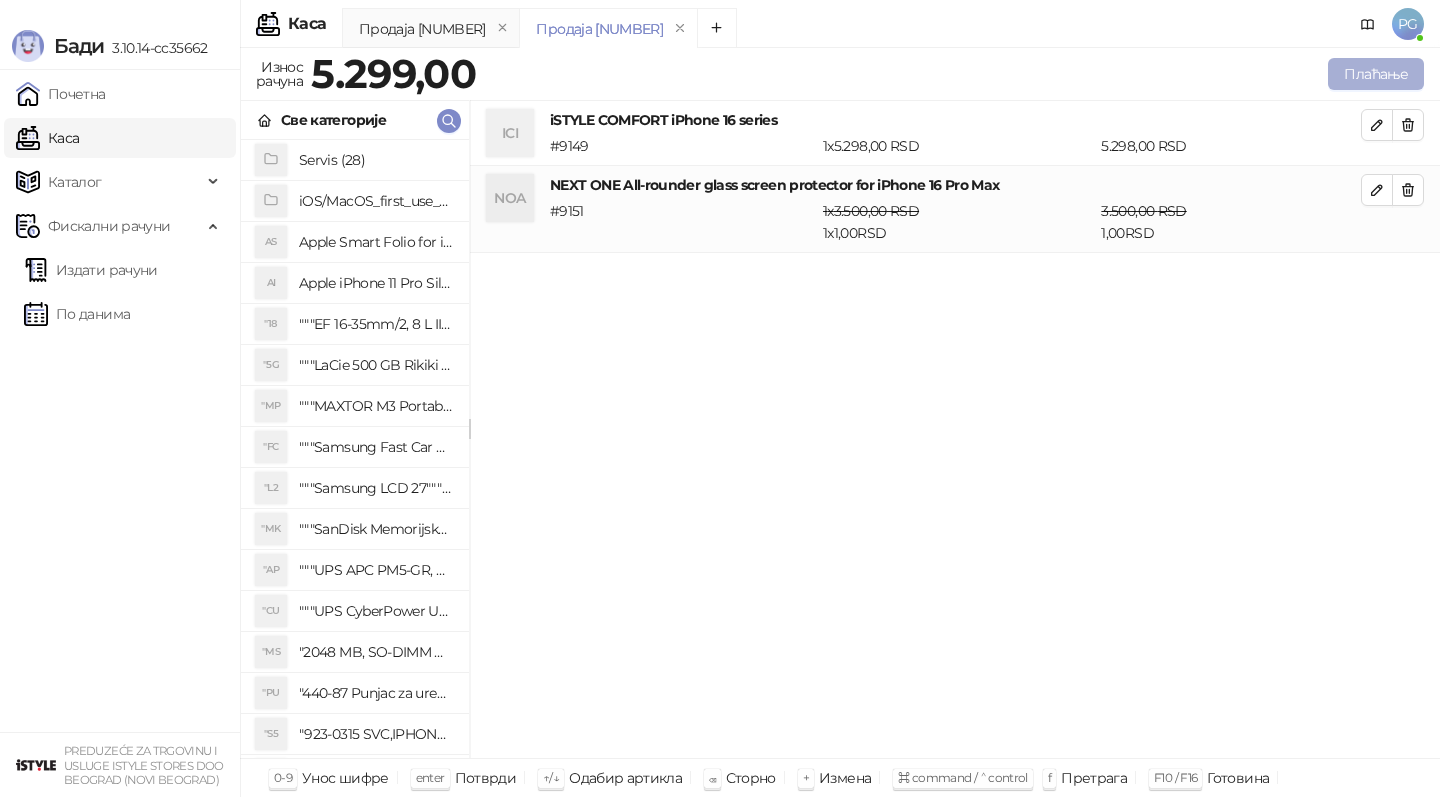 click on "Плаћање" at bounding box center [1376, 74] 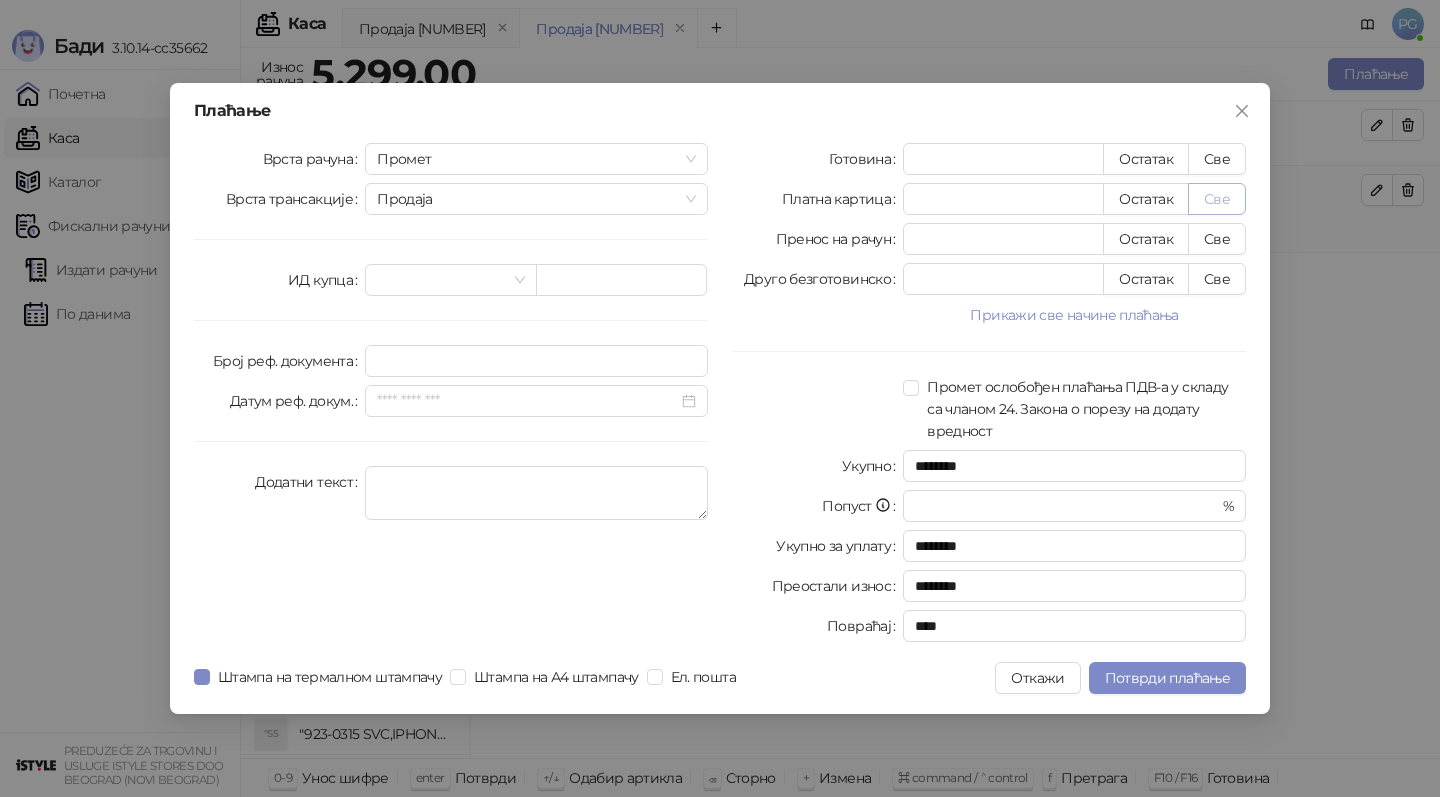 click on "Све" at bounding box center (1217, 199) 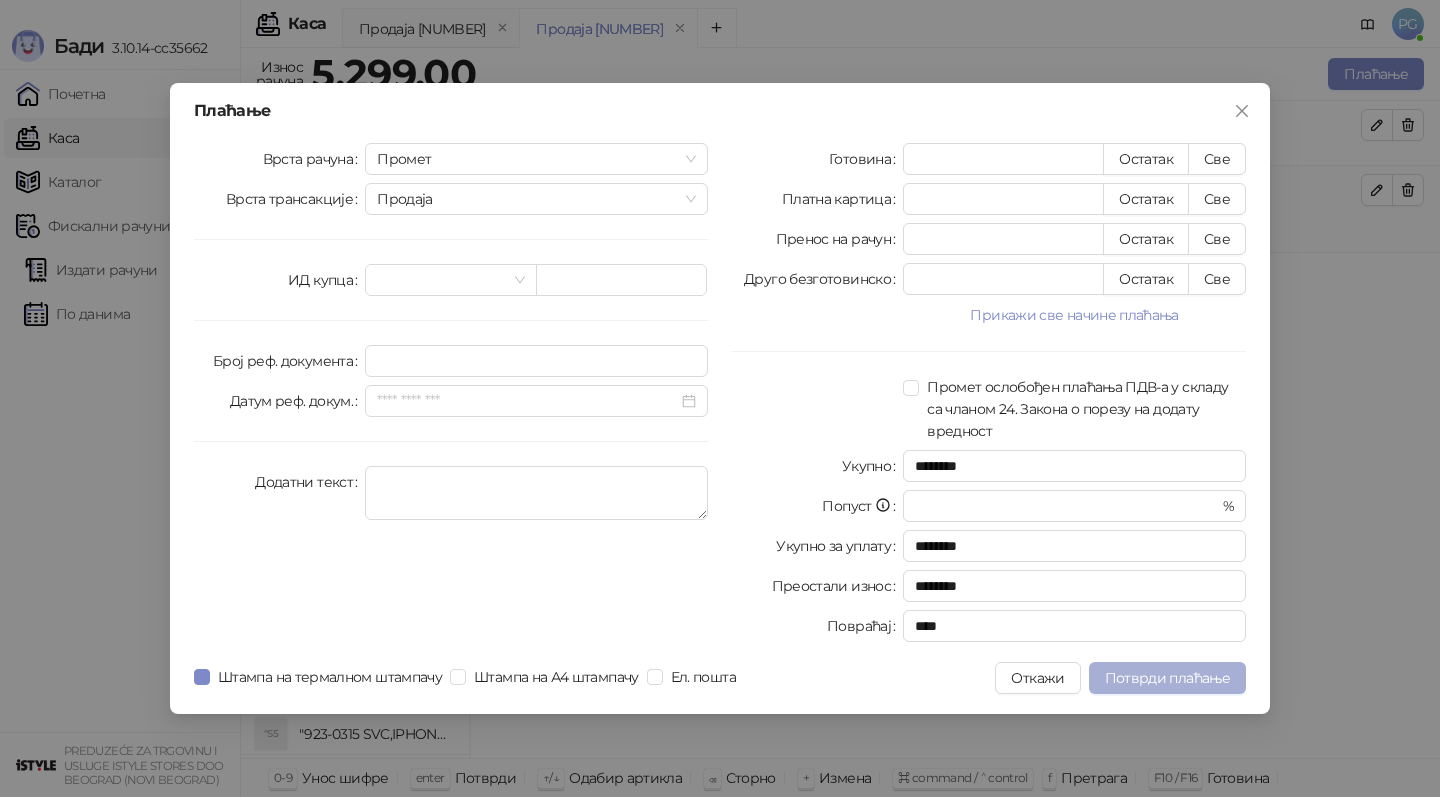 type on "****" 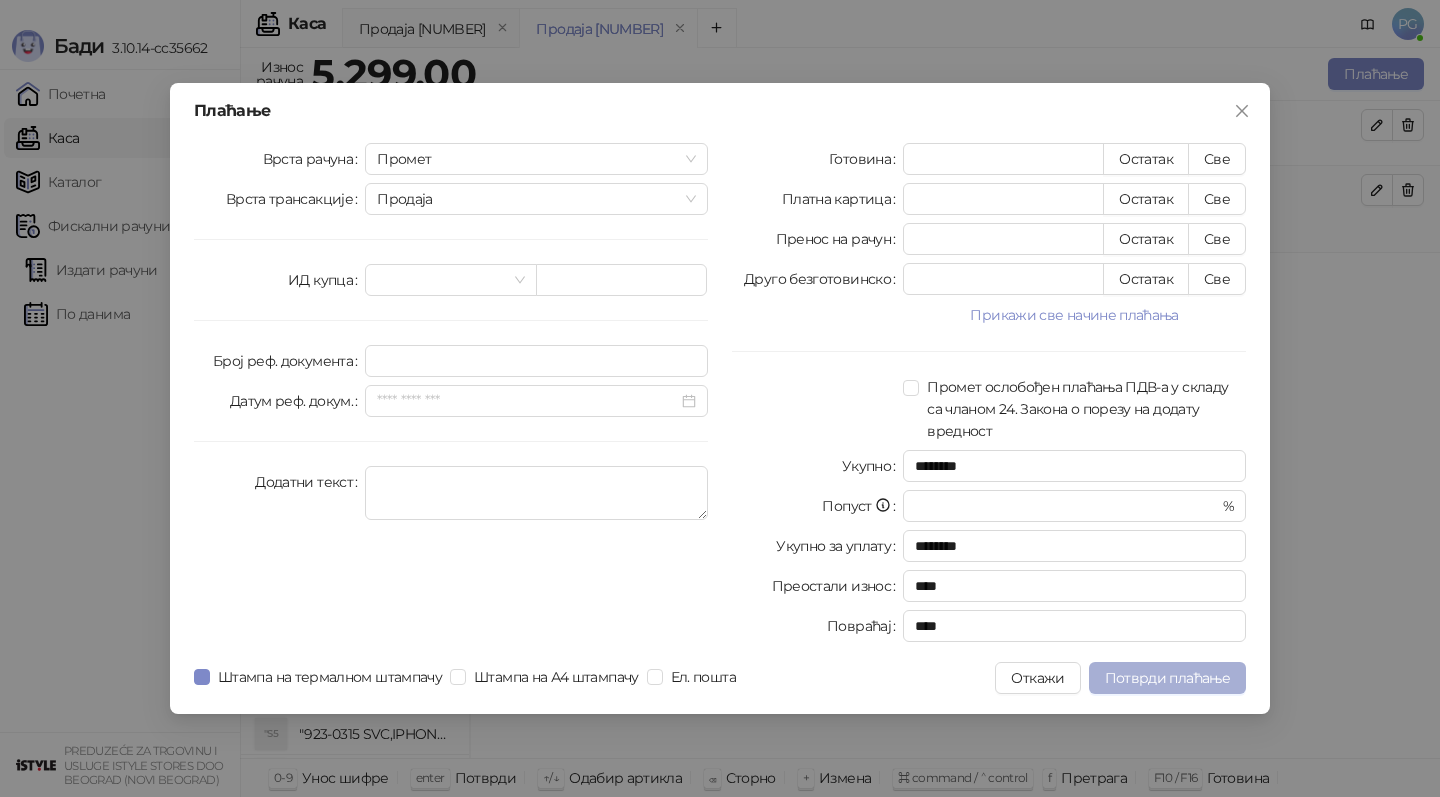 click on "Потврди плаћање" at bounding box center [1167, 678] 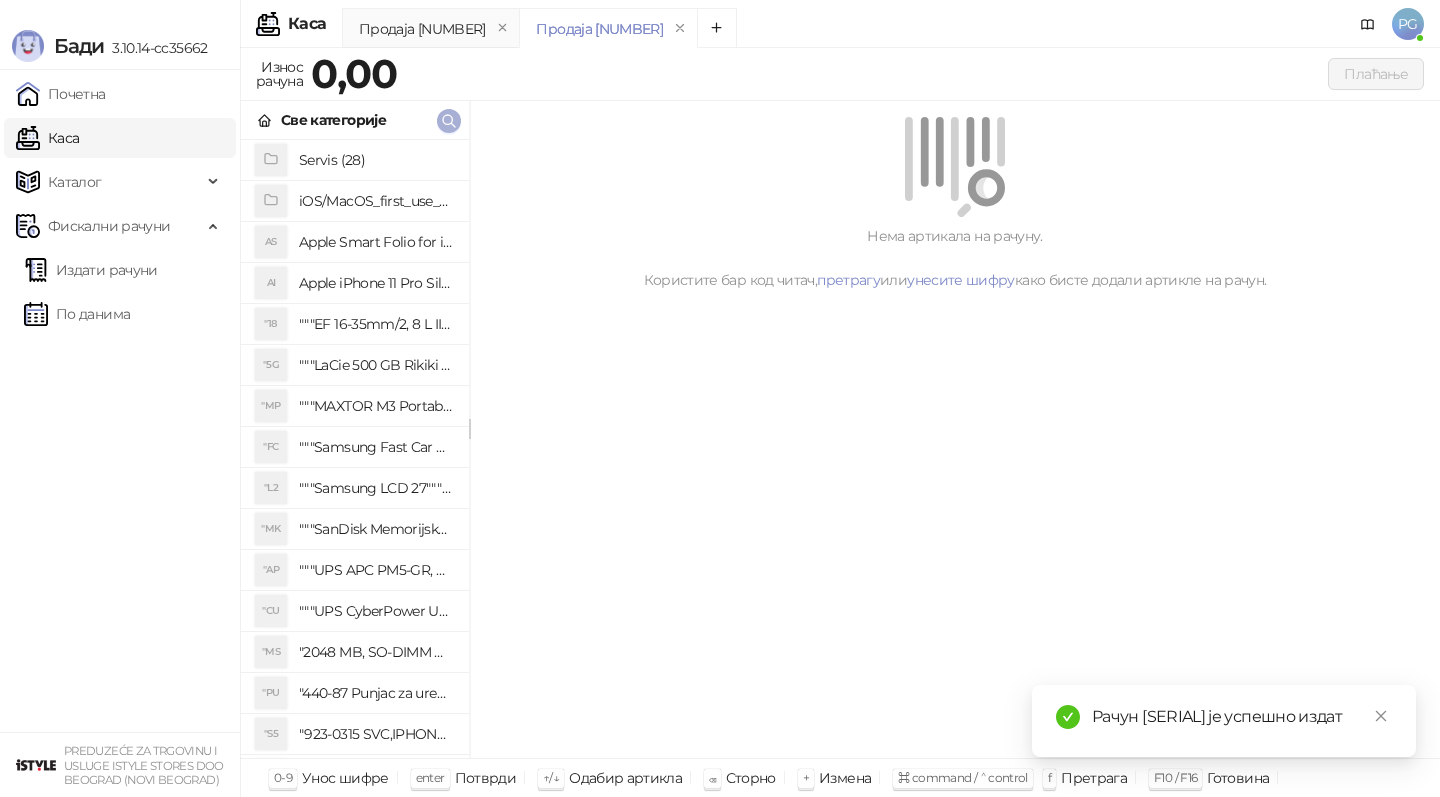 click at bounding box center [449, 120] 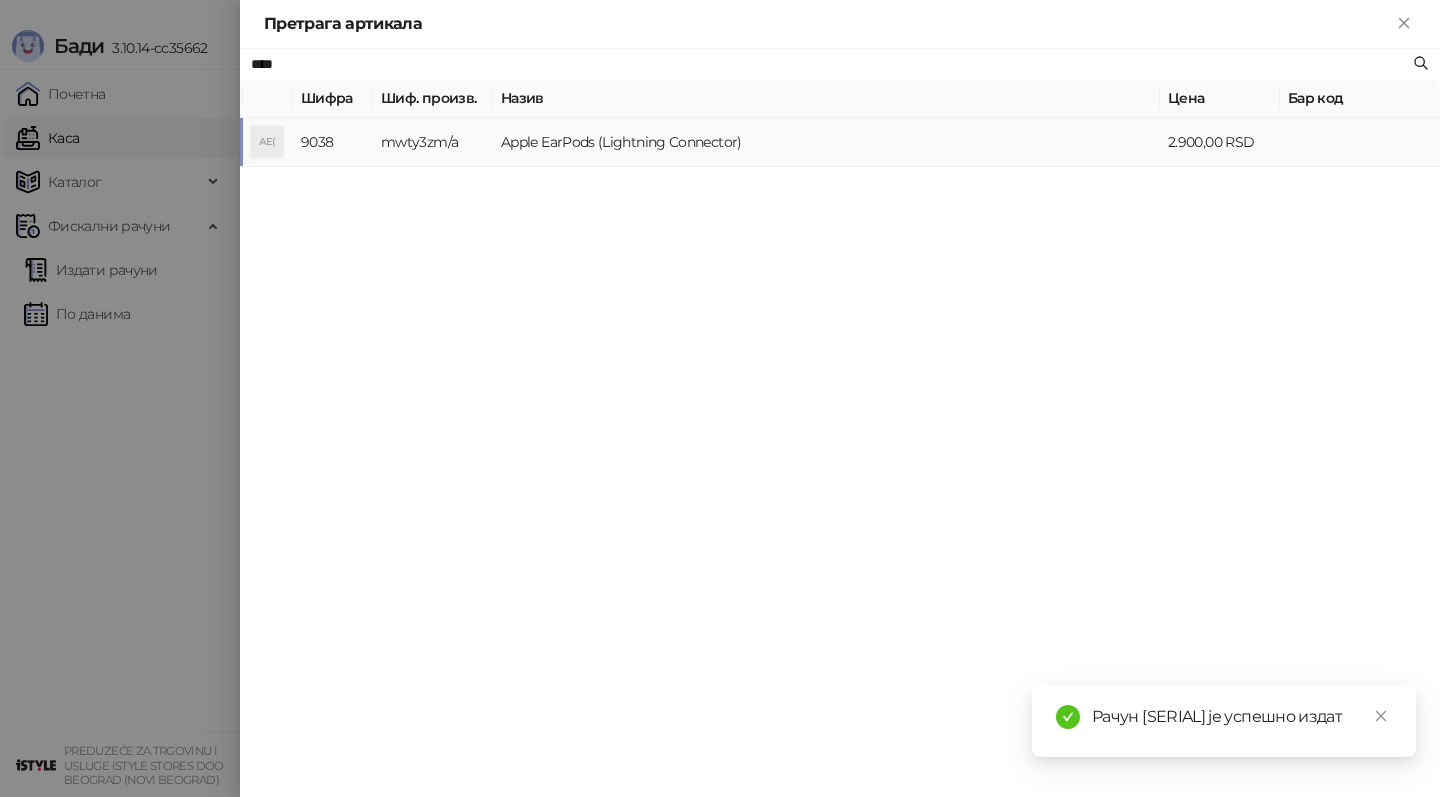 type on "****" 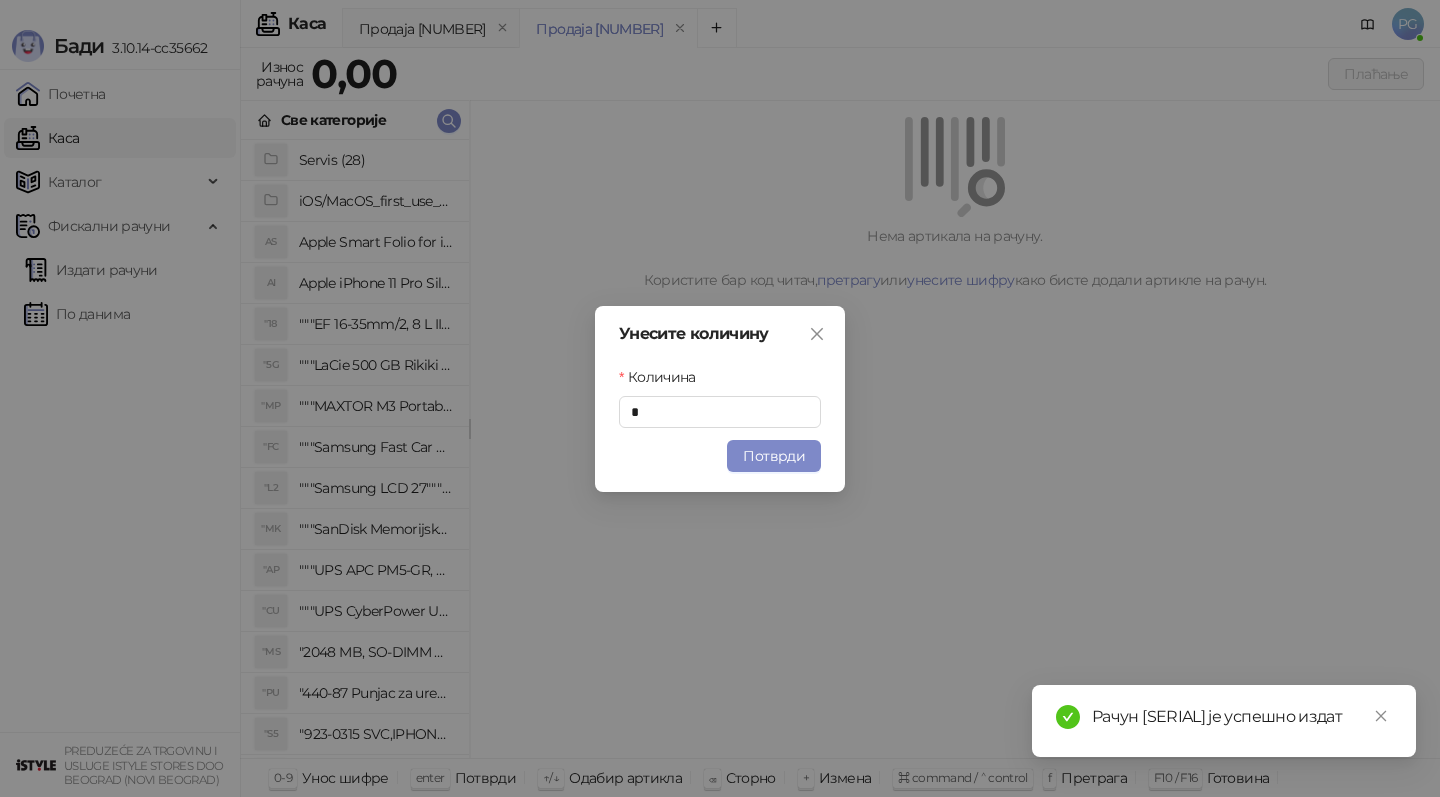 click on "Потврди" at bounding box center [774, 456] 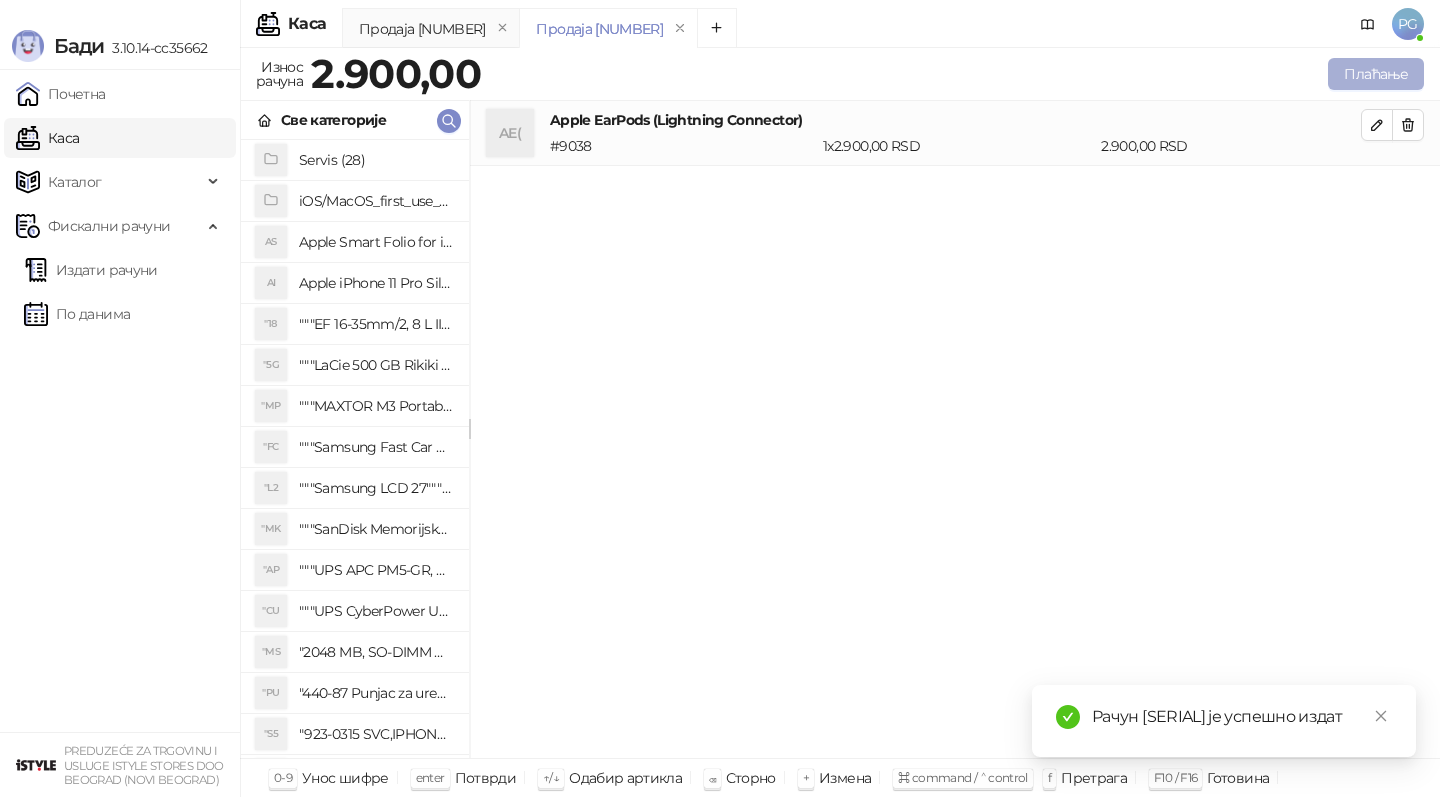 click on "Плаћање" at bounding box center [1376, 74] 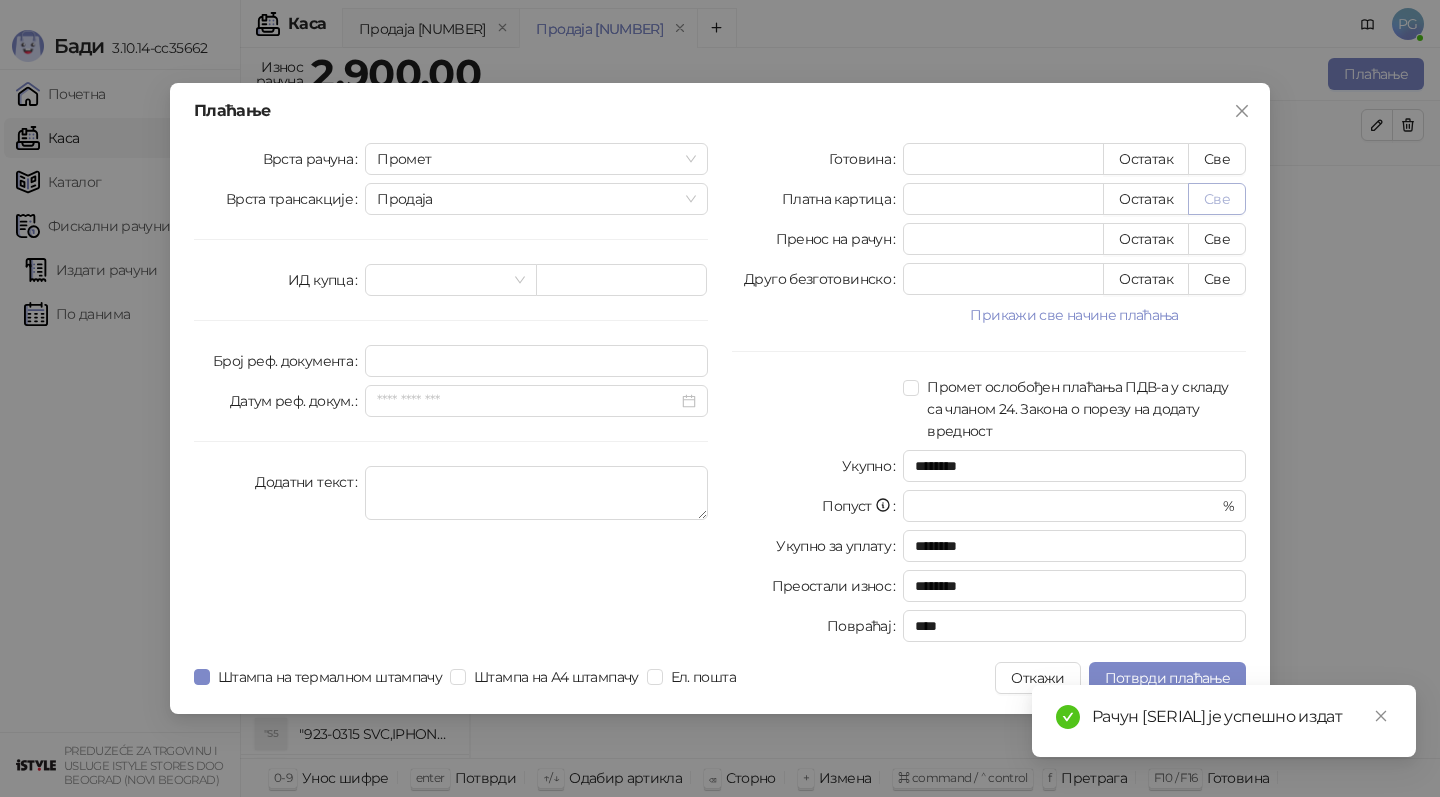 click on "Све" at bounding box center (1217, 199) 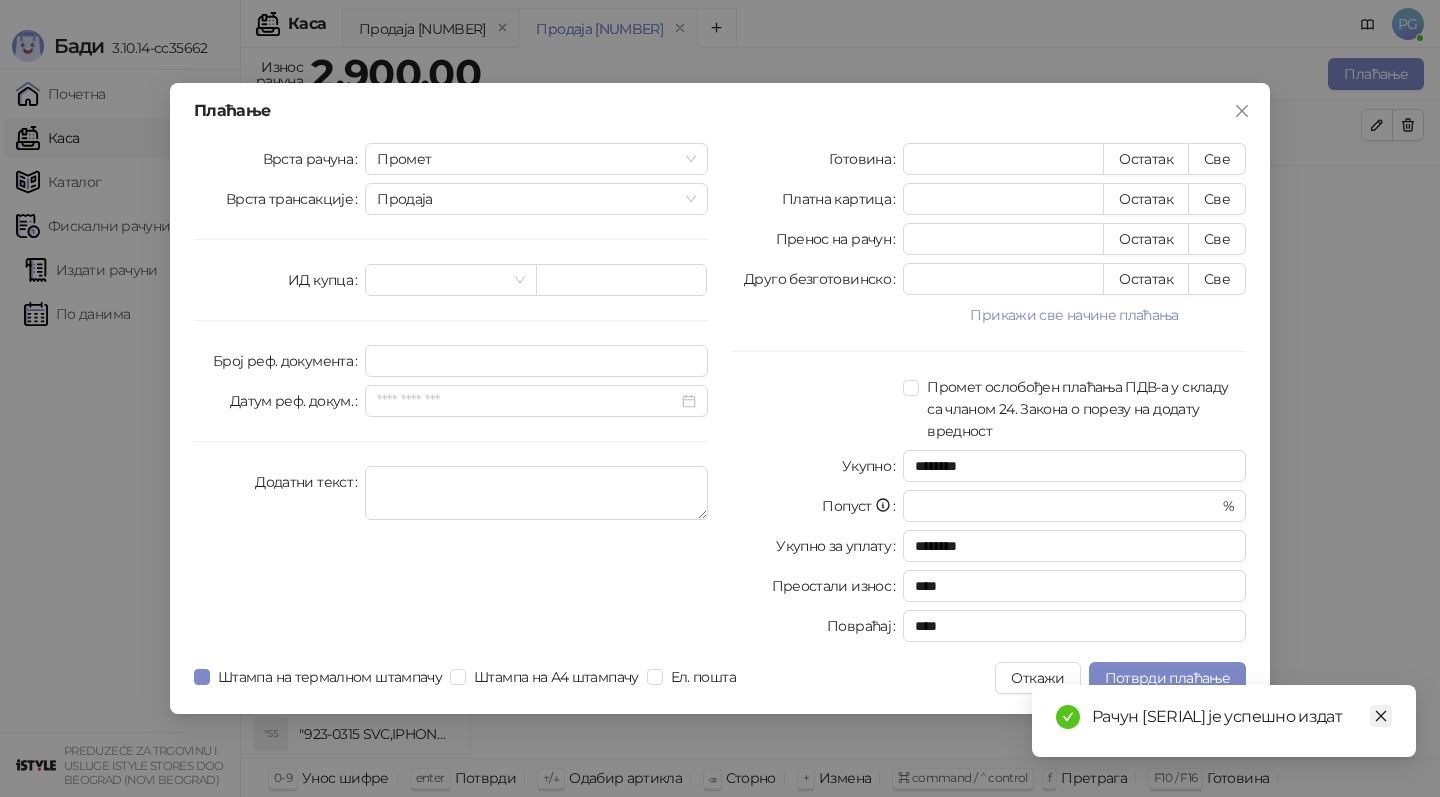 click at bounding box center (1381, 716) 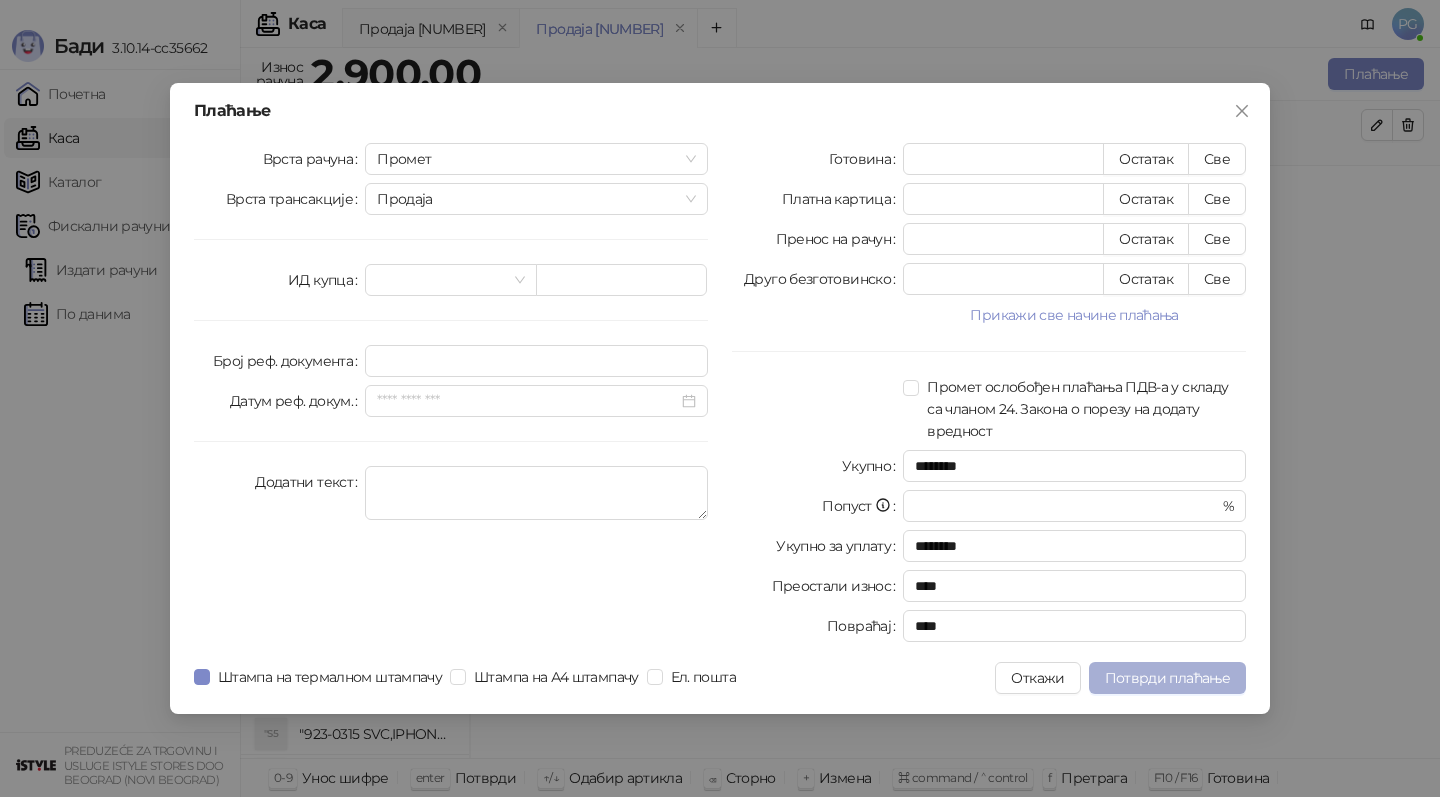 click on "Потврди плаћање" at bounding box center [1167, 678] 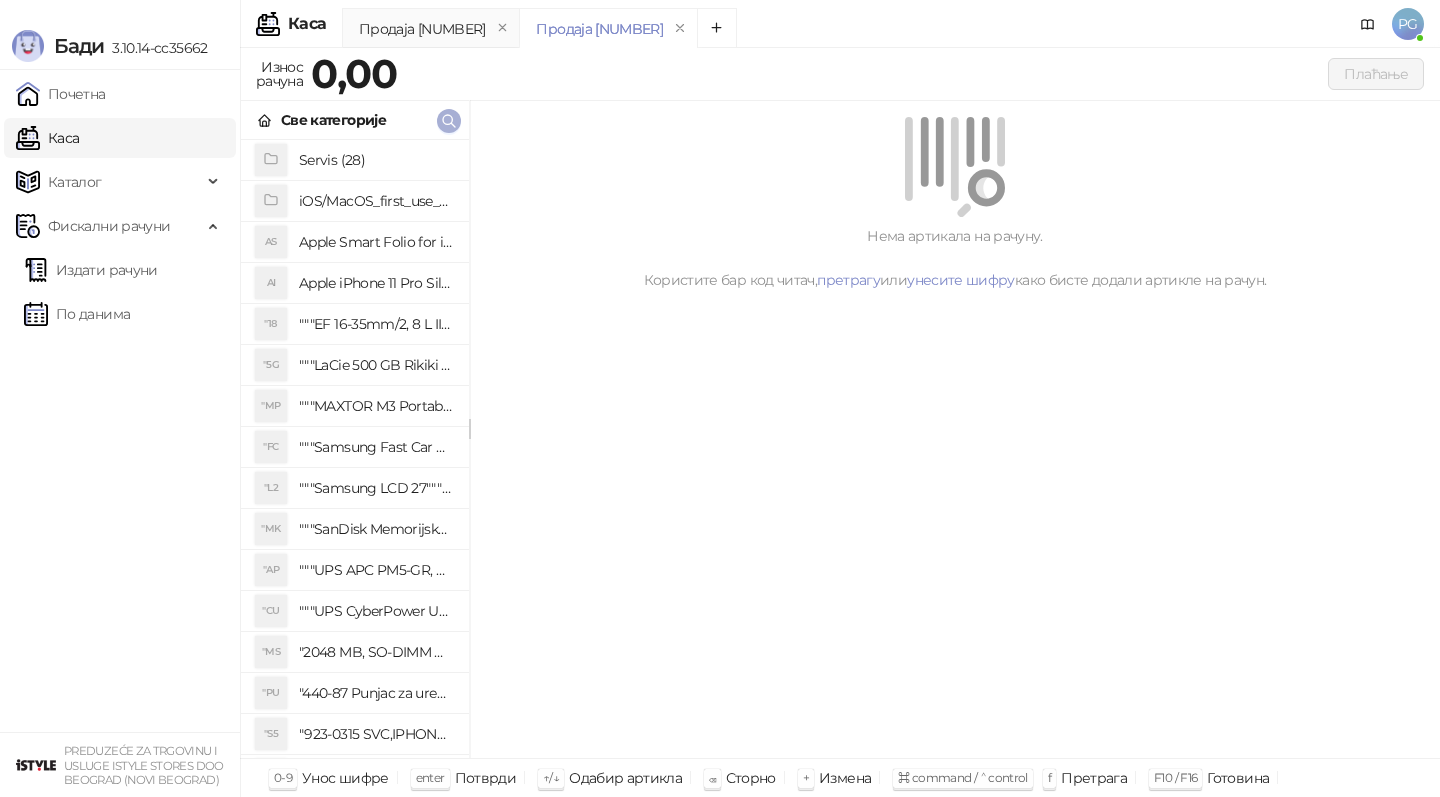 click 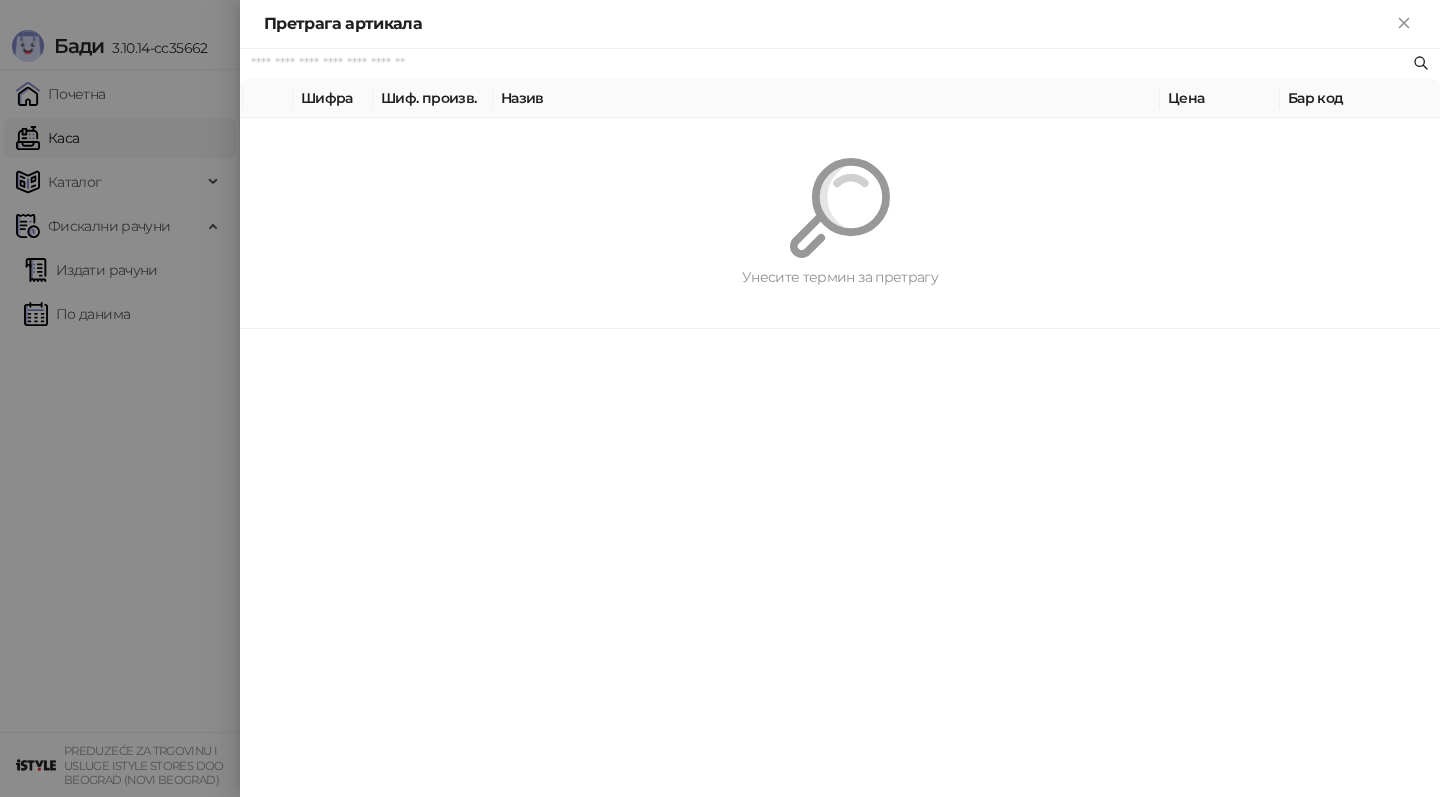 paste on "*********" 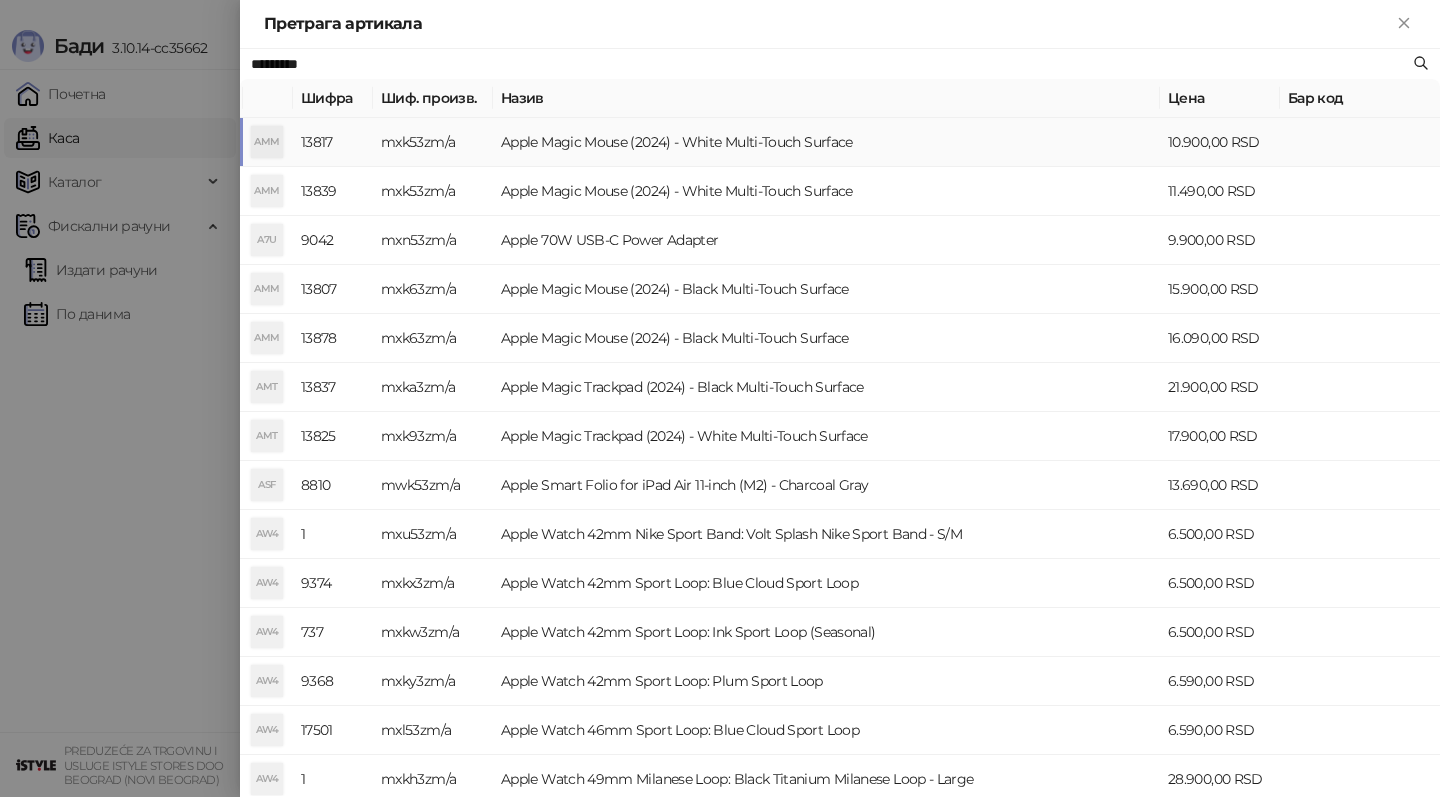 click on "Apple Magic Mouse (2024) - White Multi-Touch Surface" at bounding box center [826, 142] 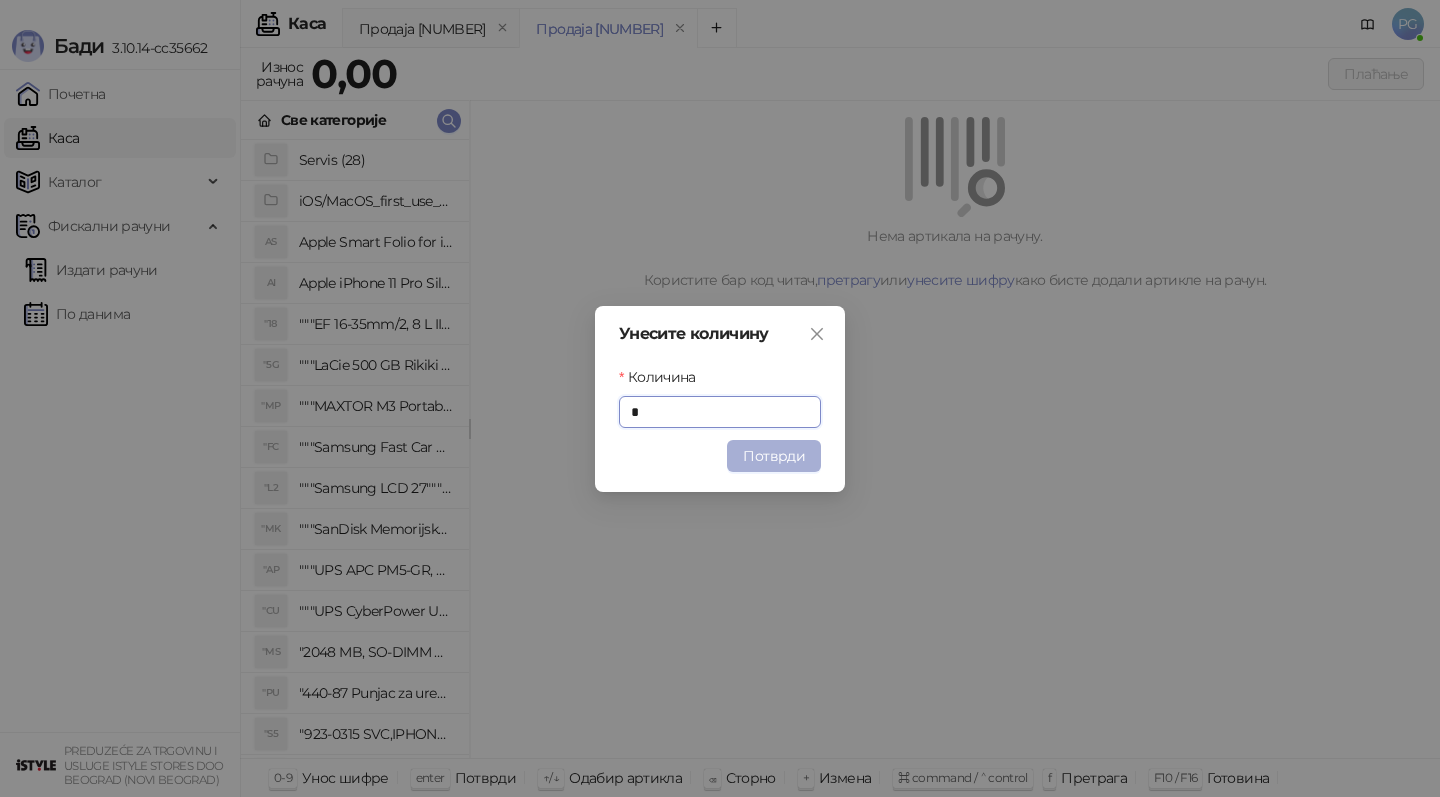 click on "Потврди" at bounding box center (774, 456) 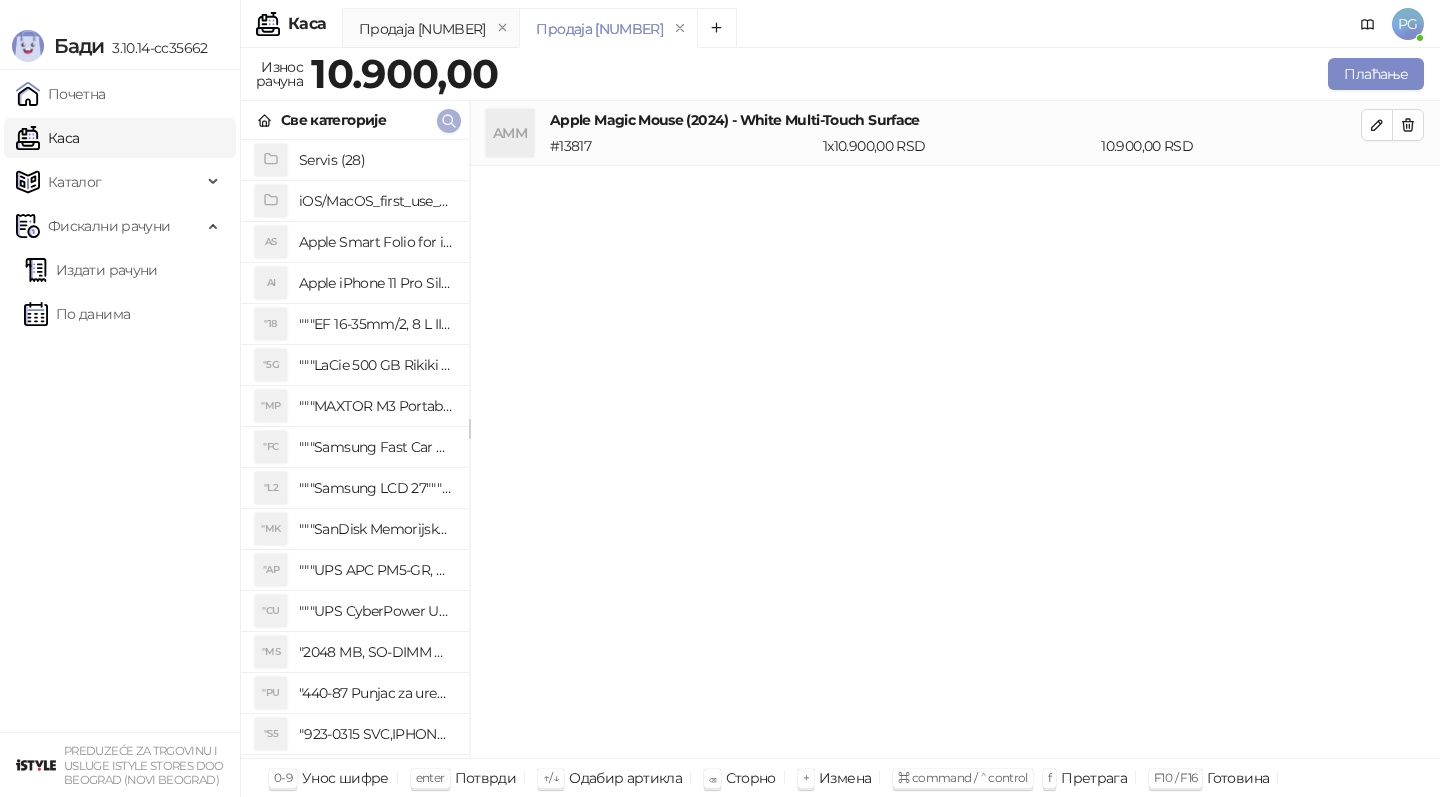 click at bounding box center [449, 120] 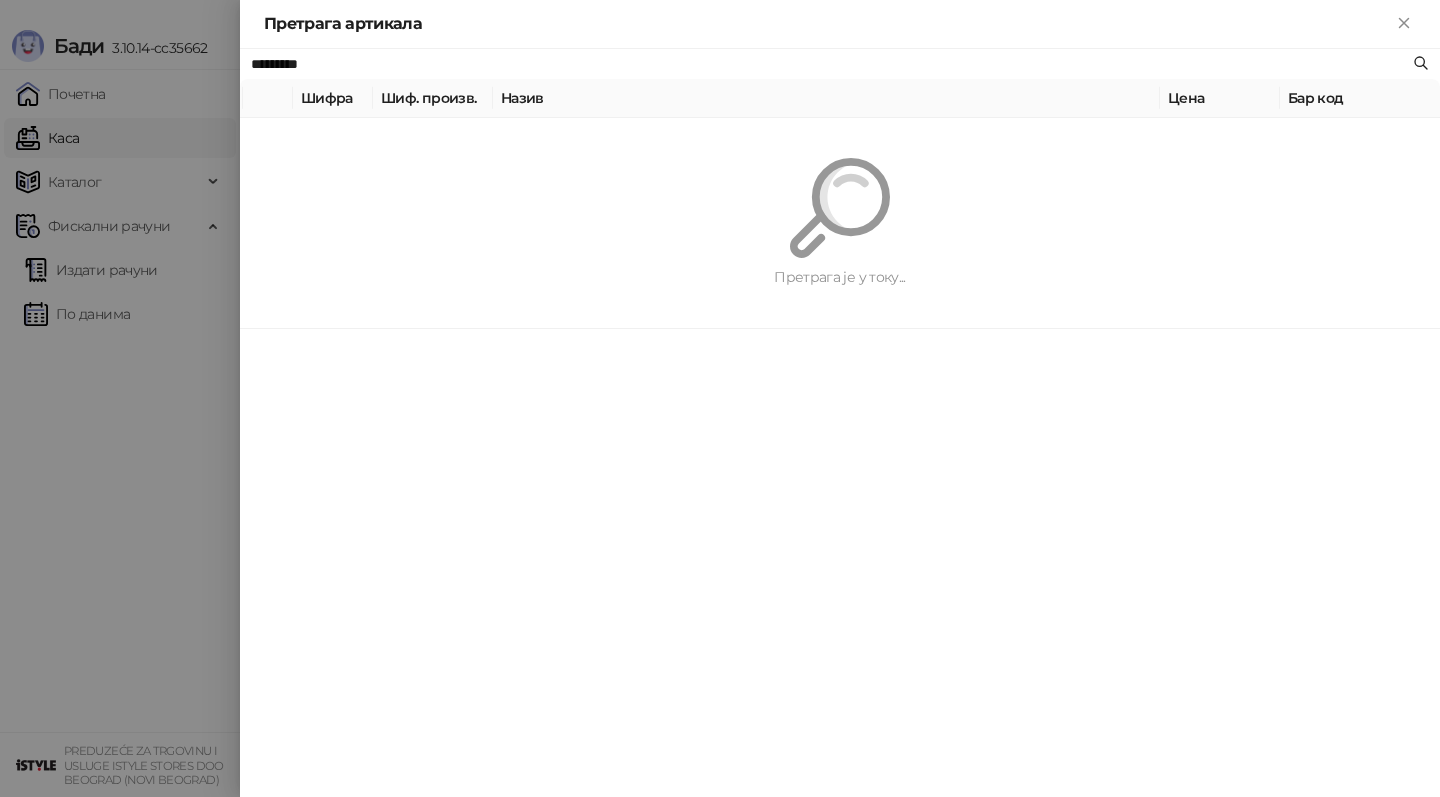 paste 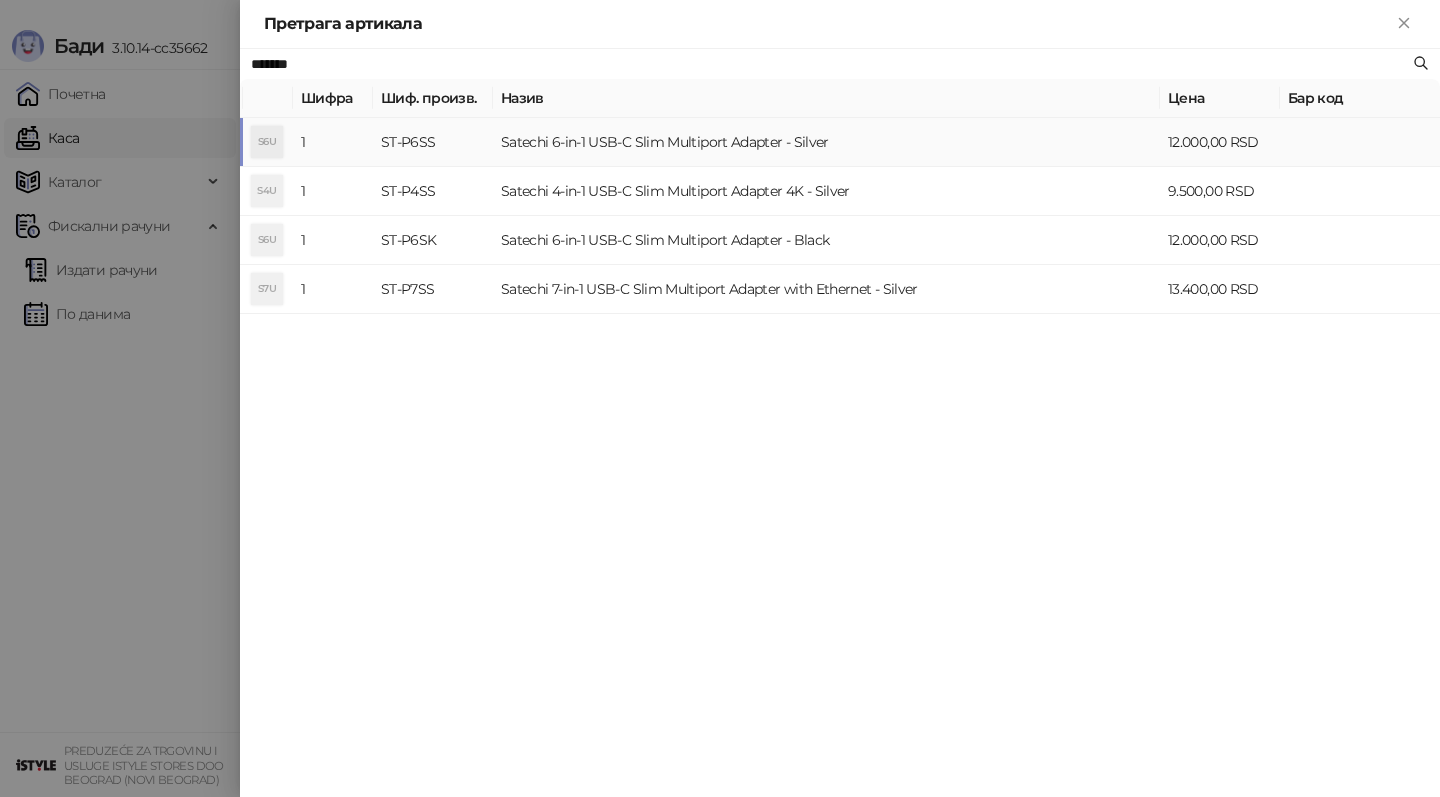 click on "Satechi 6-in-1 USB-C Slim Multiport Adapter - Silver" at bounding box center [826, 142] 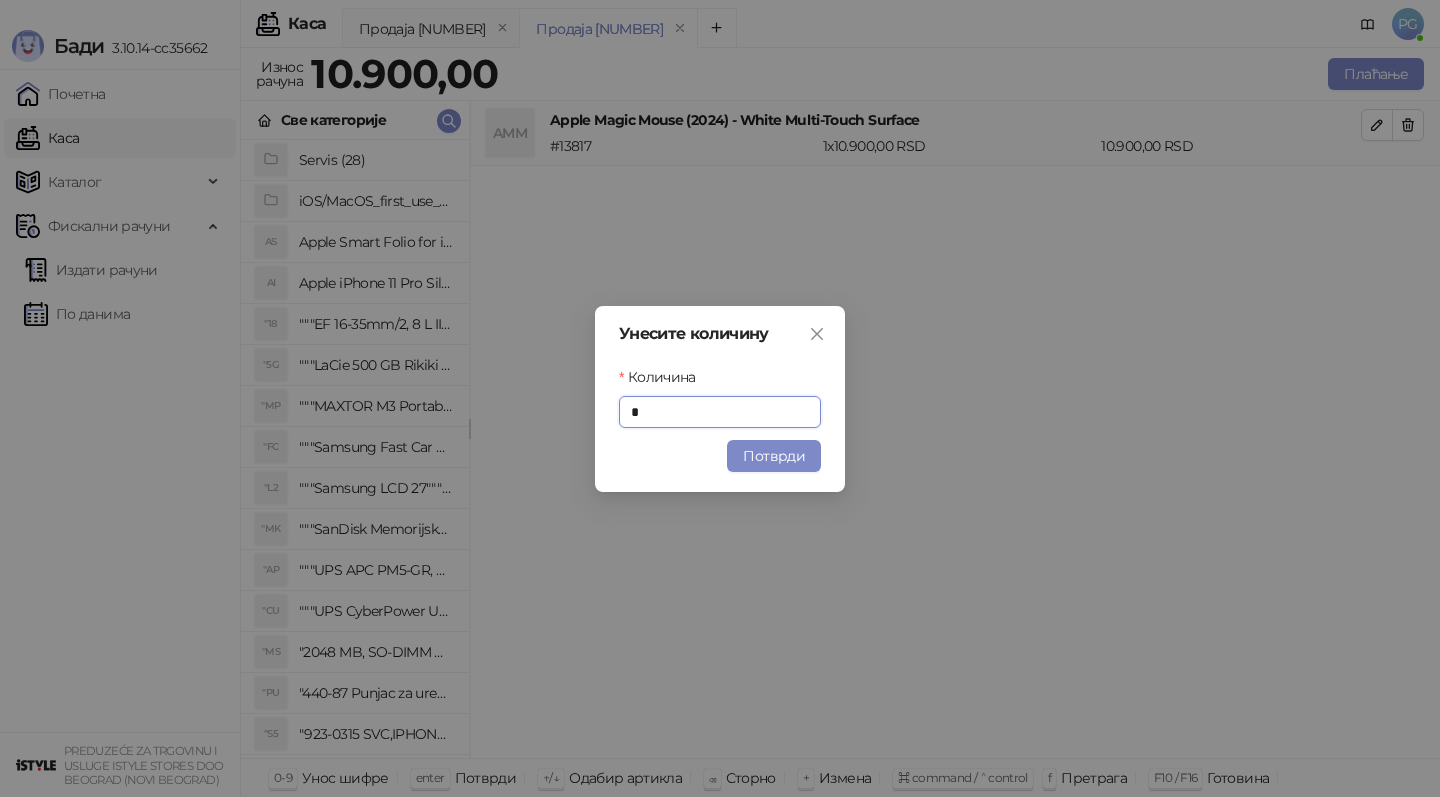 click on "Потврди" at bounding box center [774, 456] 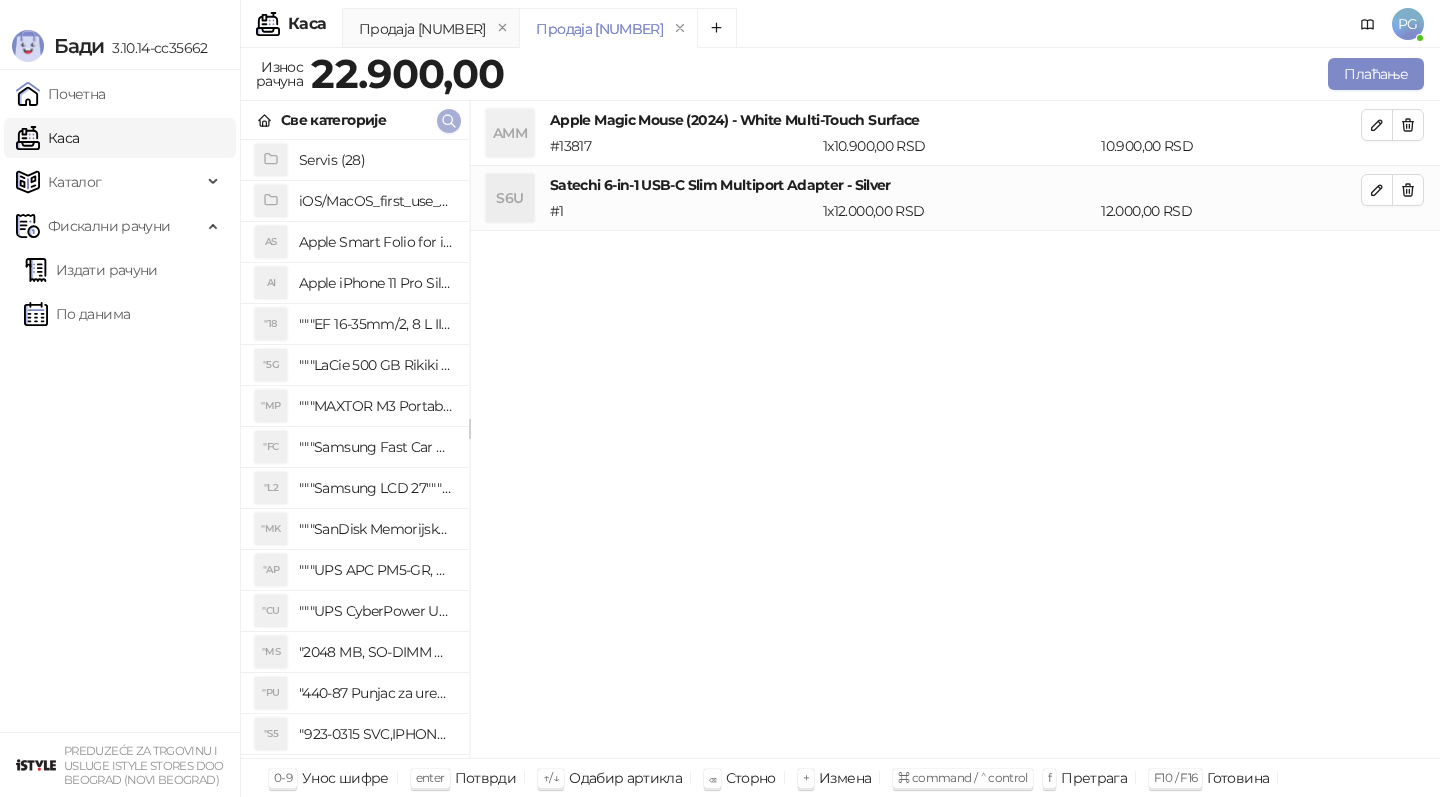click 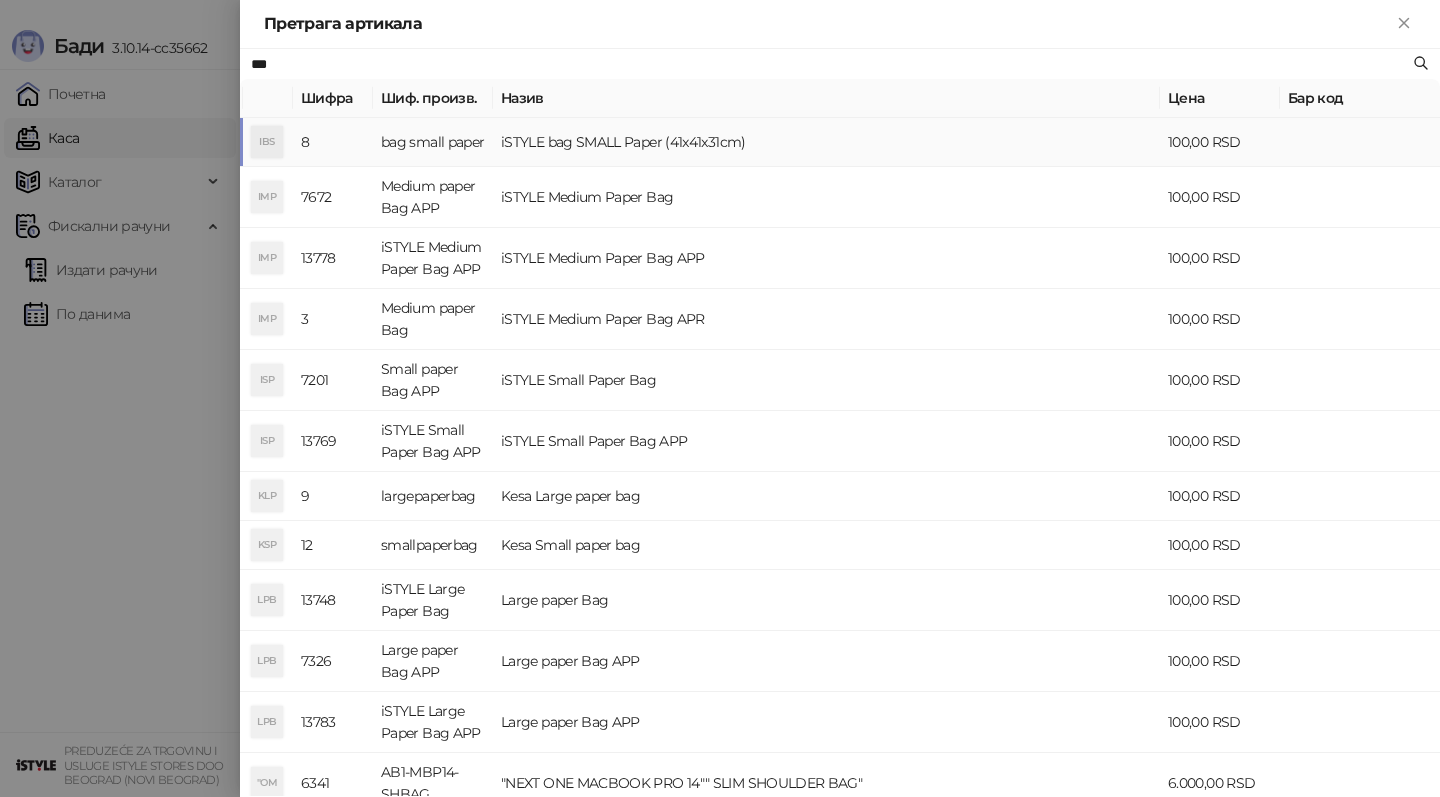 type on "***" 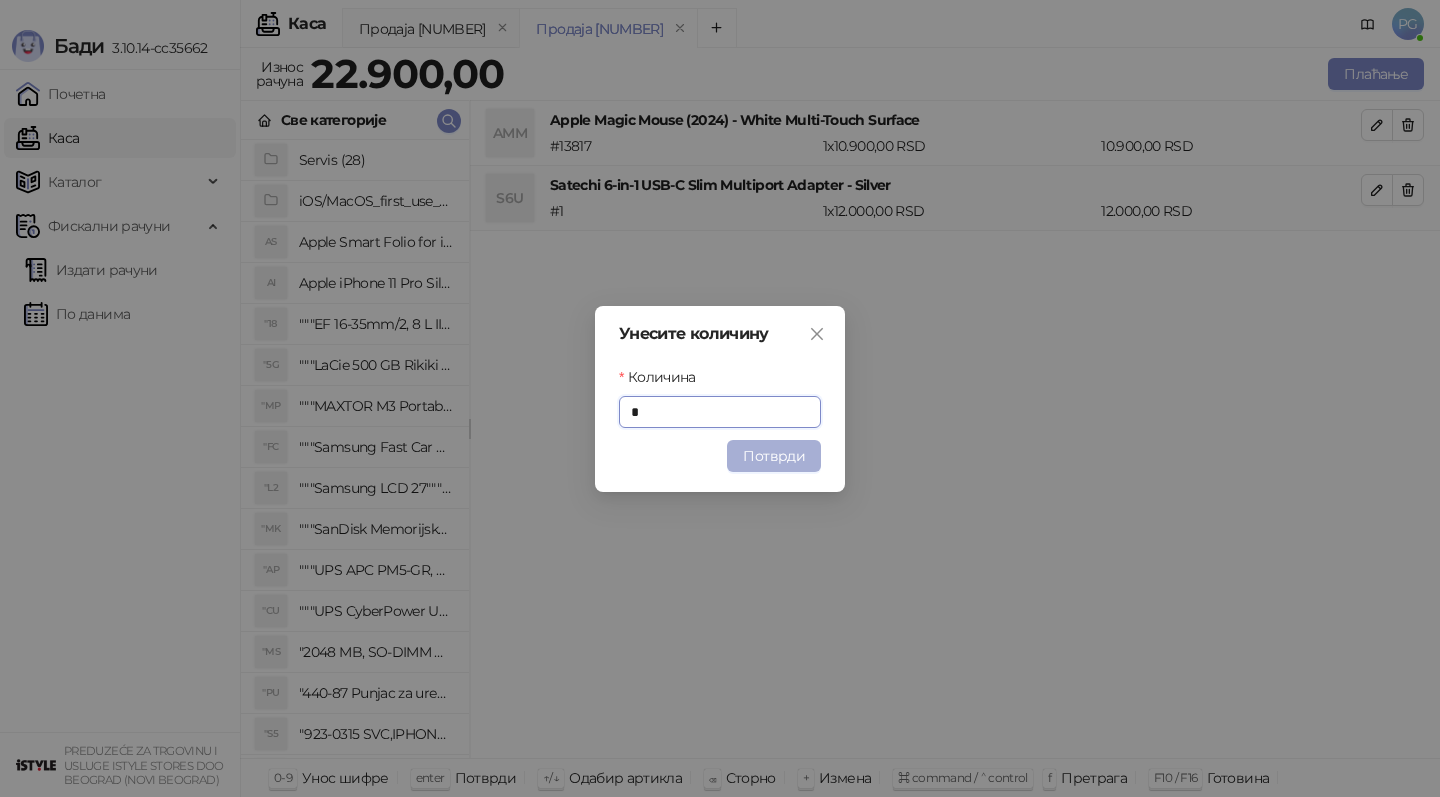 click on "Потврди" at bounding box center (774, 456) 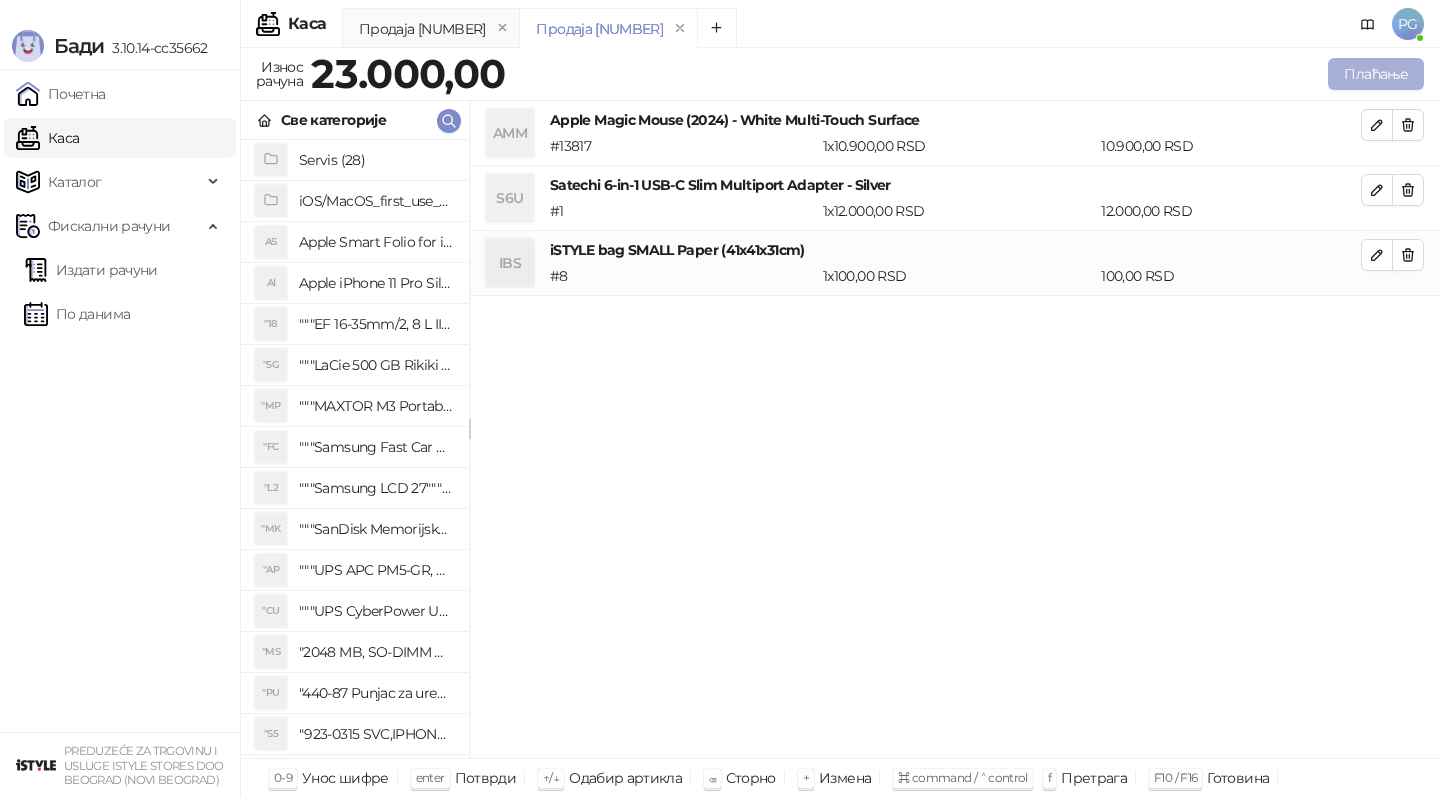 click on "Плаћање" at bounding box center [1376, 74] 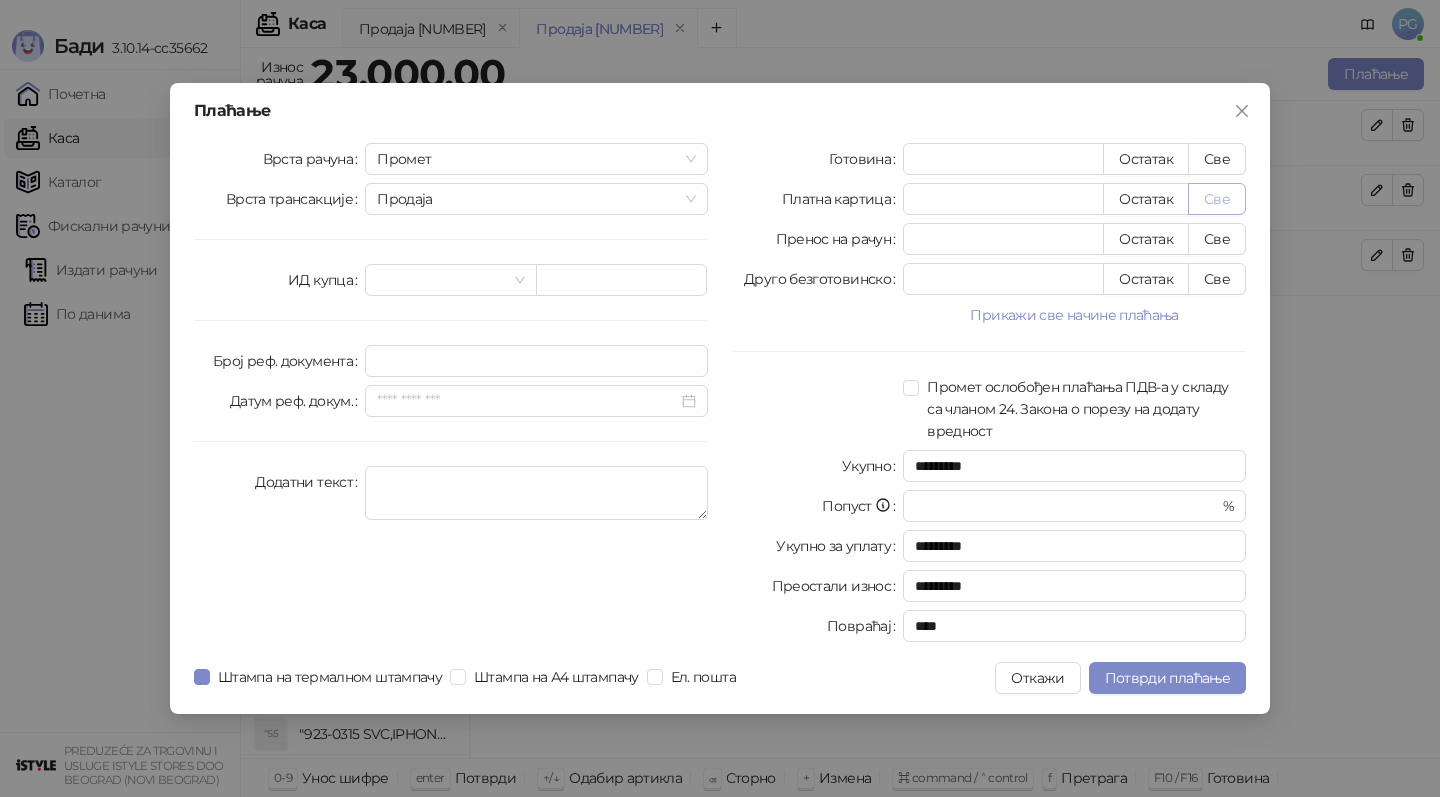 click on "Све" at bounding box center (1217, 199) 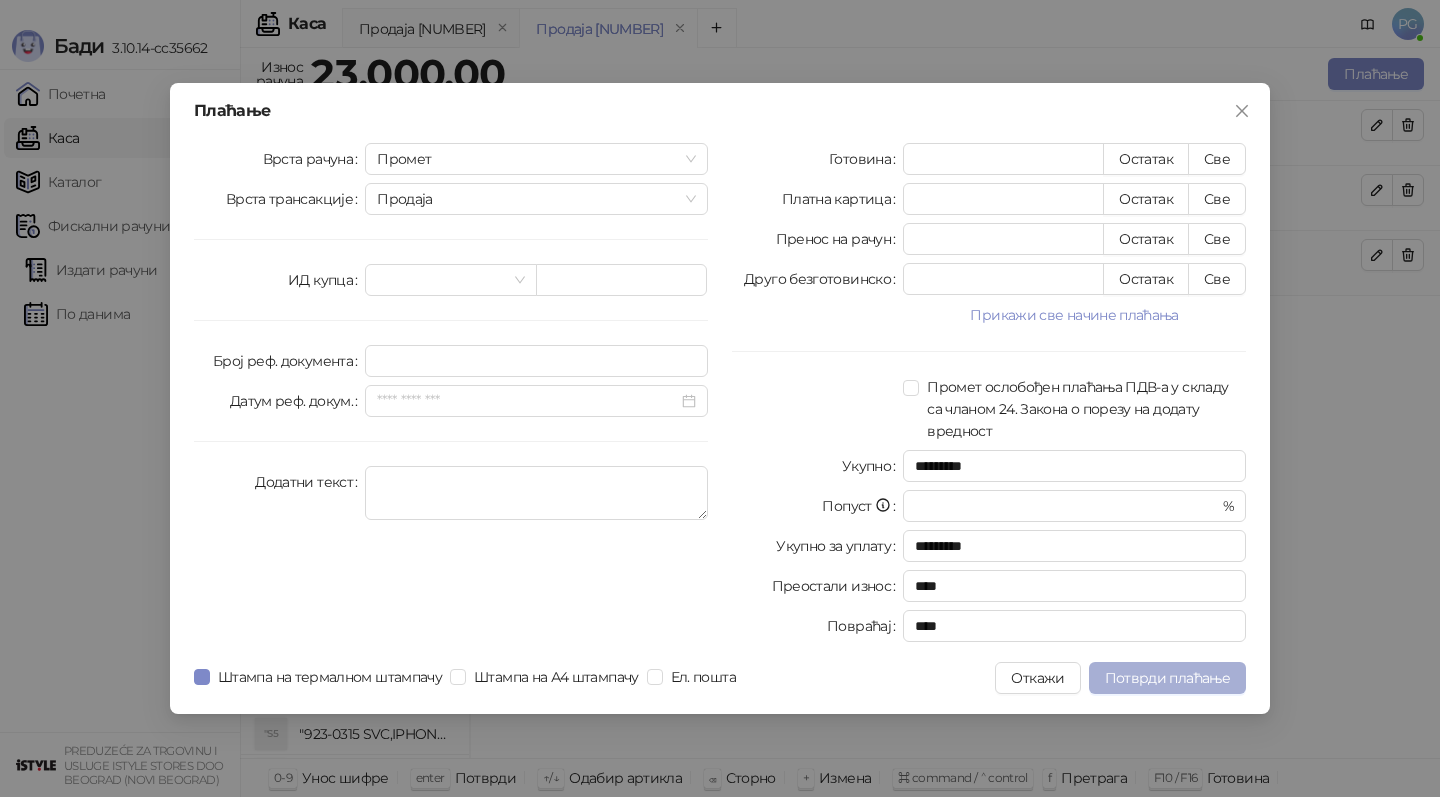 click on "Потврди плаћање" at bounding box center [1167, 678] 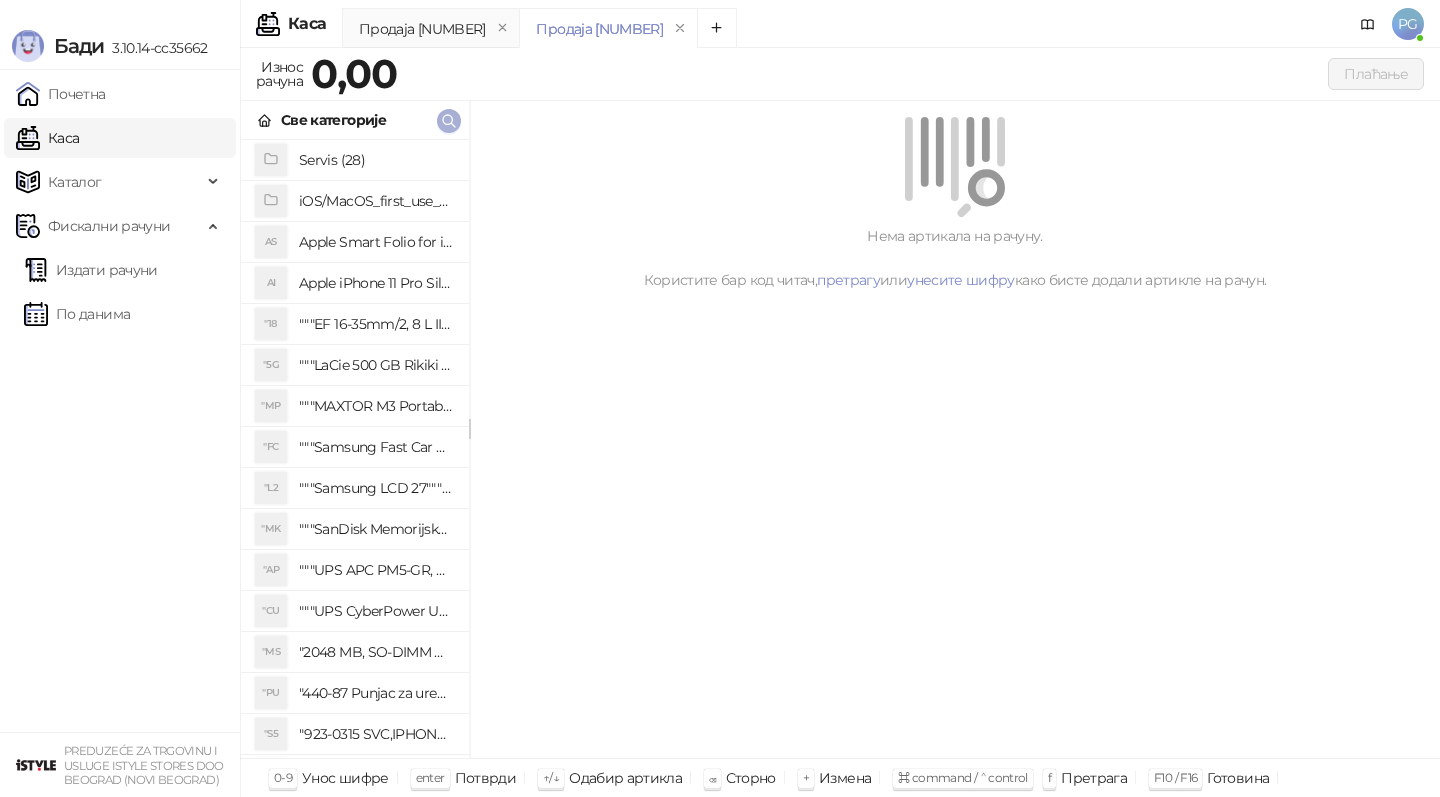 click 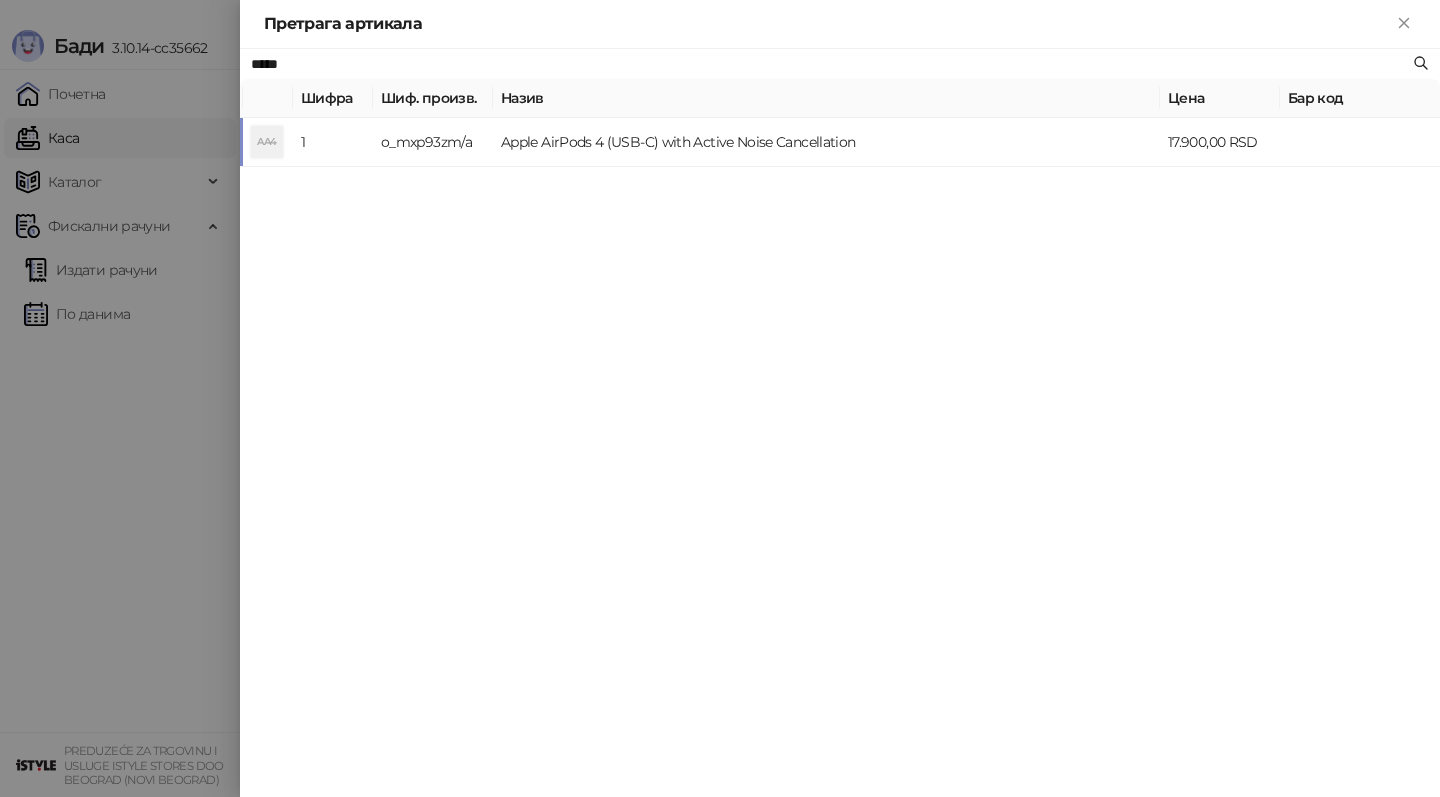 type on "*****" 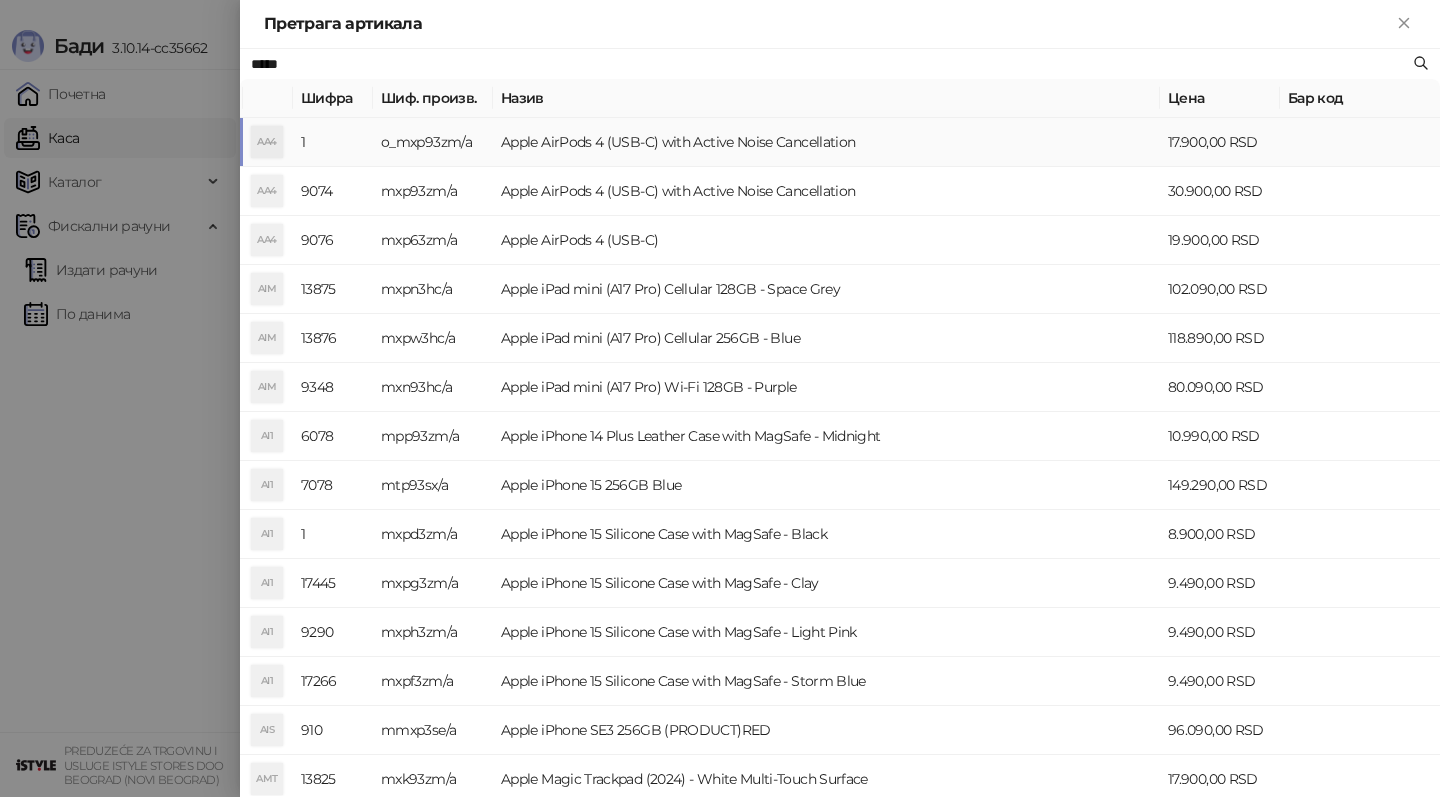click on "Apple AirPods 4 (USB-C) with Active Noise Cancellation" at bounding box center [826, 142] 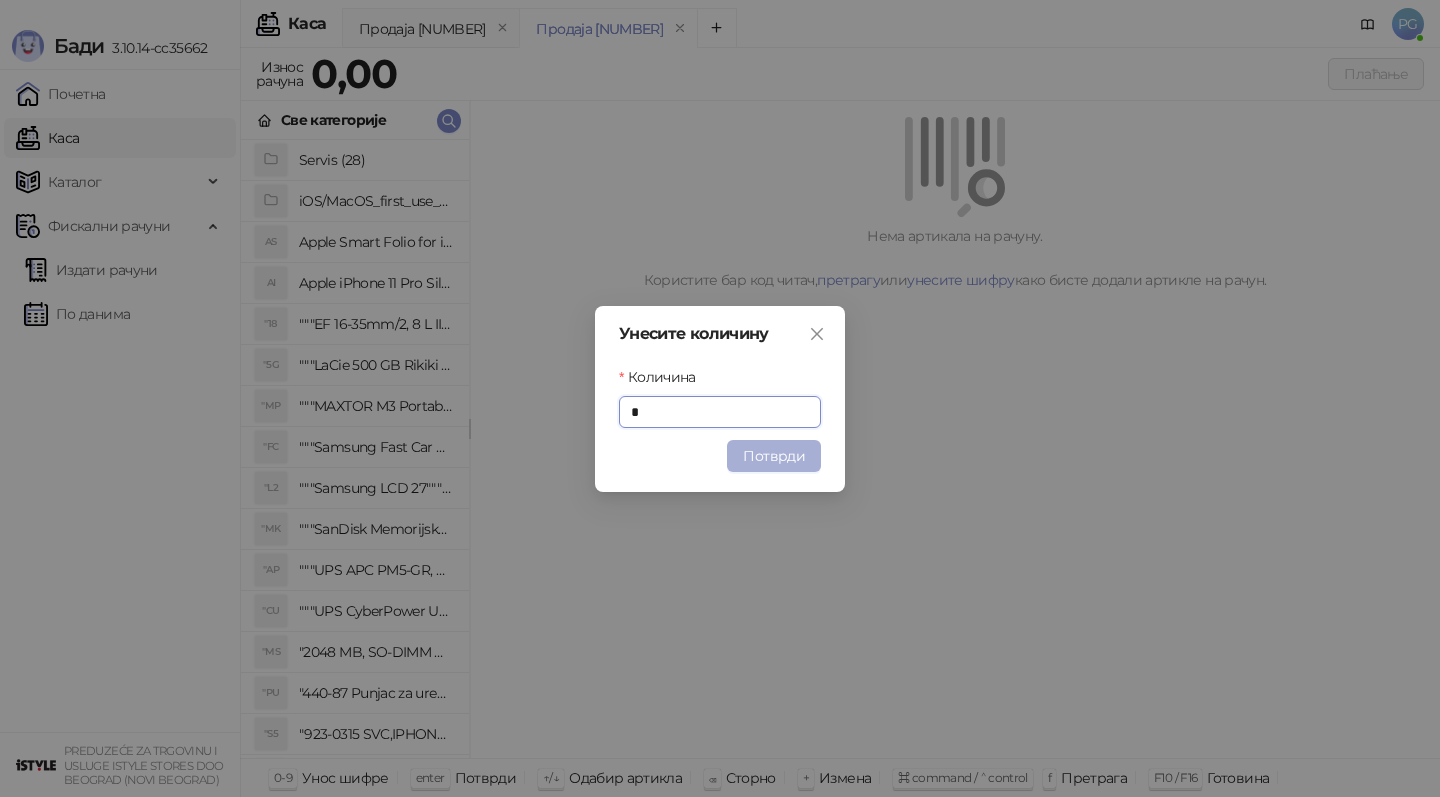 click on "Потврди" at bounding box center [774, 456] 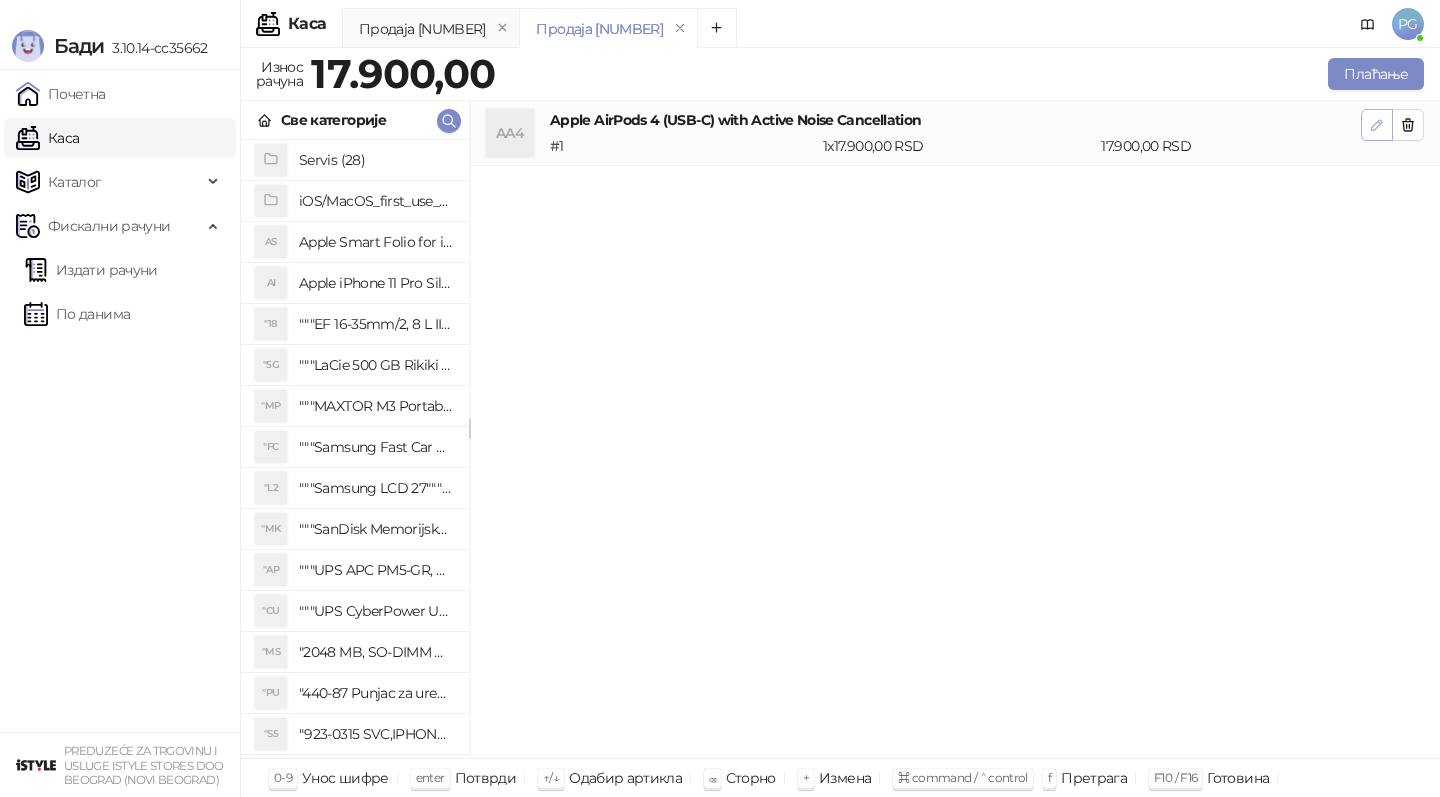 click at bounding box center [1377, 125] 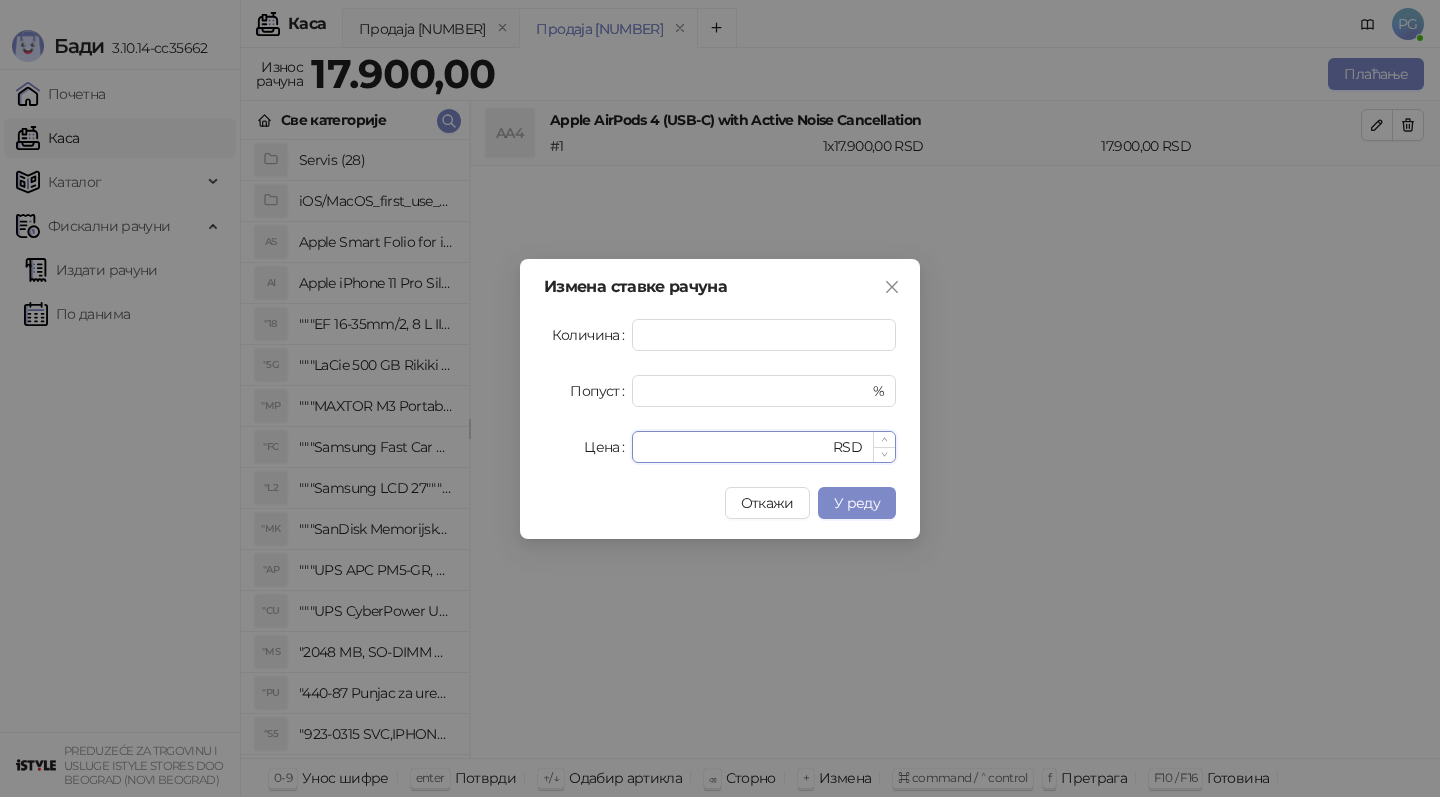 click on "*****" at bounding box center (736, 447) 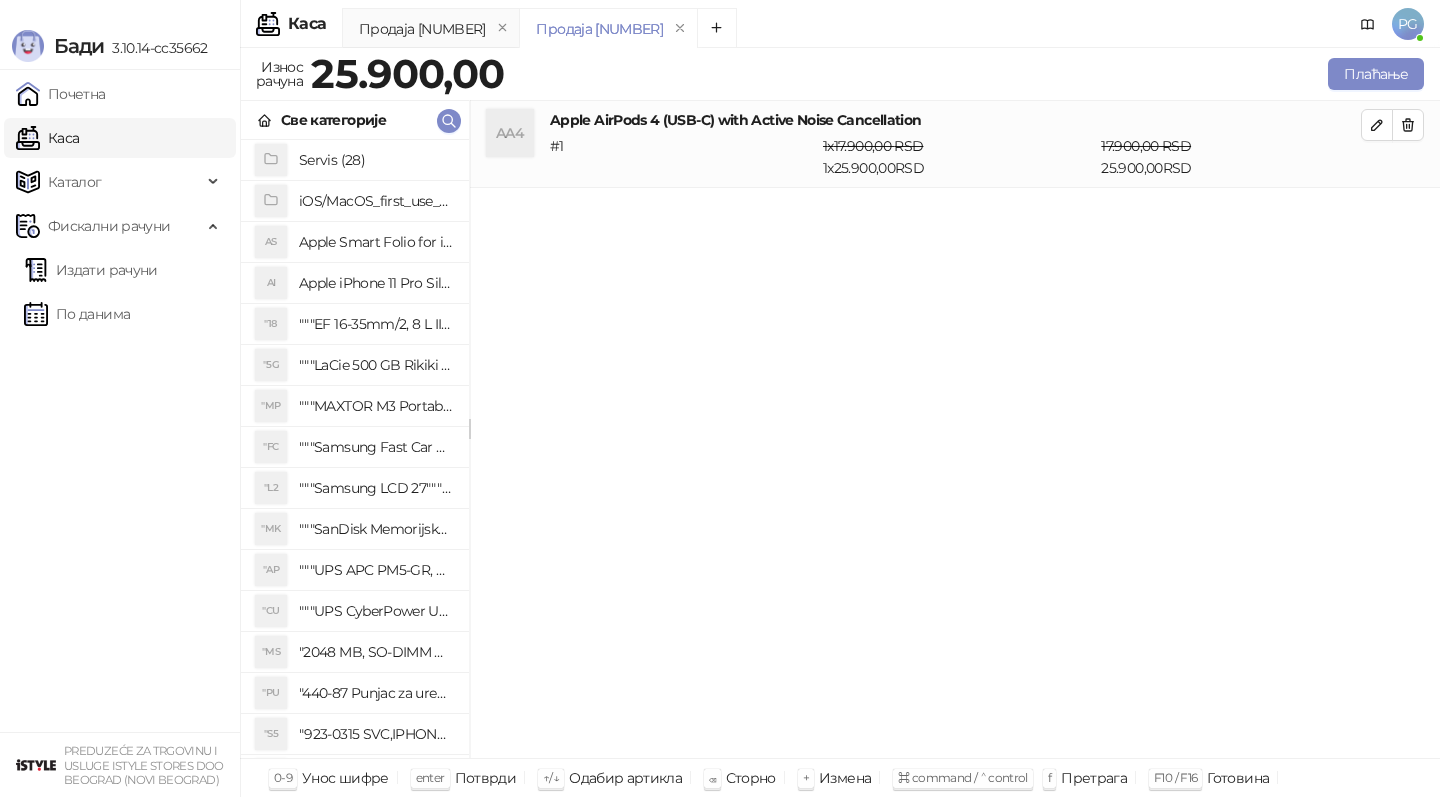 click on "Плаћање" at bounding box center (968, 74) 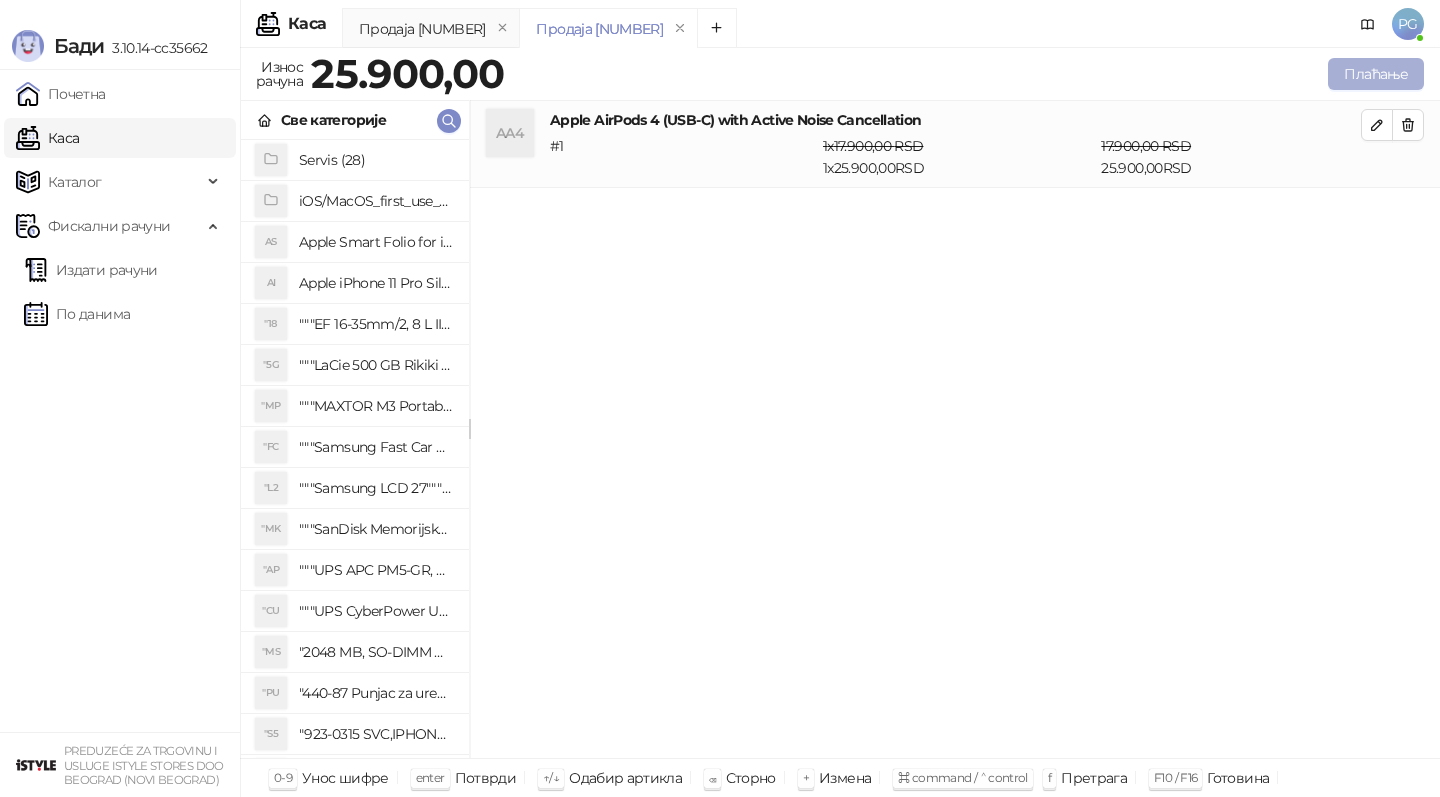 click on "Плаћање" at bounding box center (1376, 74) 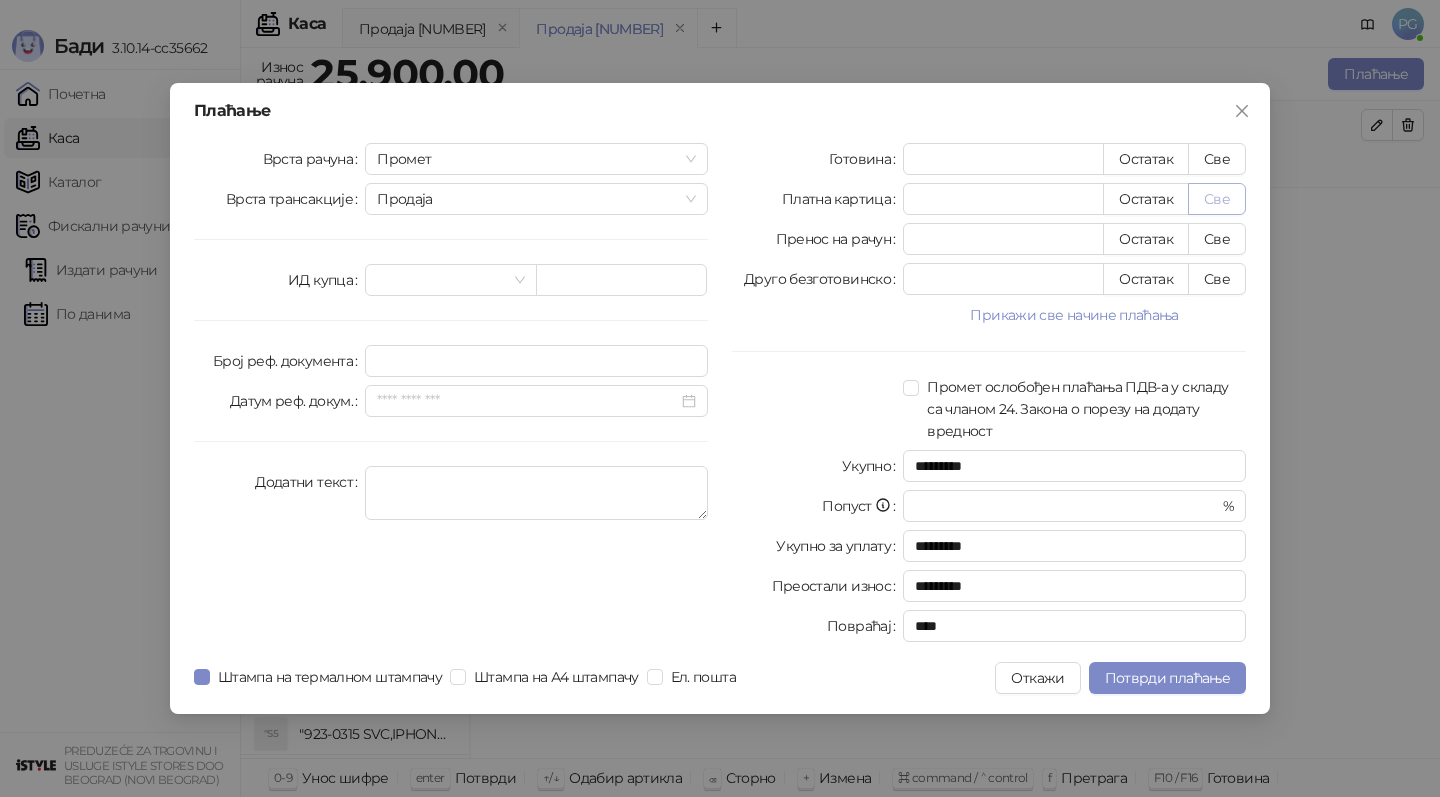 click on "Све" at bounding box center [1217, 199] 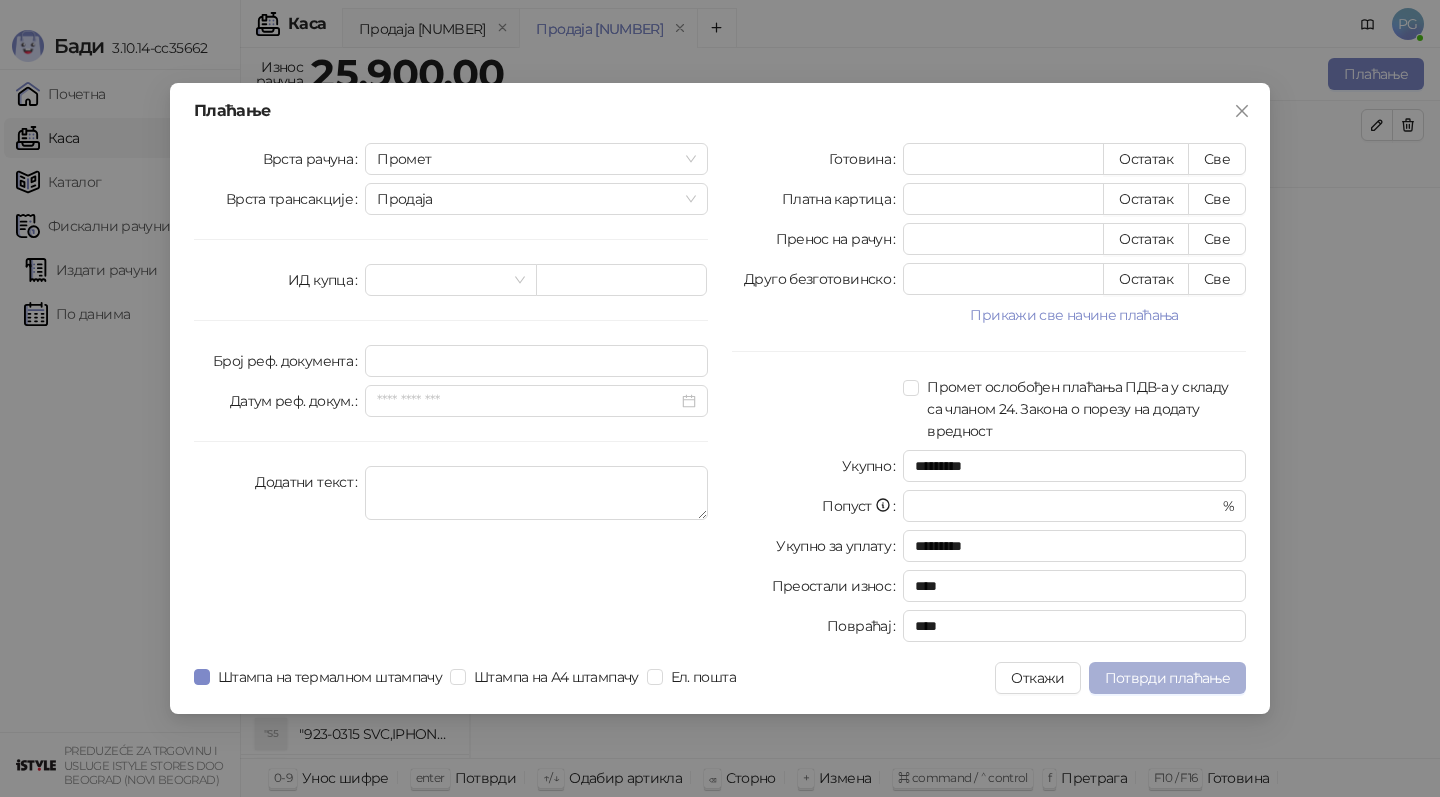 click on "Потврди плаћање" at bounding box center [1167, 678] 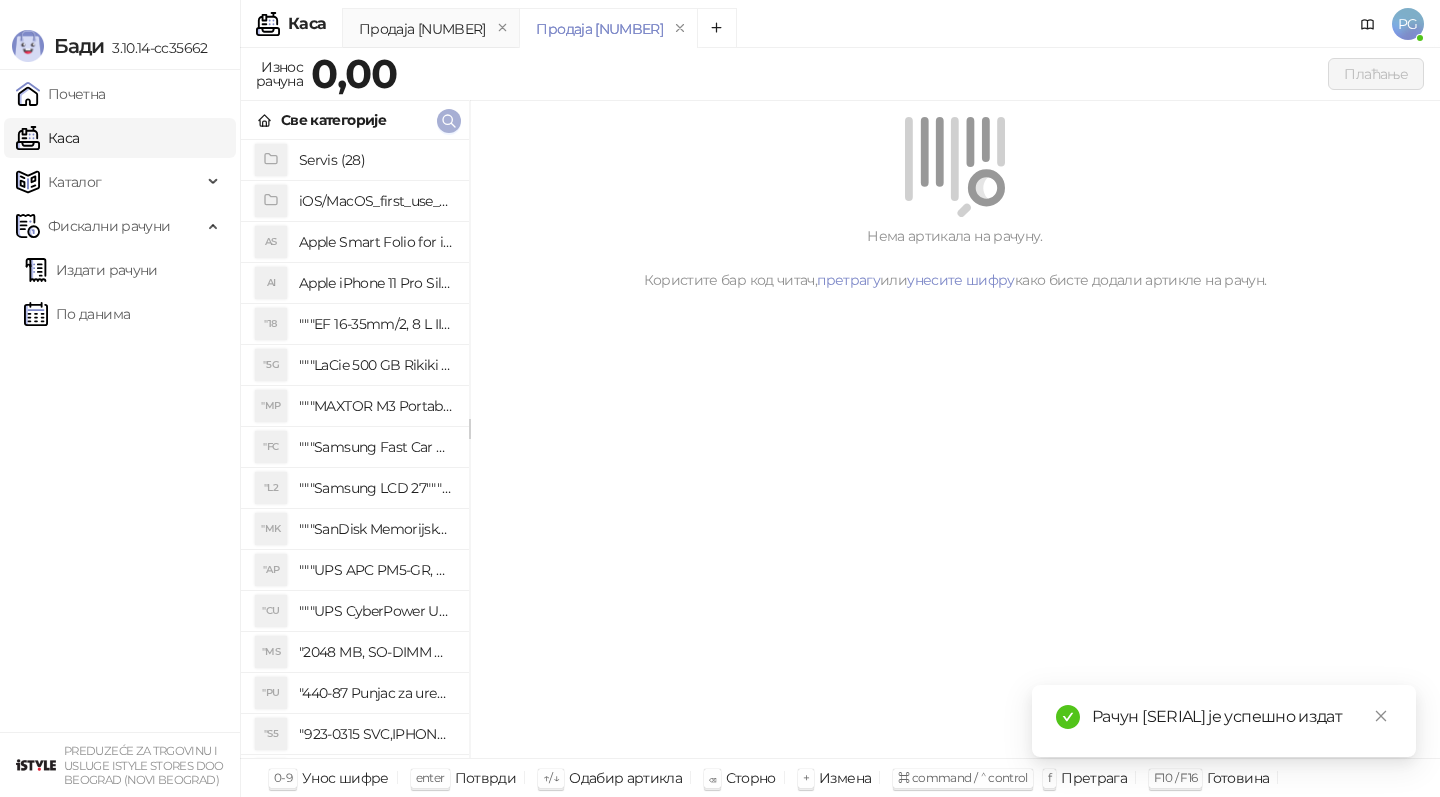 click 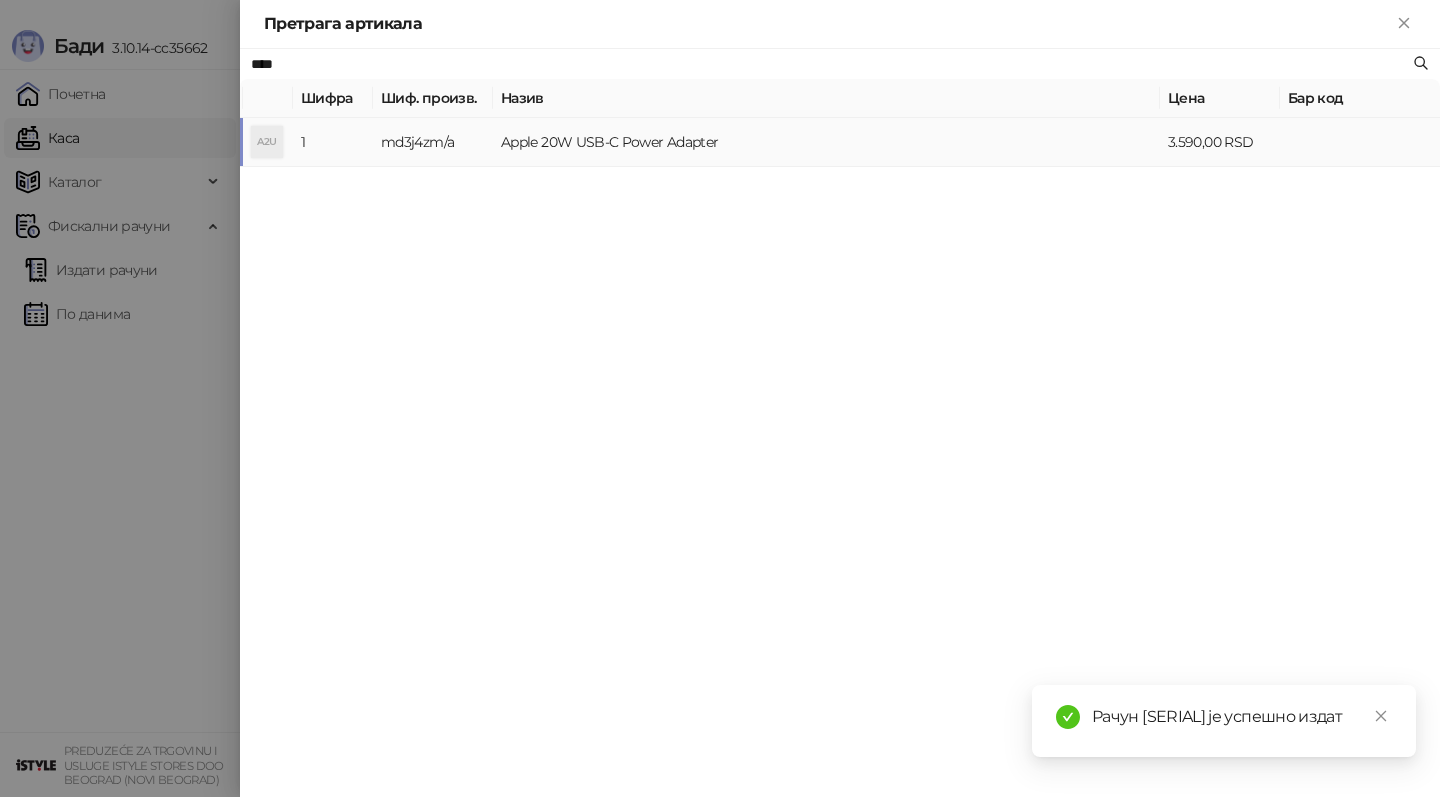 type on "****" 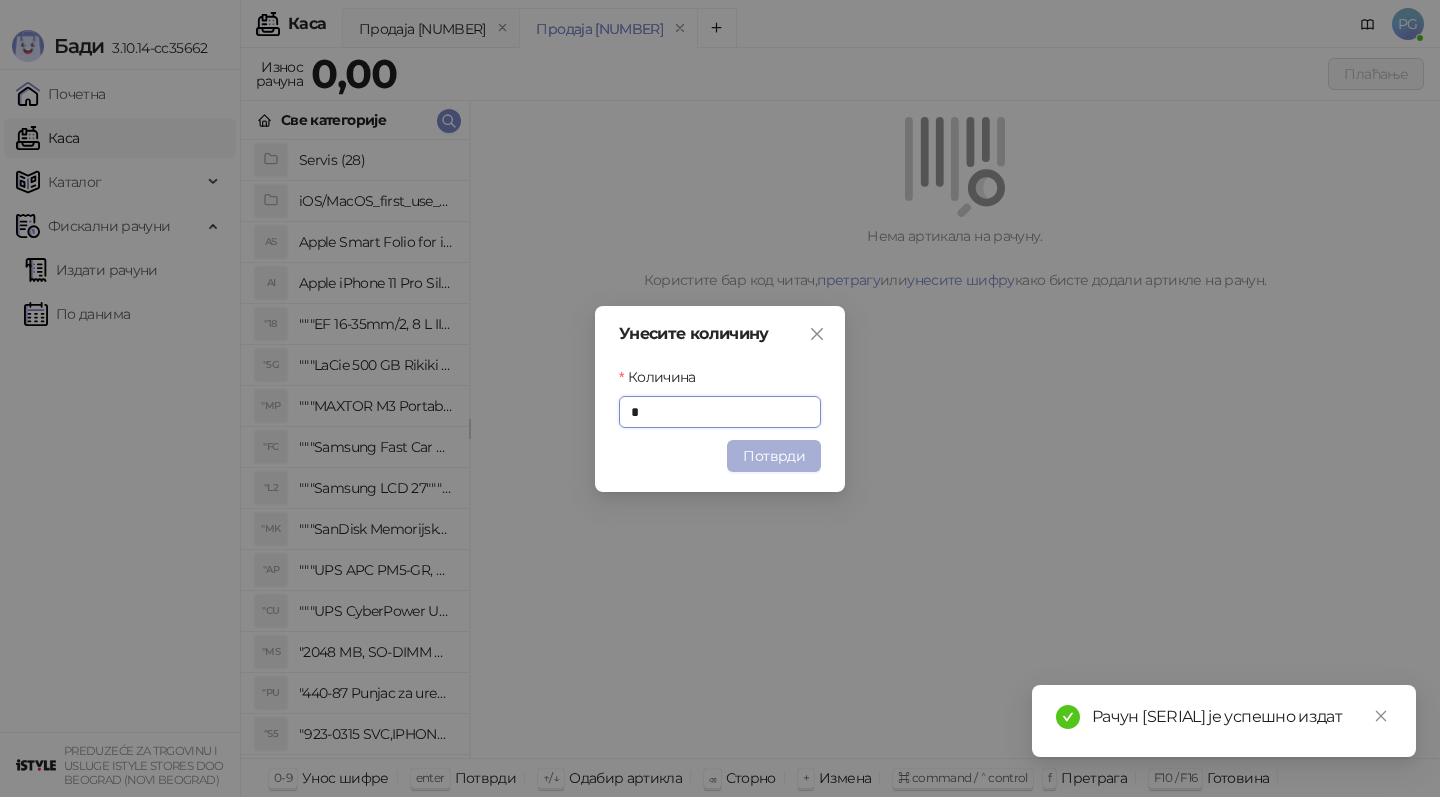 click on "Потврди" at bounding box center [774, 456] 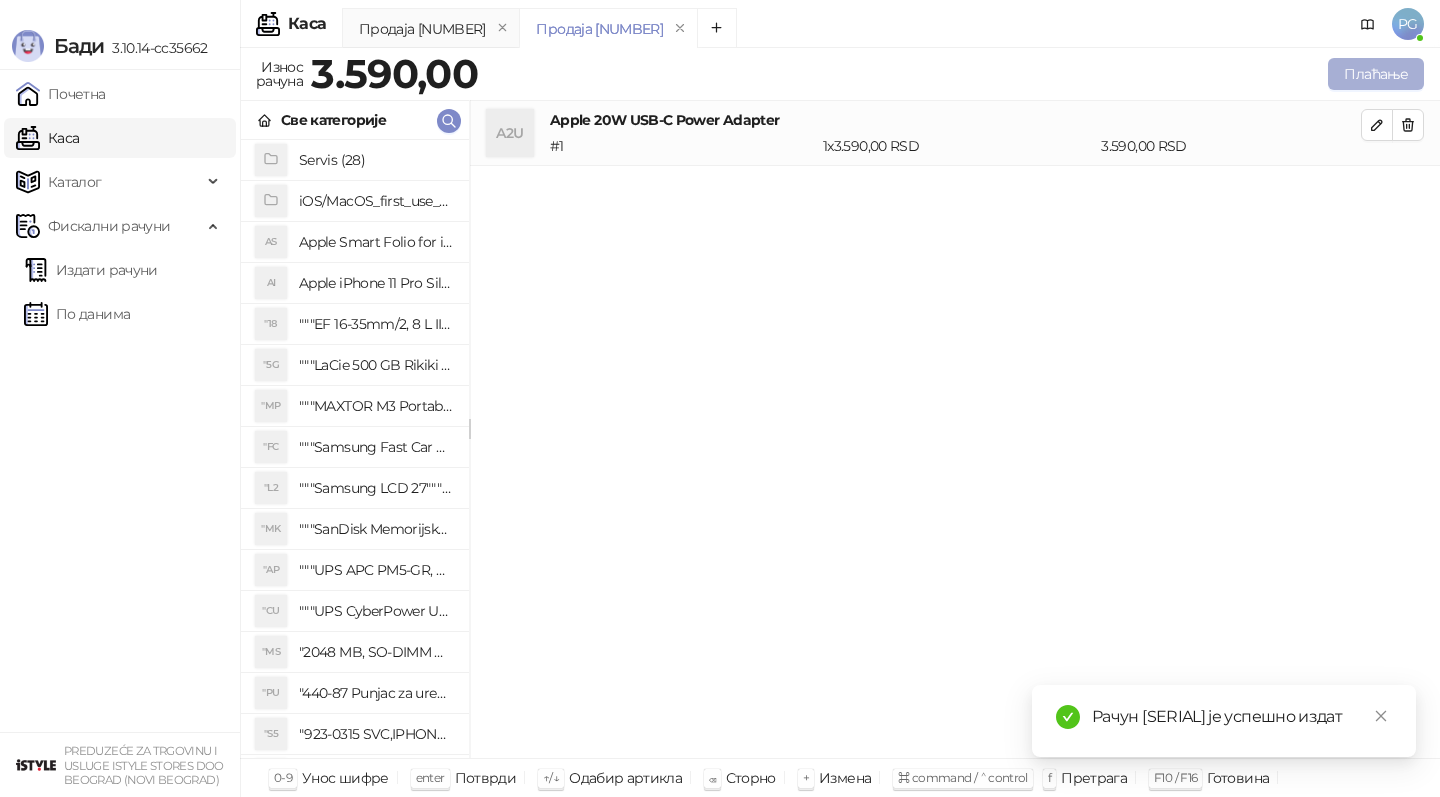 click on "Плаћање" at bounding box center (1376, 74) 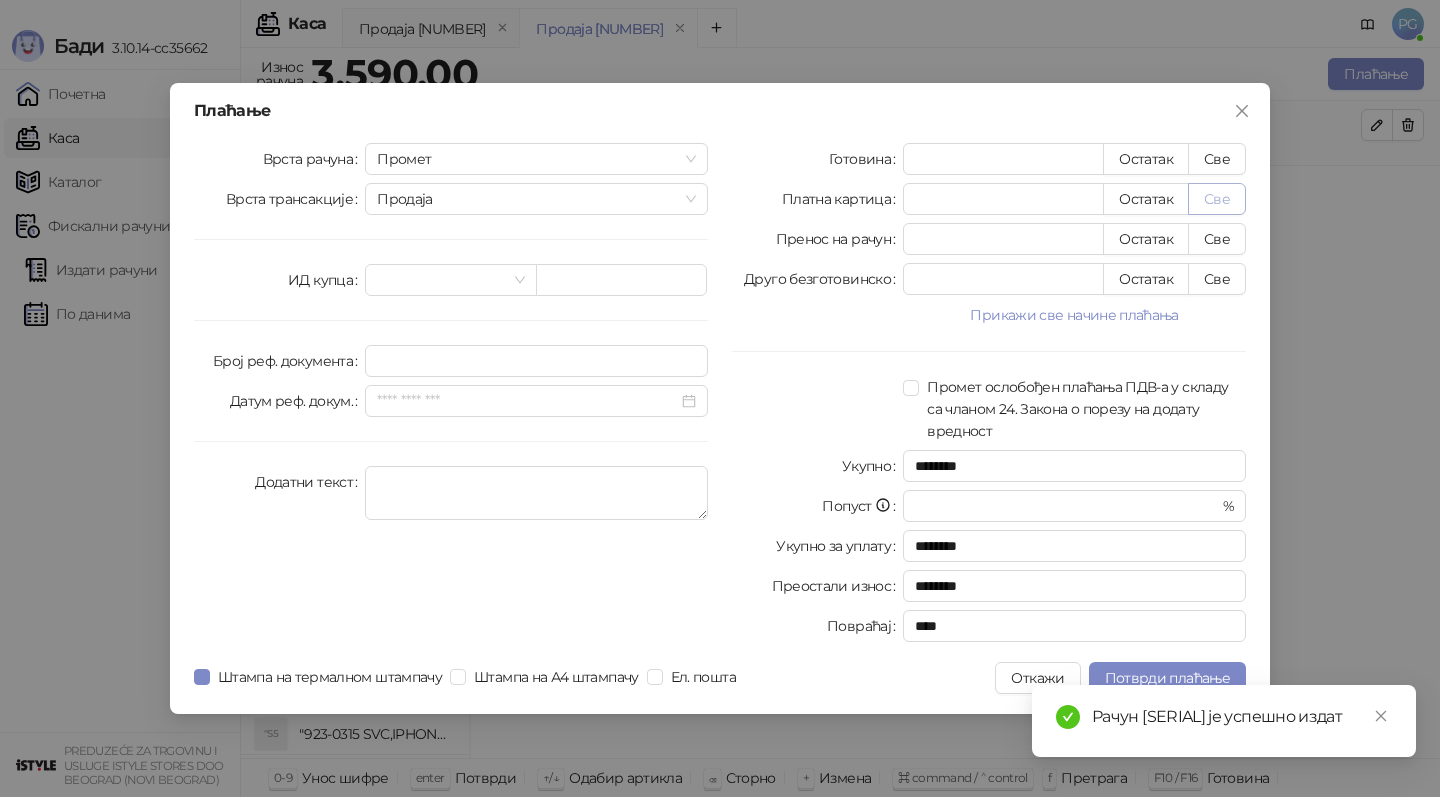 click on "Све" at bounding box center [1217, 199] 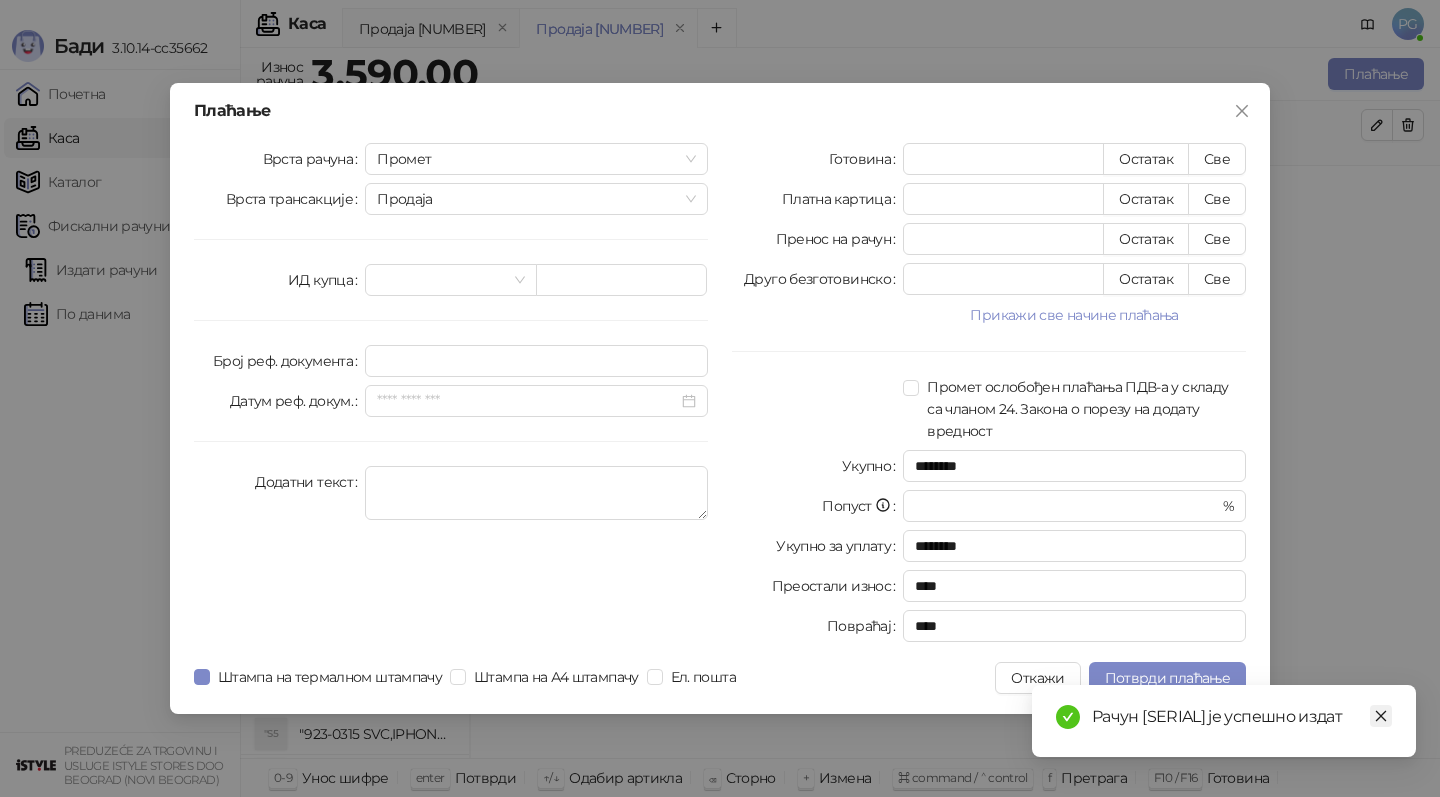 click 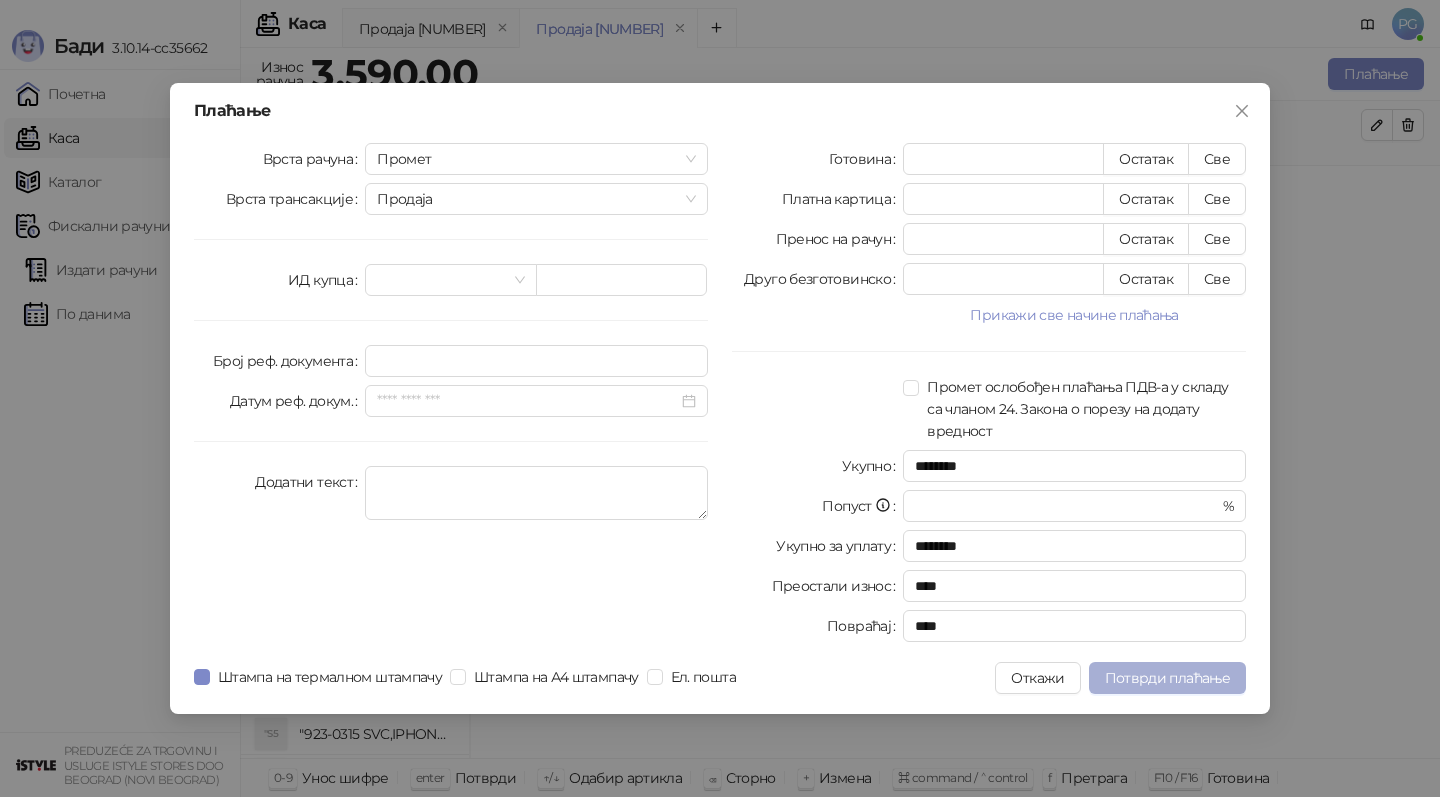 click on "Потврди плаћање" at bounding box center (1167, 678) 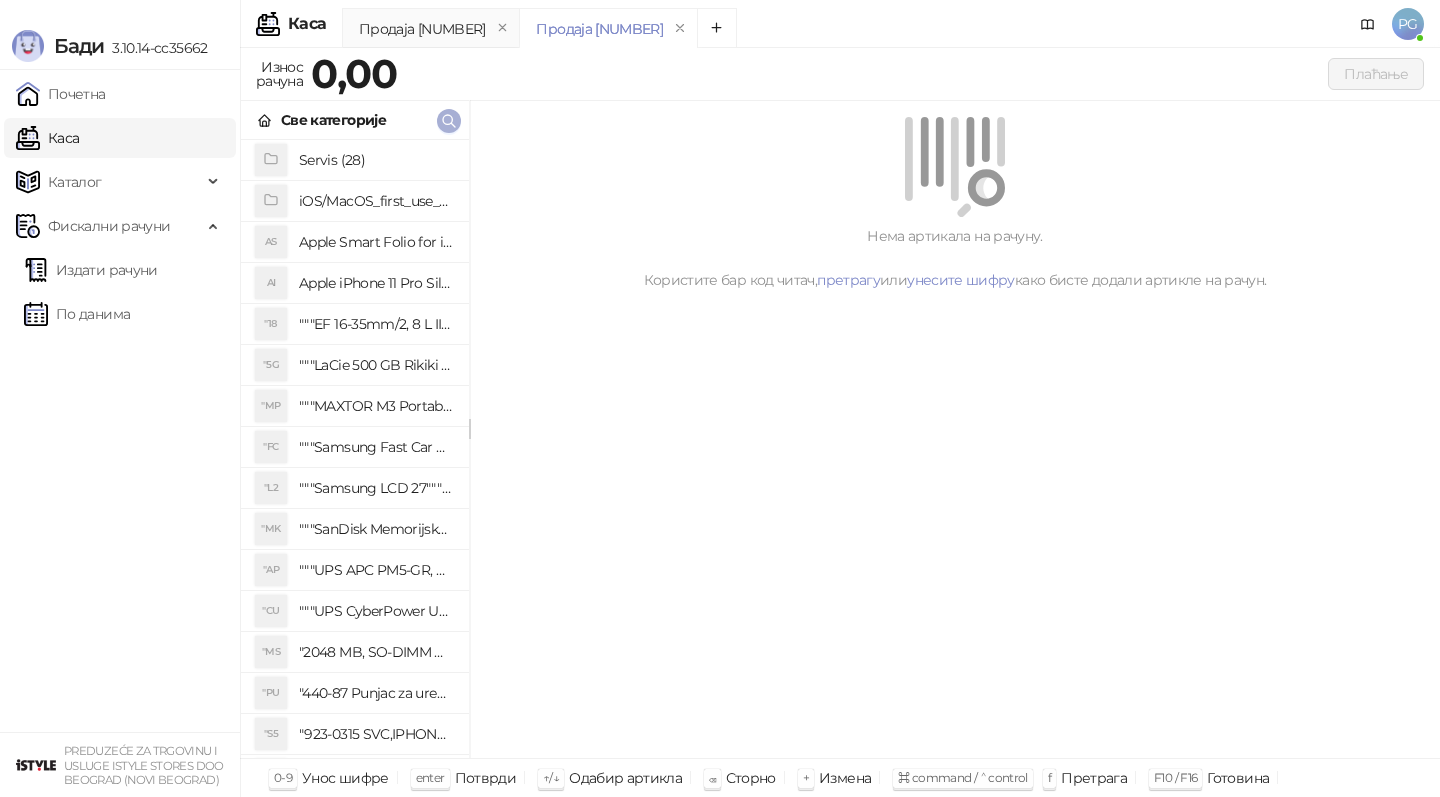 click 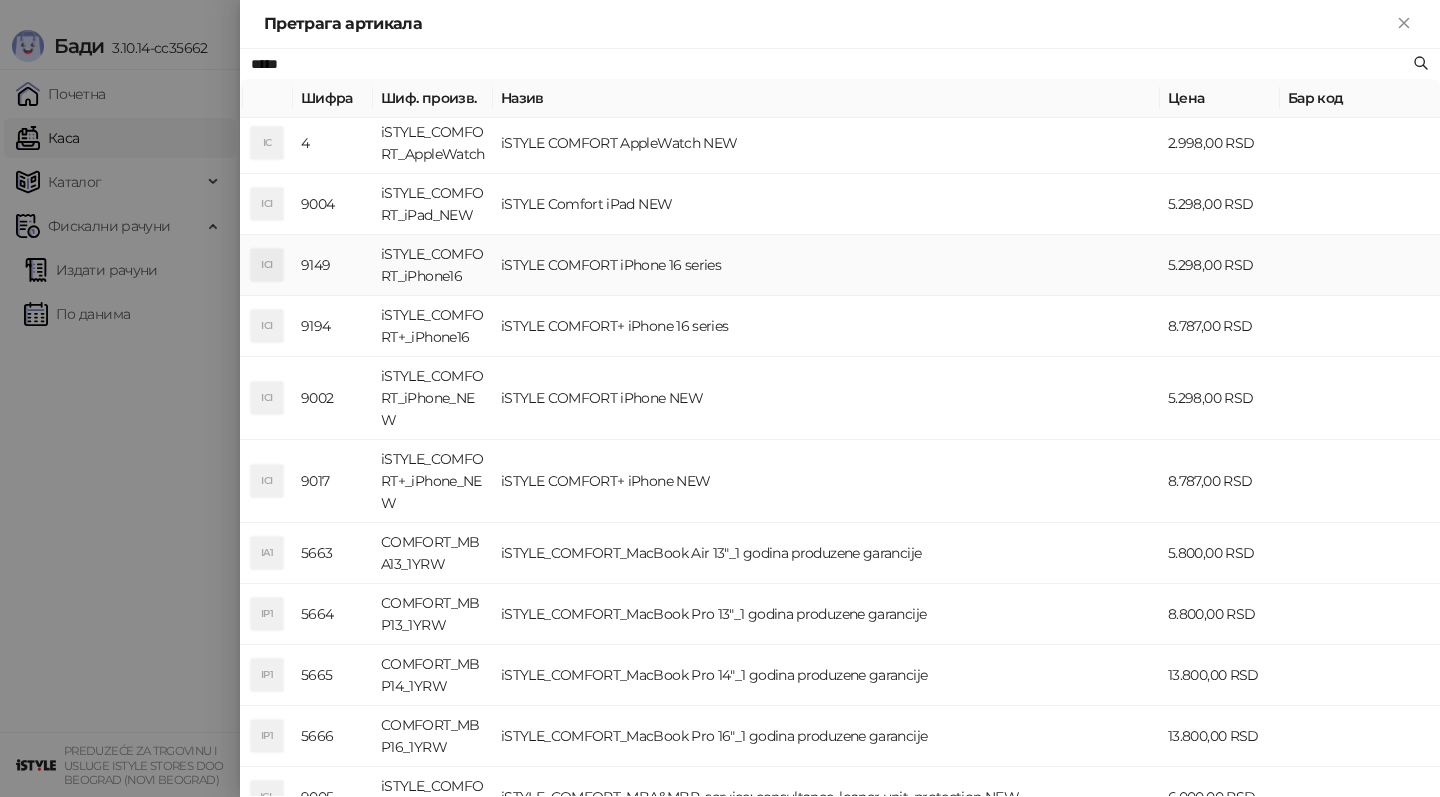 scroll, scrollTop: 160, scrollLeft: 0, axis: vertical 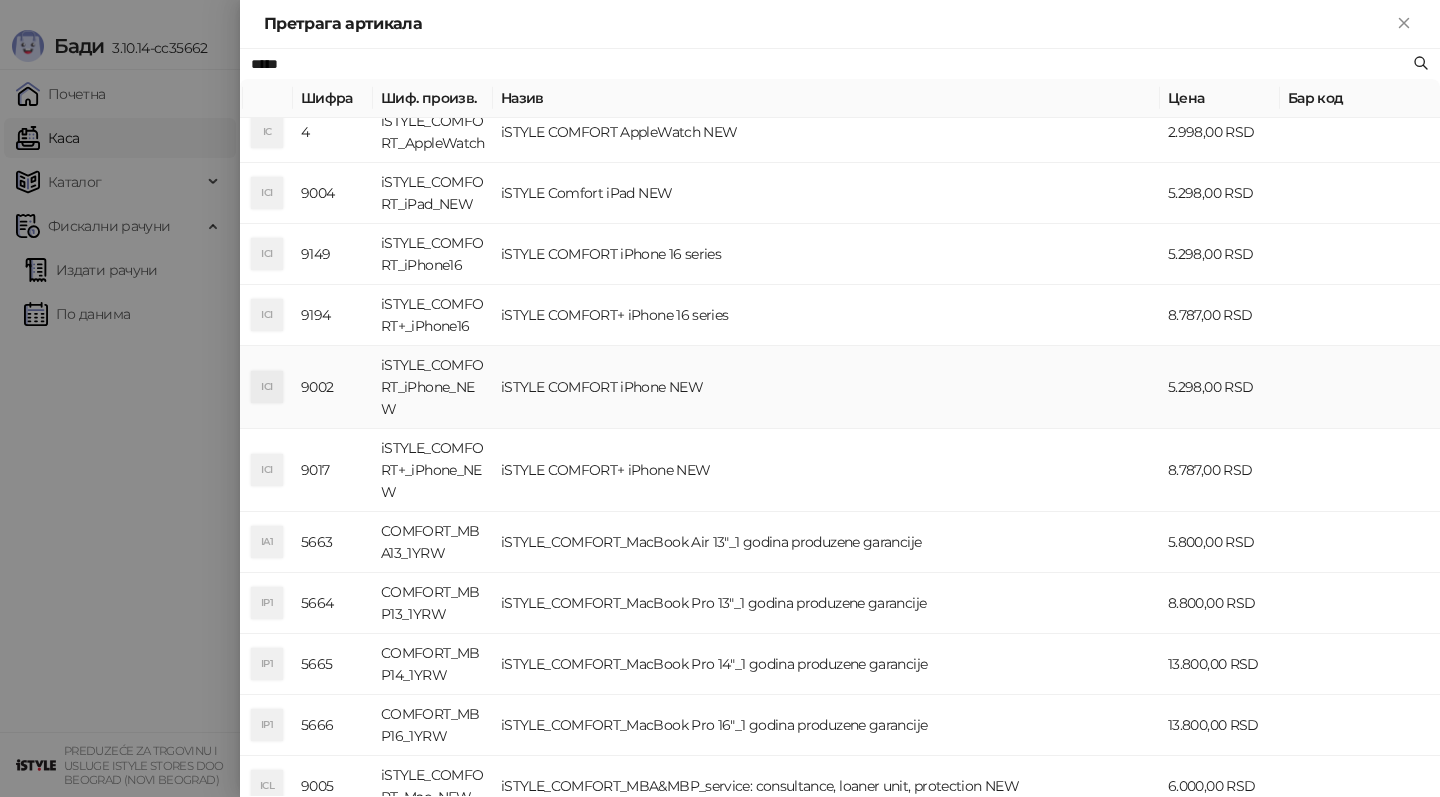 click on "iSTYLE COMFORT iPhone NEW" at bounding box center (826, 387) 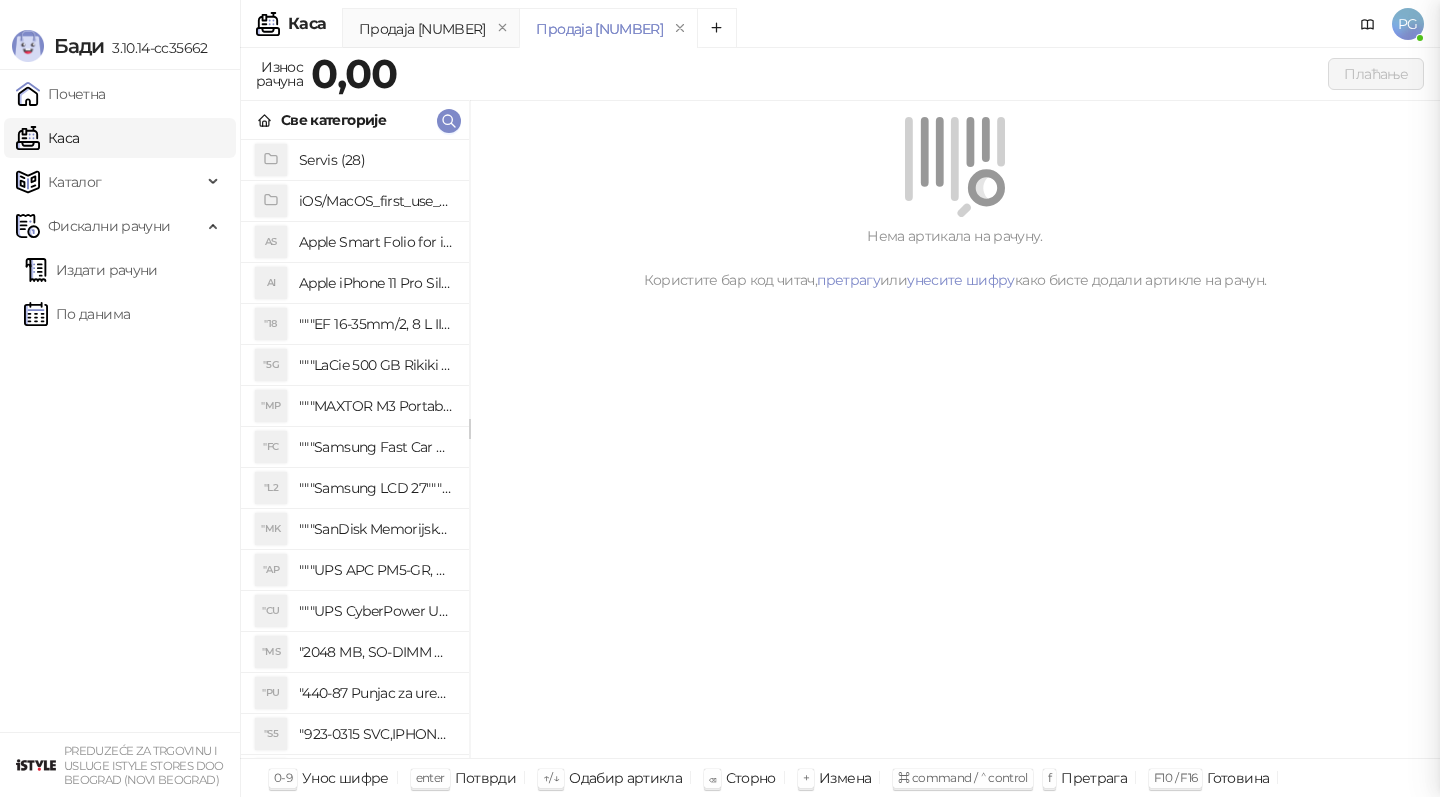 scroll, scrollTop: 0, scrollLeft: 0, axis: both 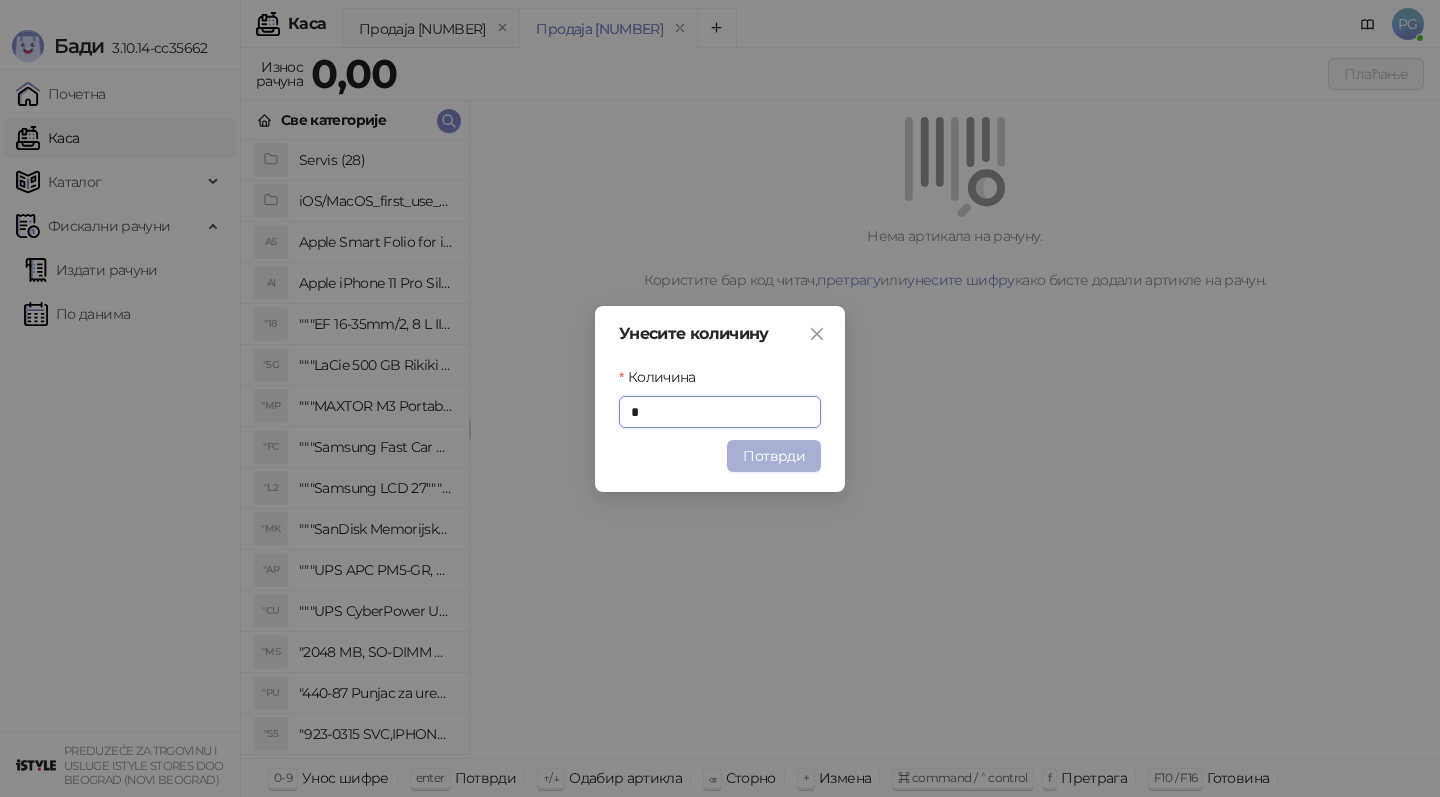click on "Потврди" at bounding box center (774, 456) 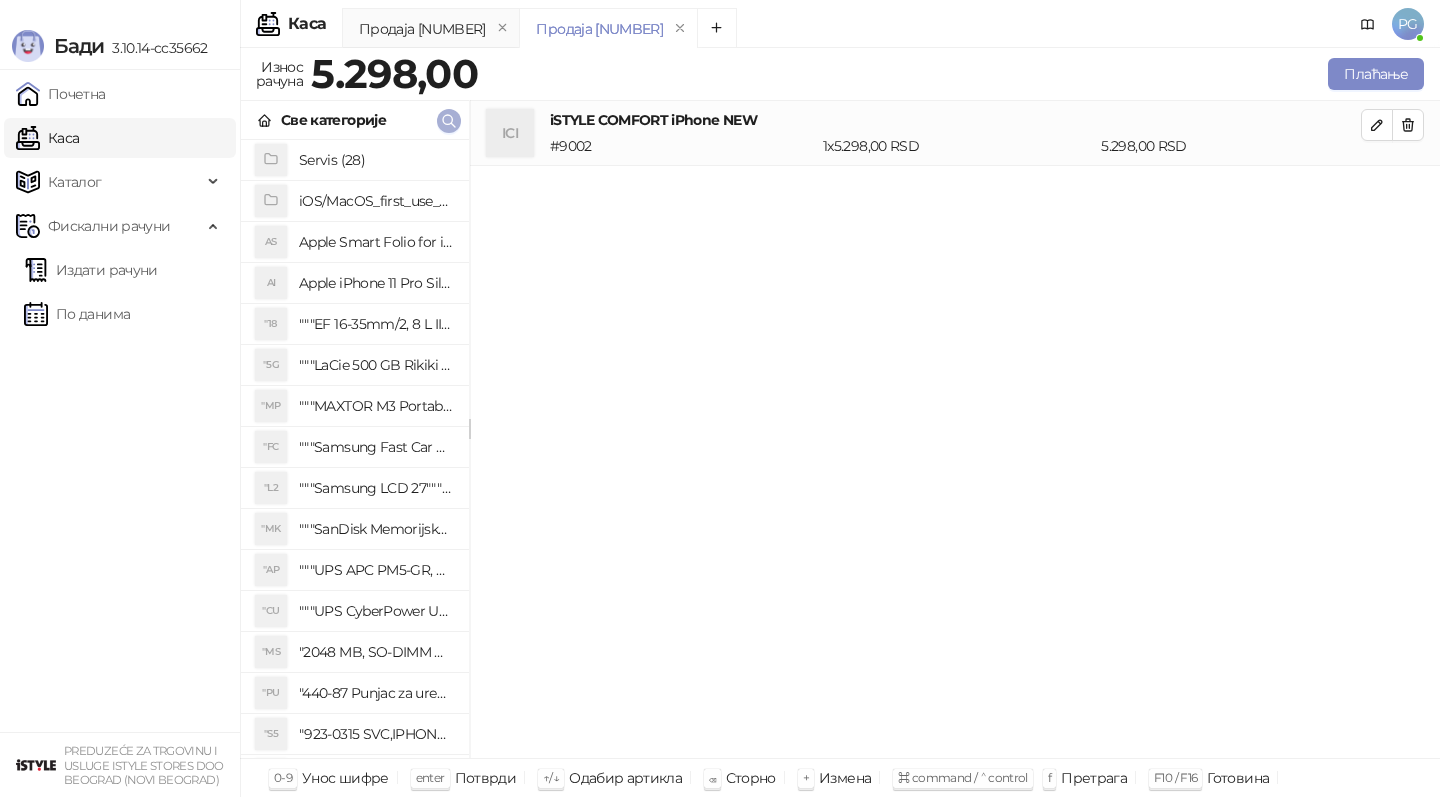 click 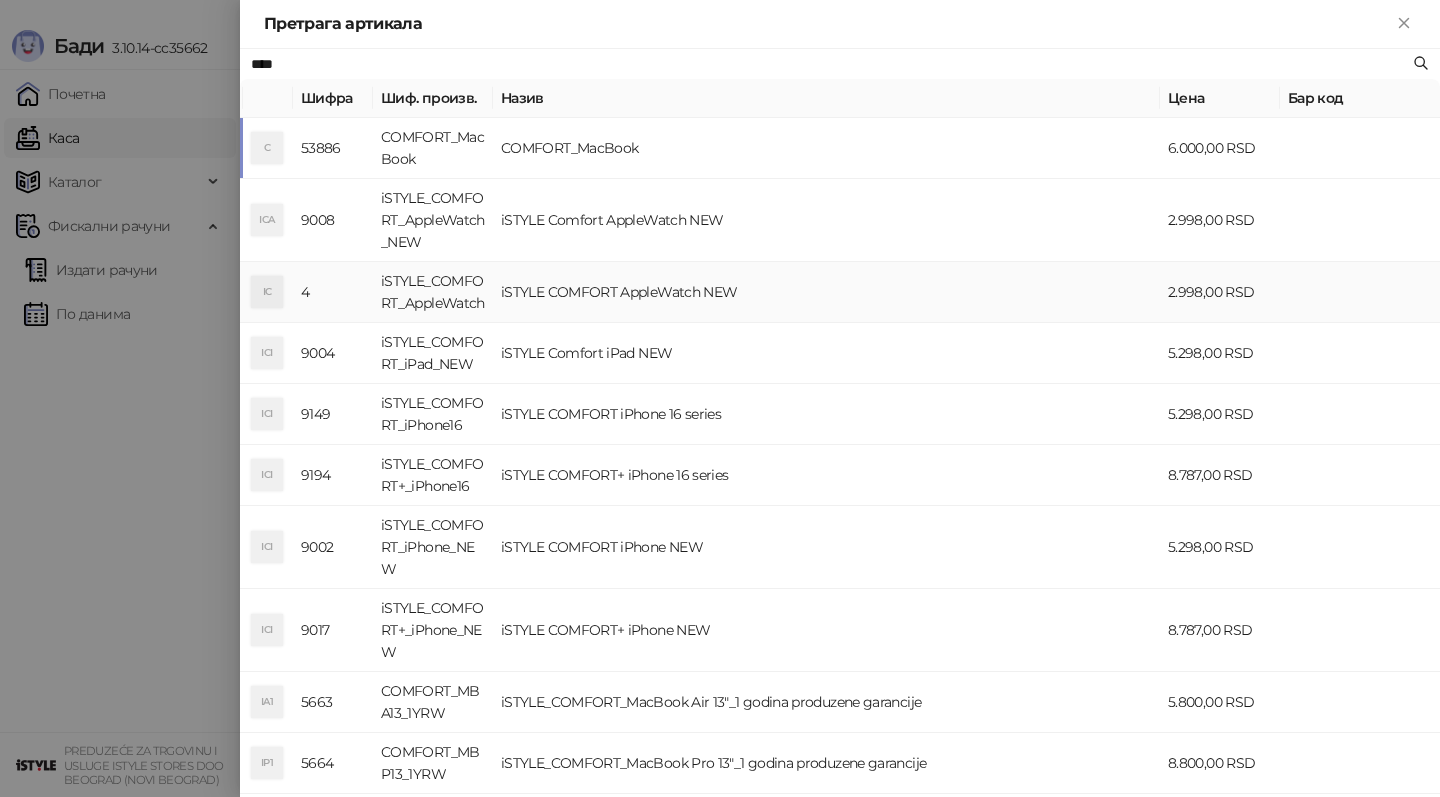 click on "iSTYLE  COMFORT AppleWatch NEW" at bounding box center (826, 292) 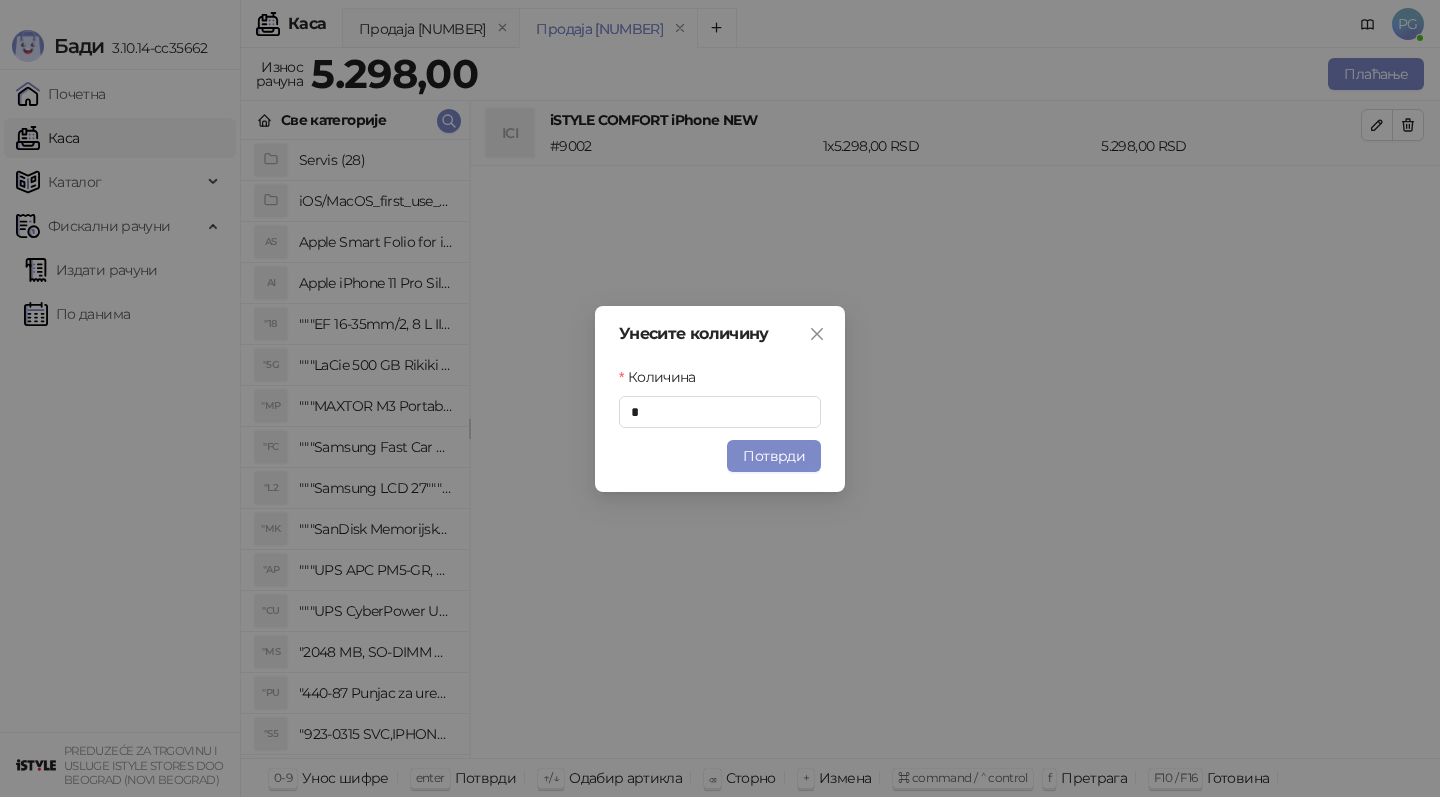 click on "Потврди" at bounding box center (774, 456) 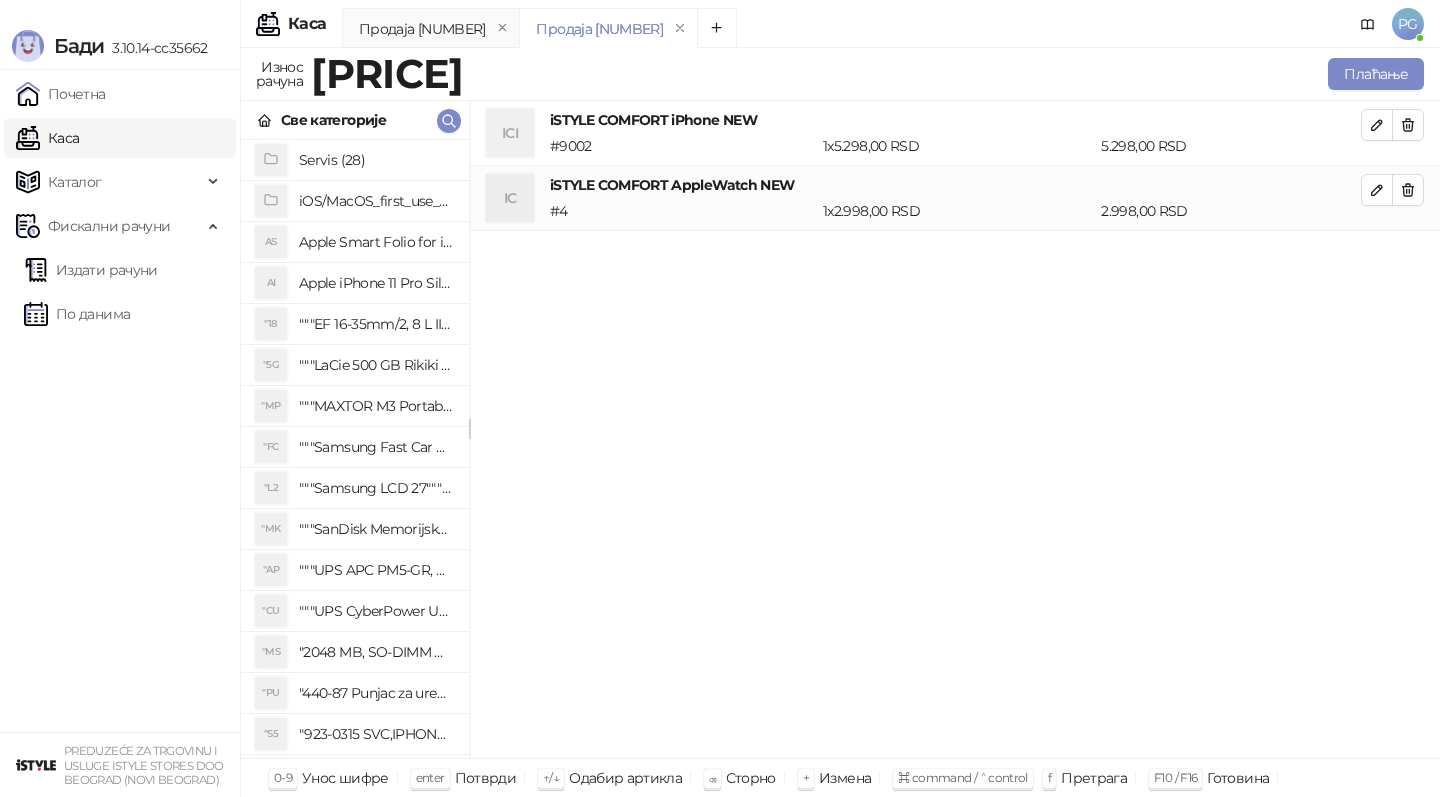 click on "Све категорије" at bounding box center (355, 120) 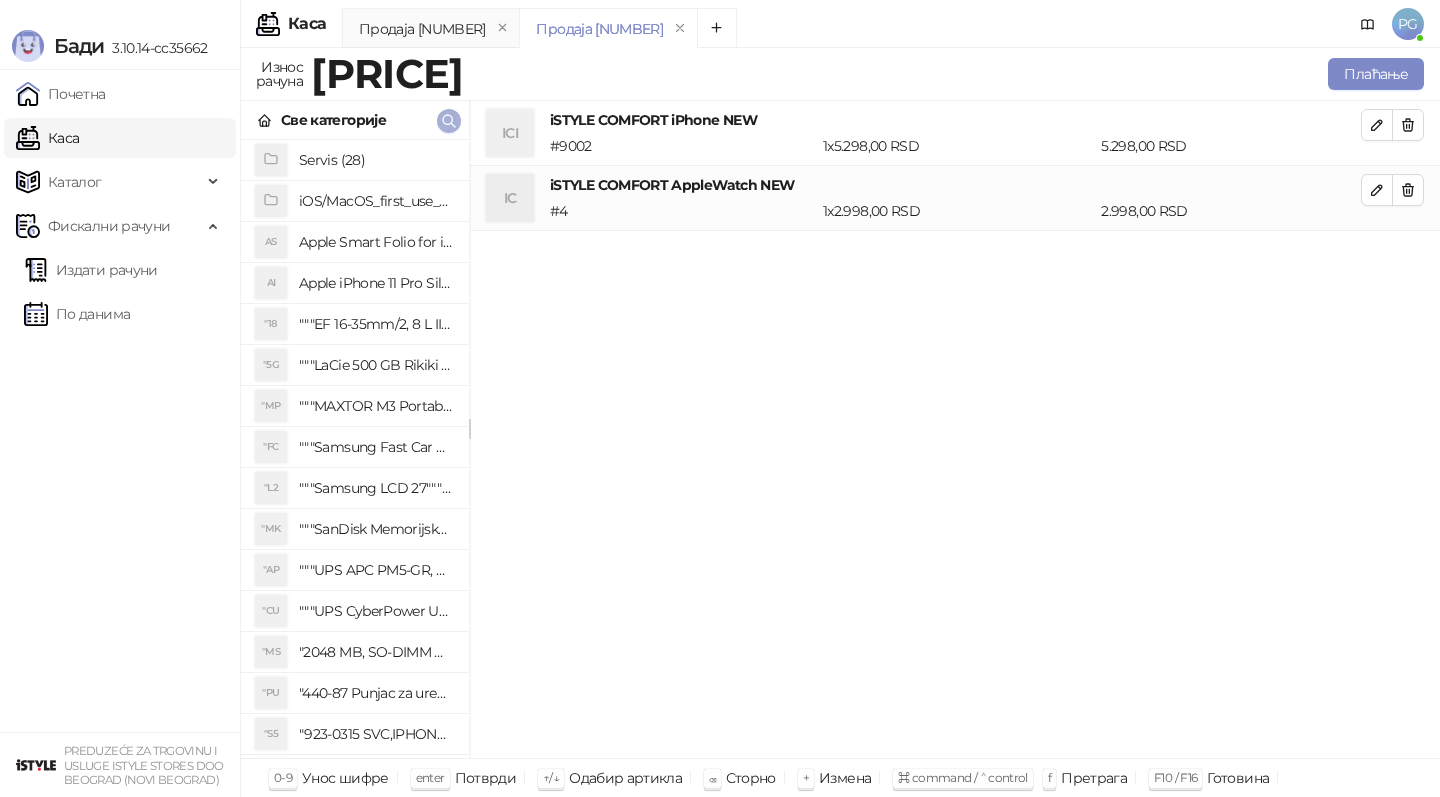 click 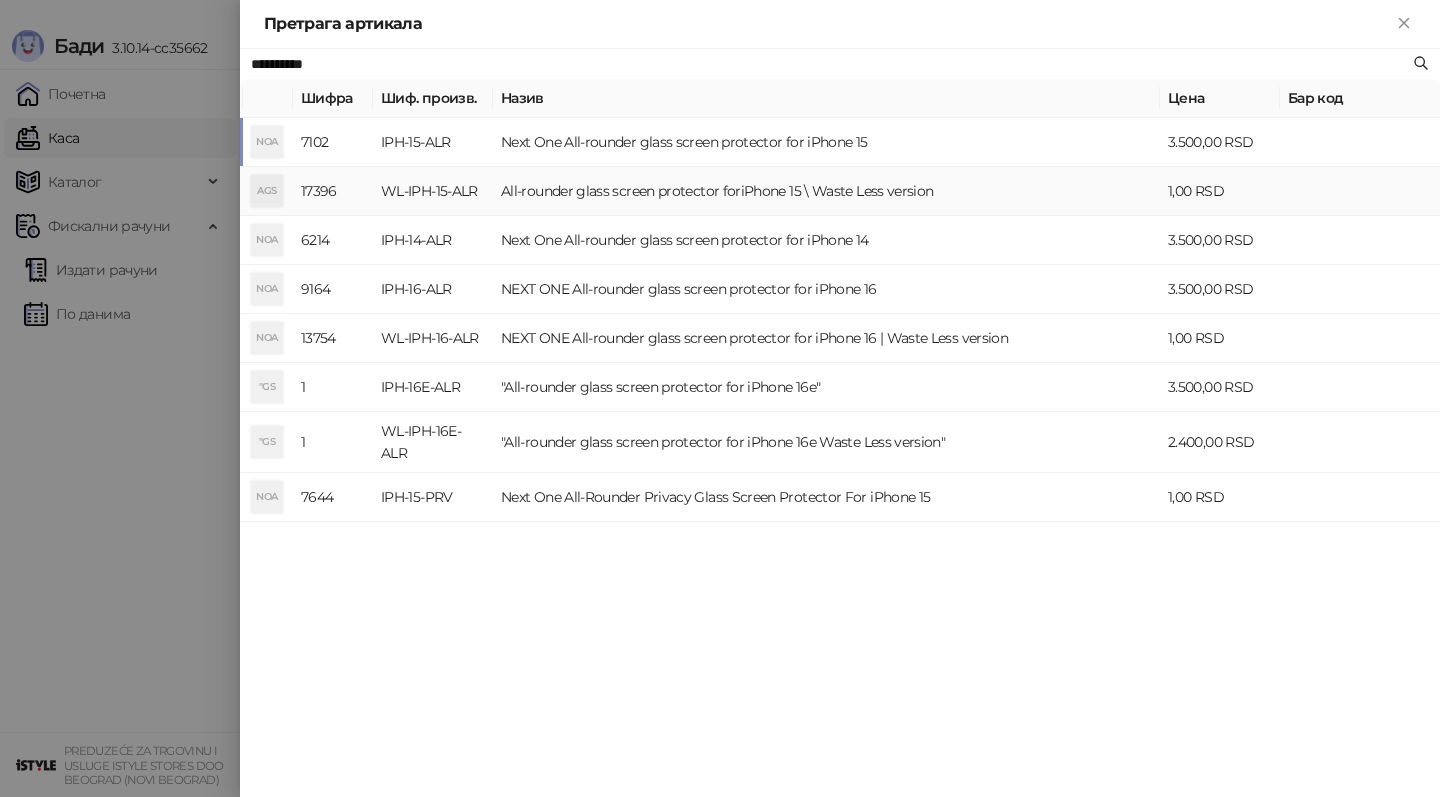 click on "All-rounder glass screen protector foriPhone 15 \ Waste Less version" at bounding box center [826, 191] 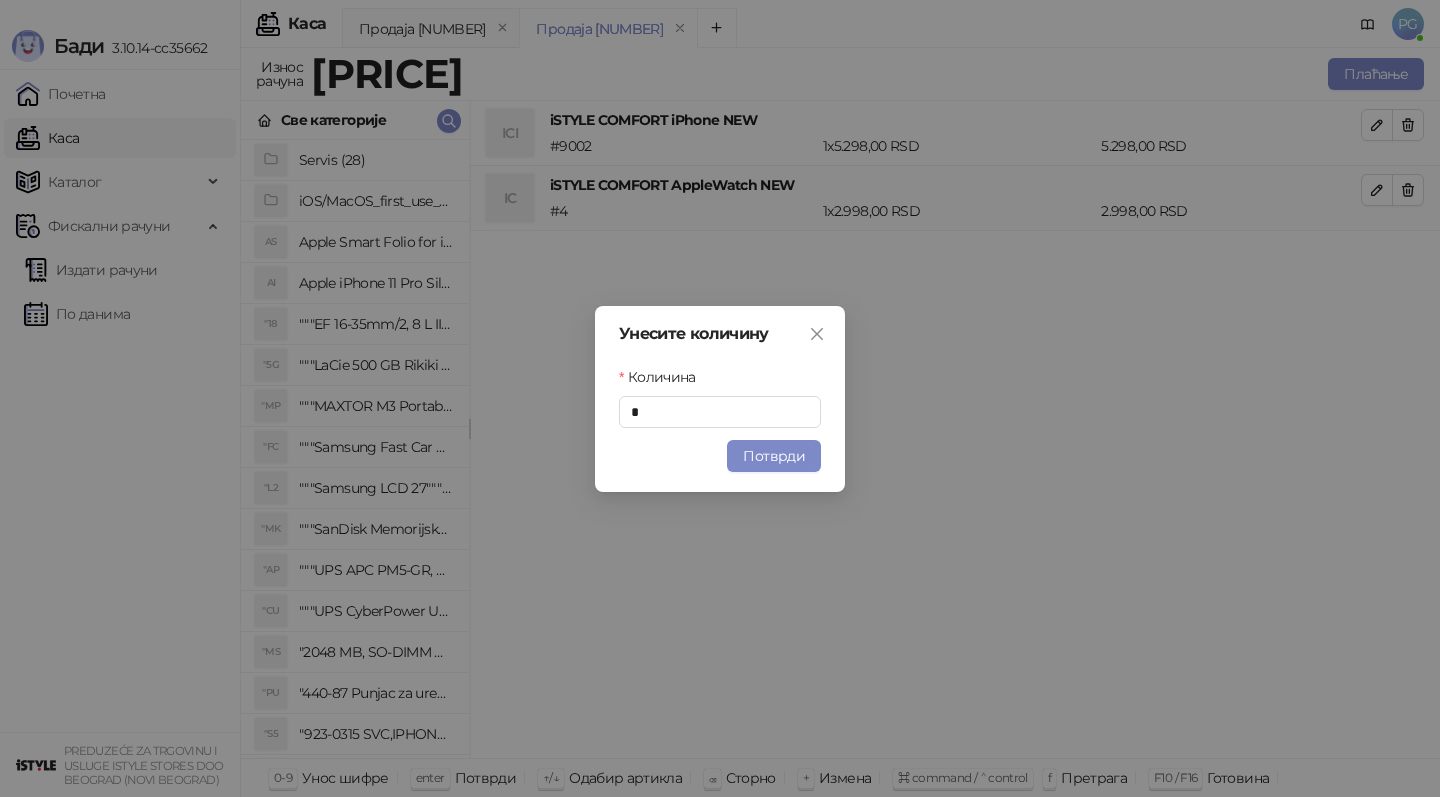 click on "Унесите количину Количина * Потврди" at bounding box center [720, 399] 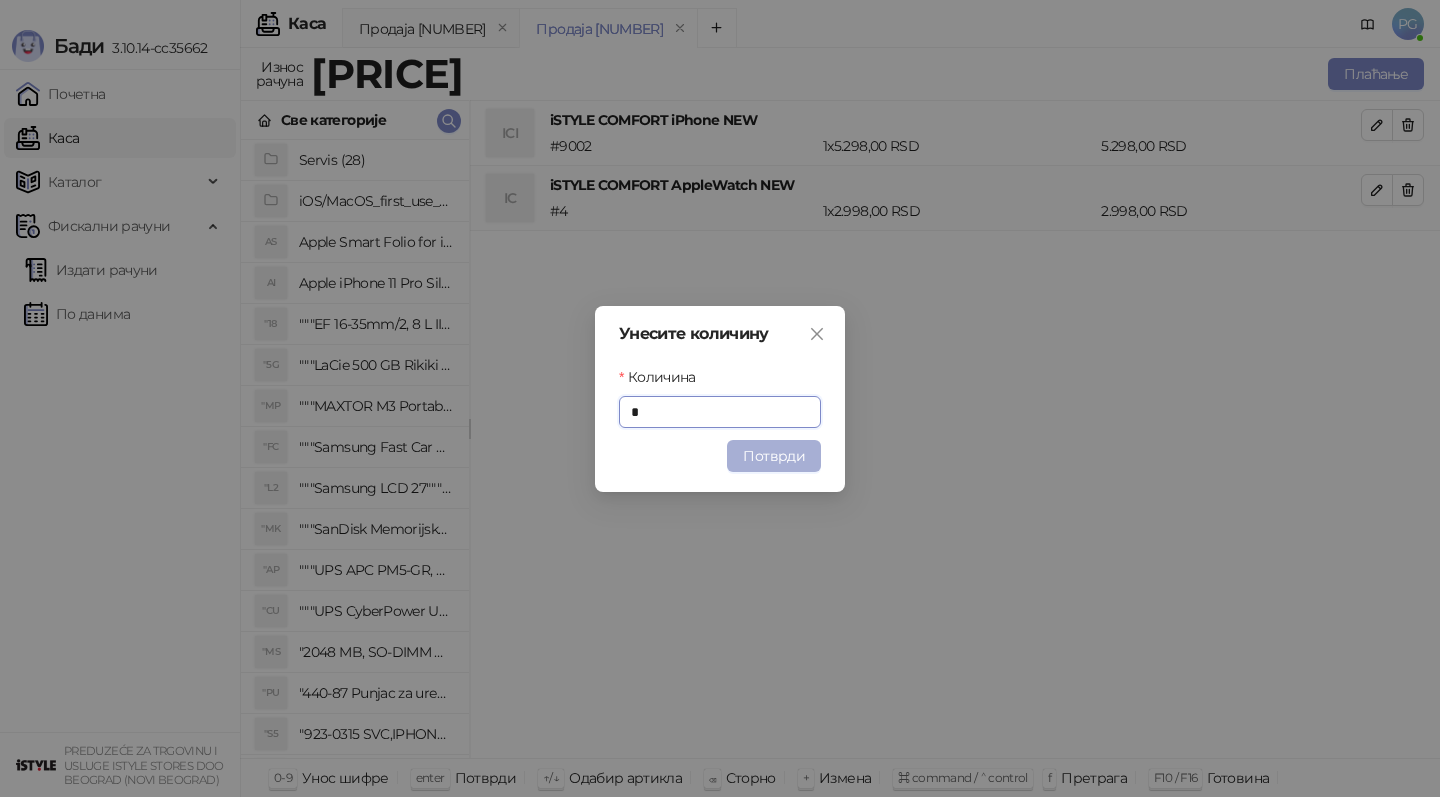 click on "Потврди" at bounding box center [774, 456] 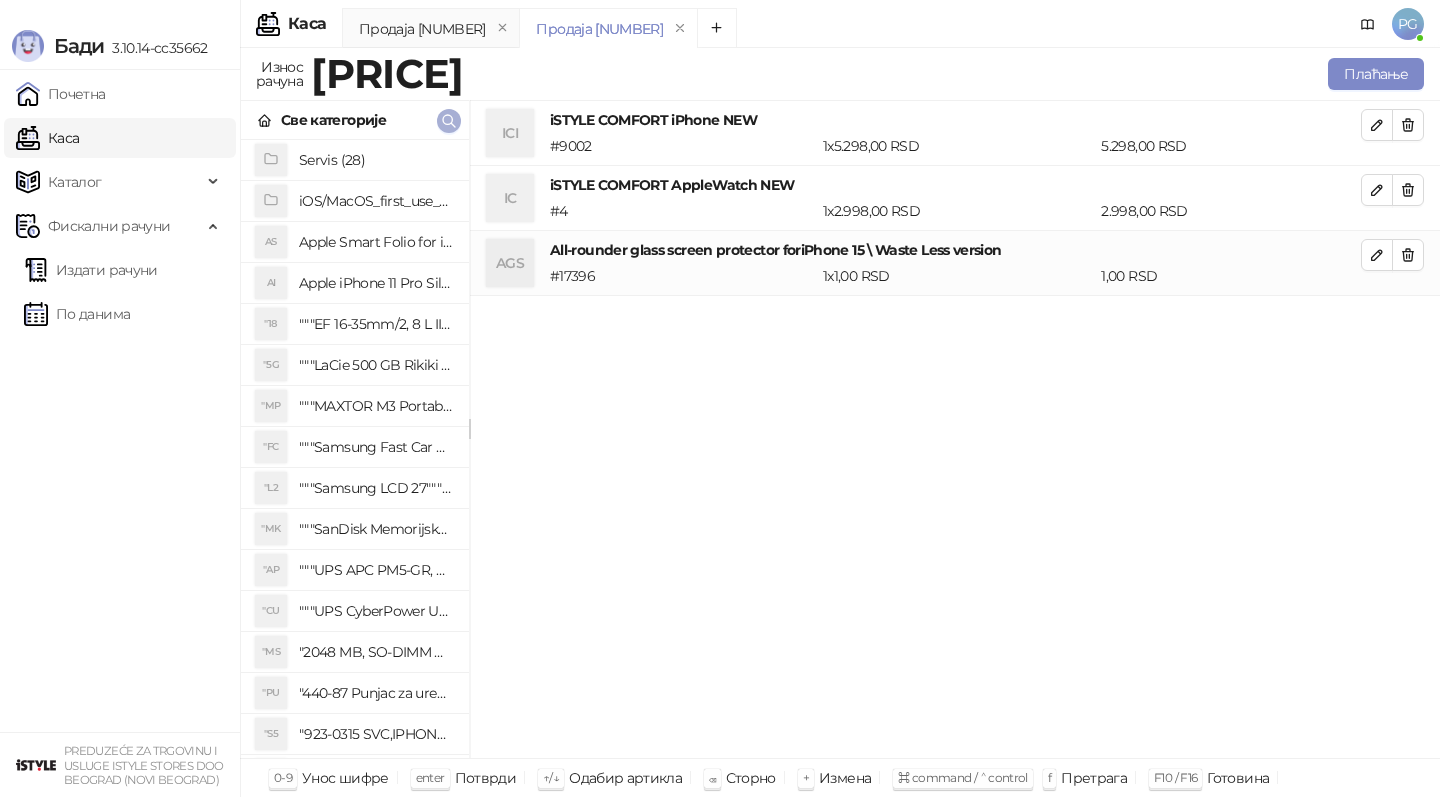 click 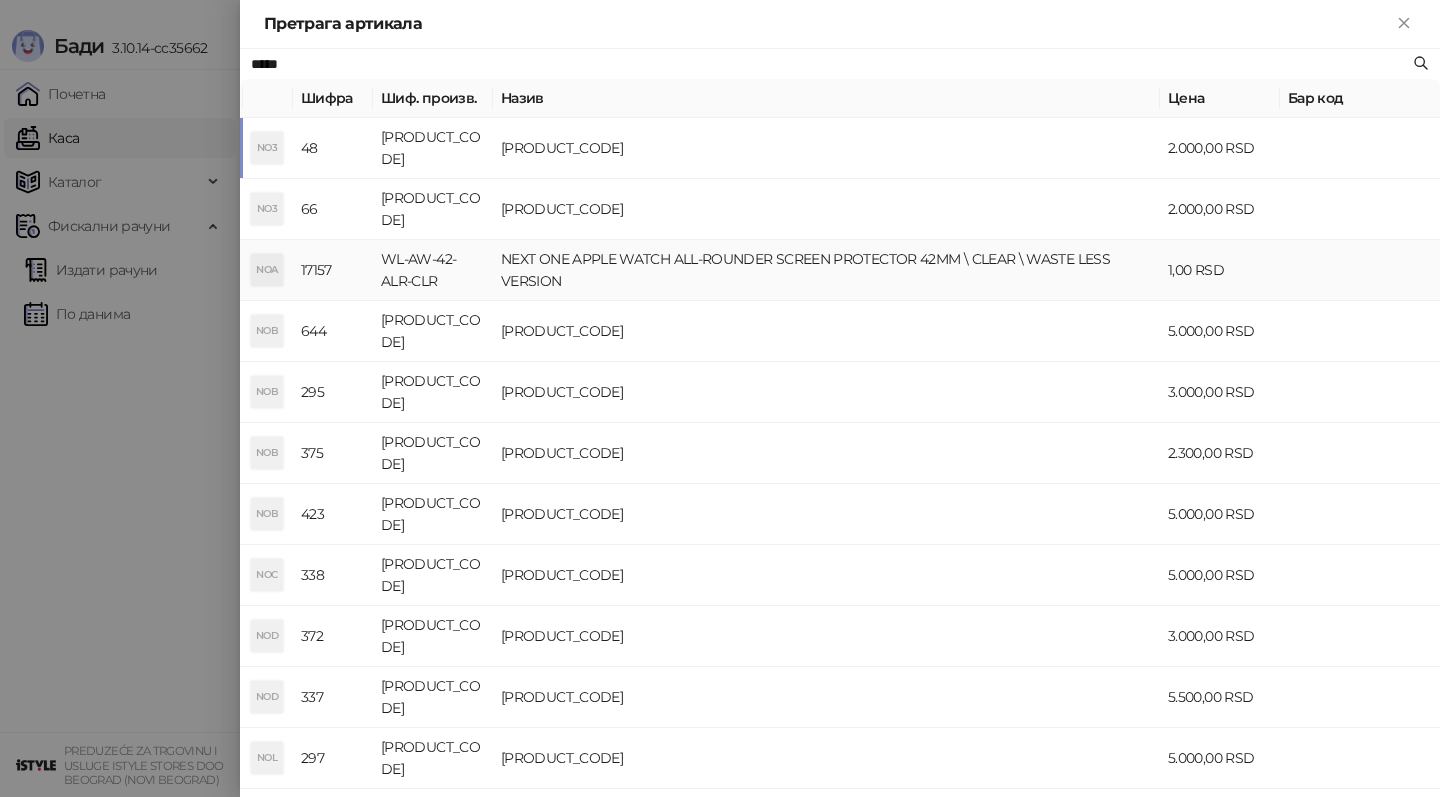 type on "*****" 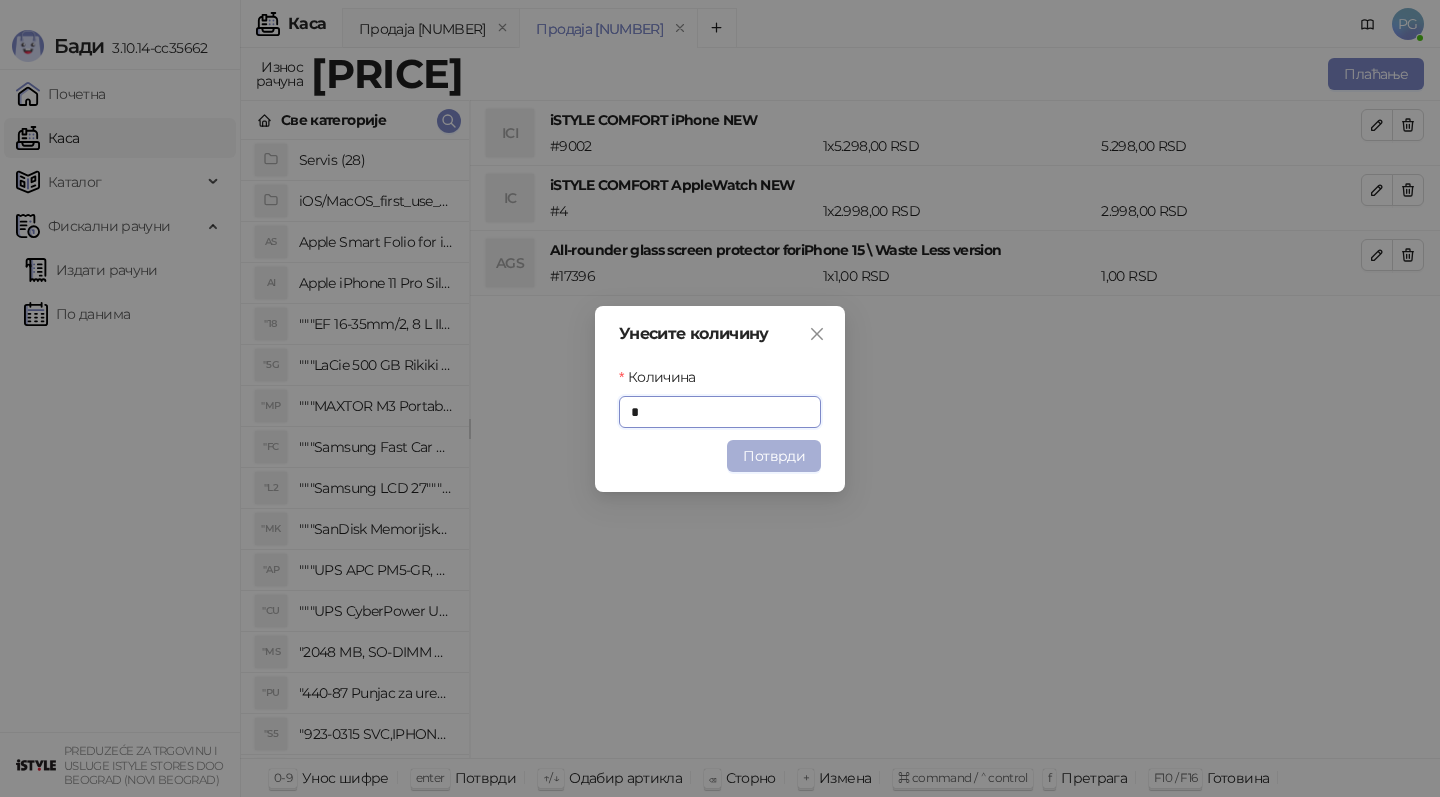 click on "Потврди" at bounding box center (774, 456) 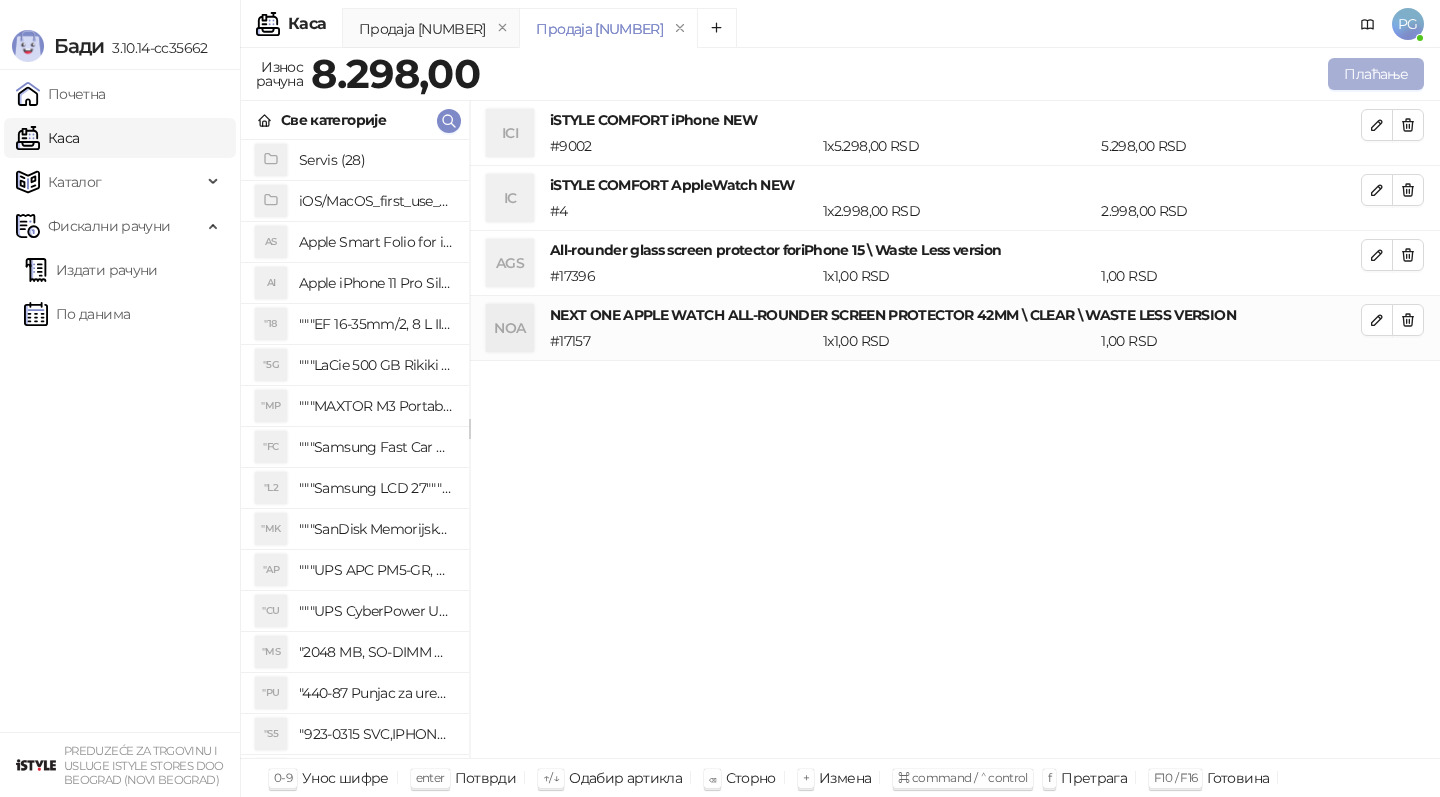 click on "Плаћање" at bounding box center (1376, 74) 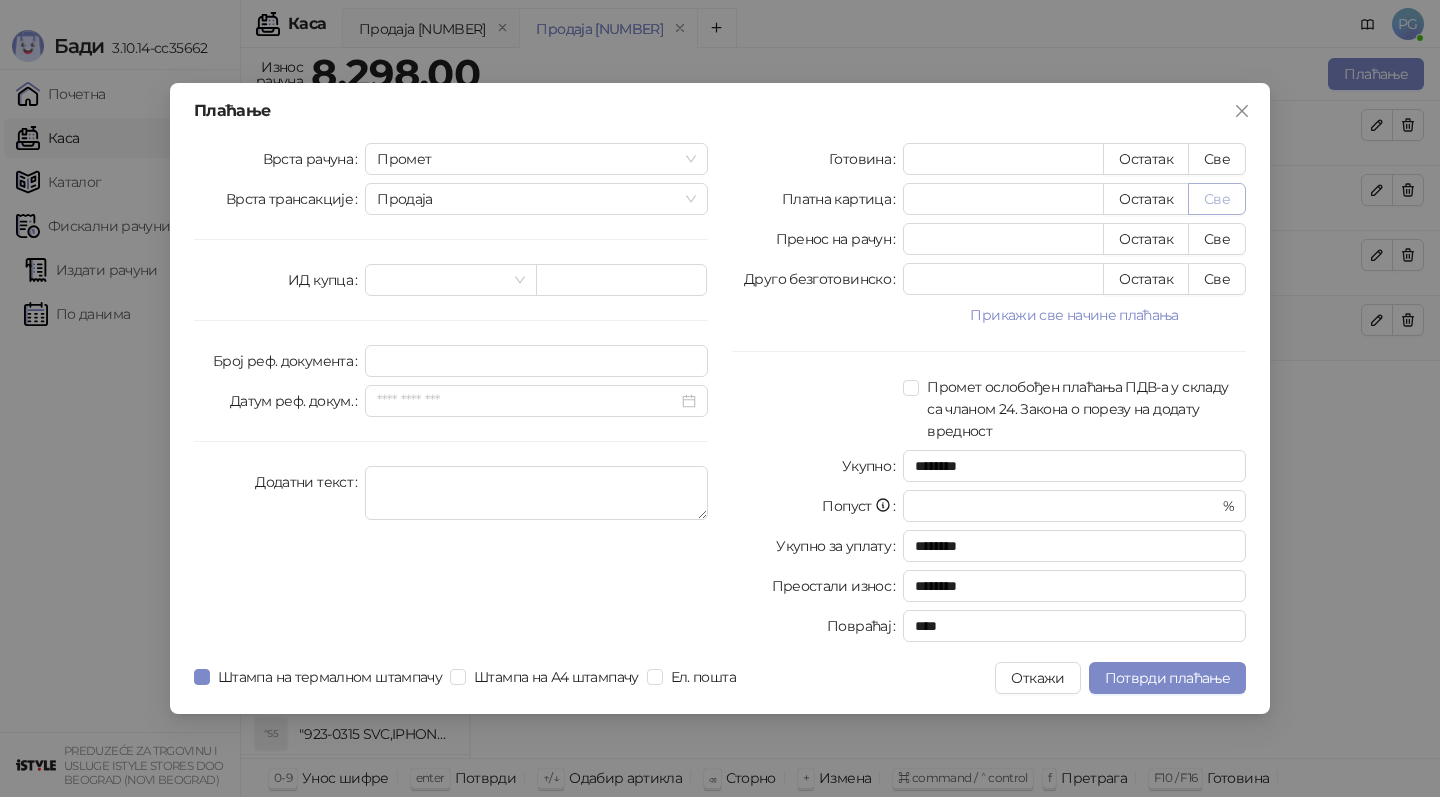 click on "Све" at bounding box center [1217, 199] 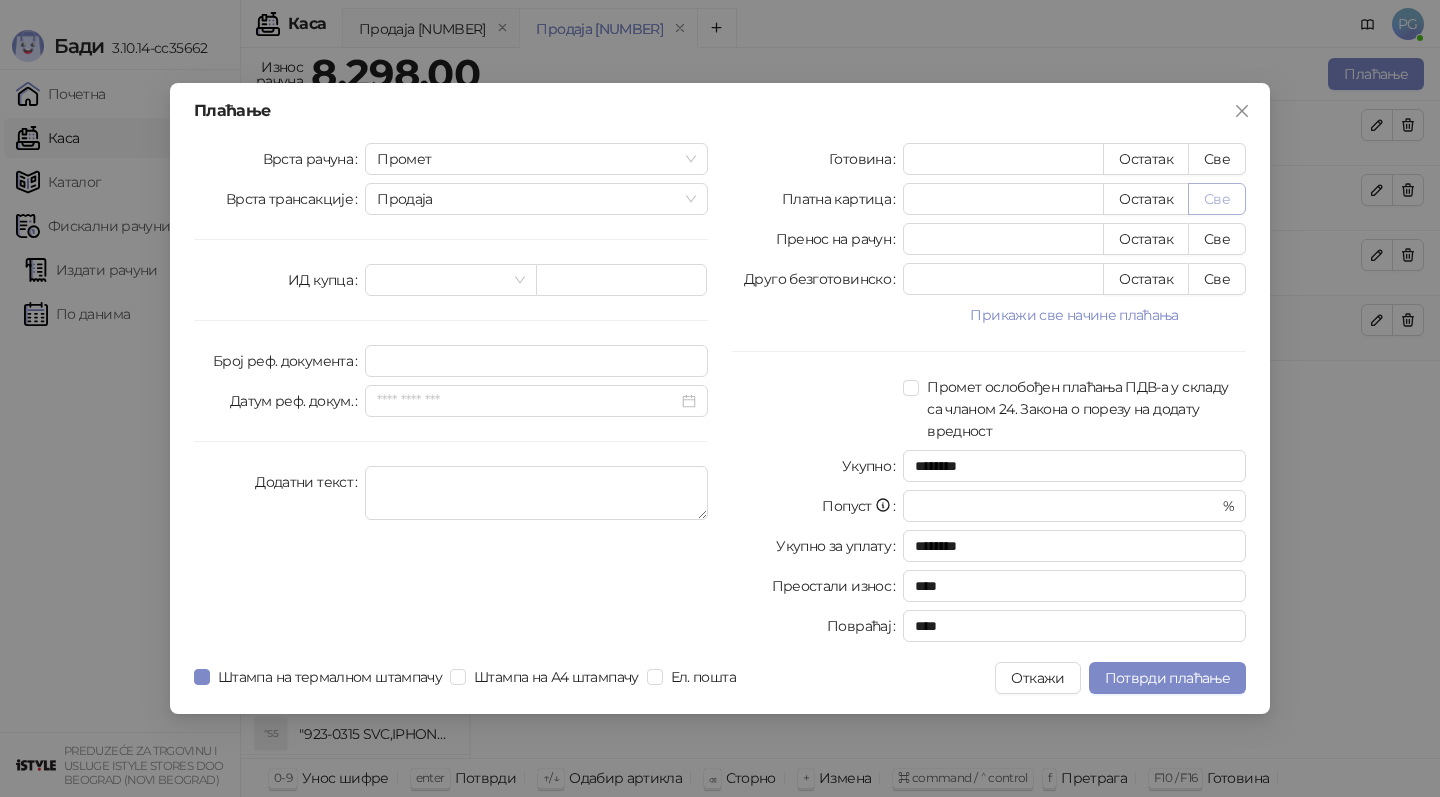 type on "****" 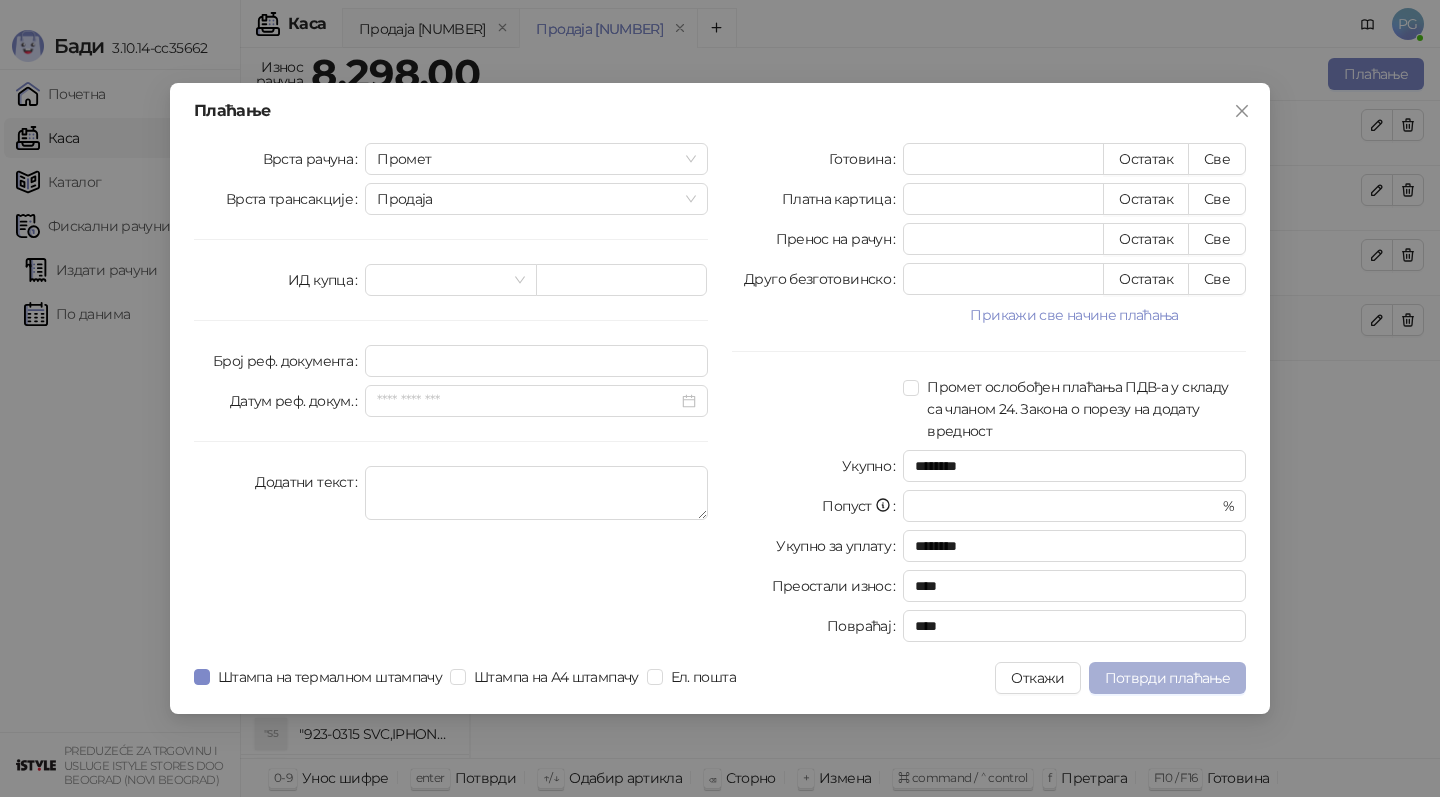 click on "Потврди плаћање" at bounding box center [1167, 678] 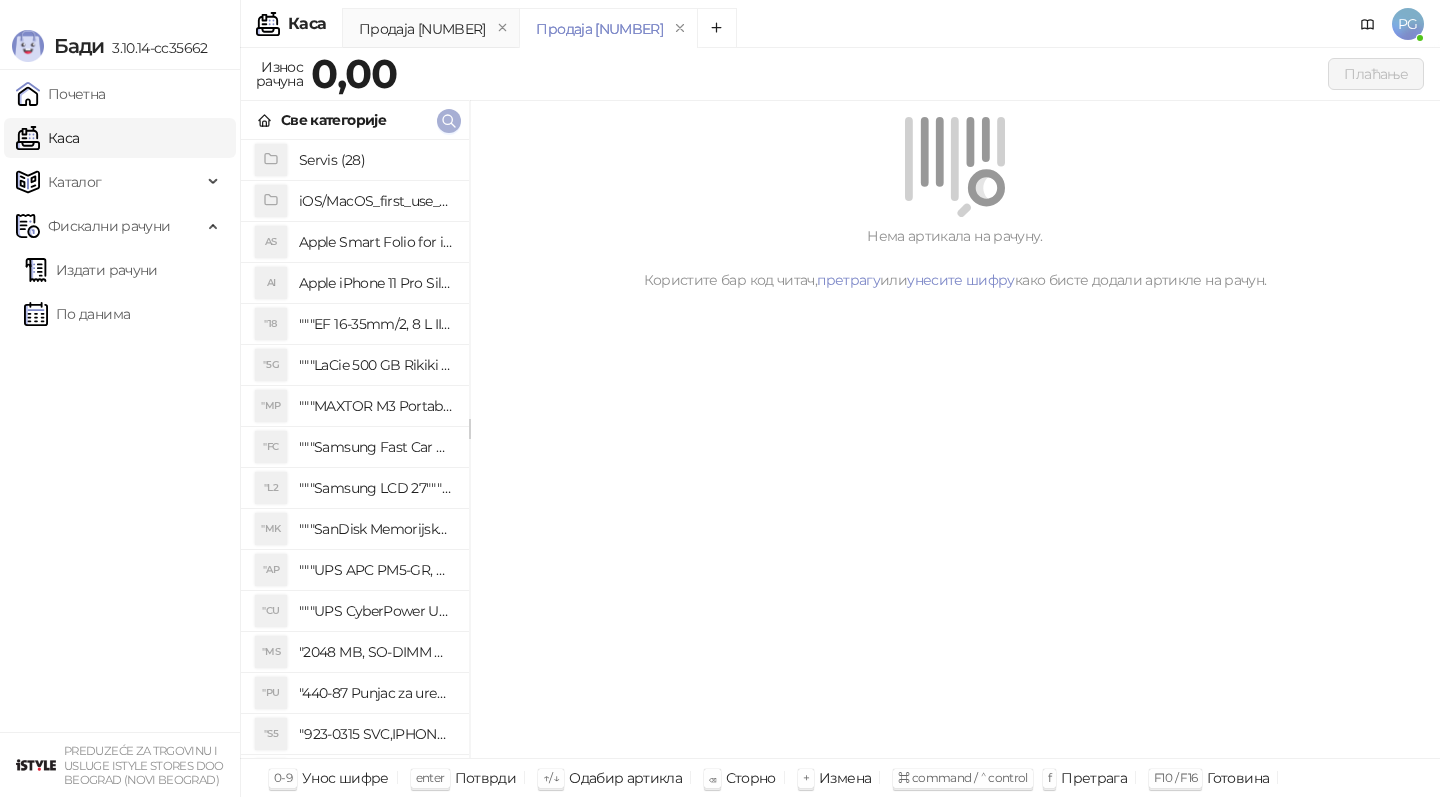 click 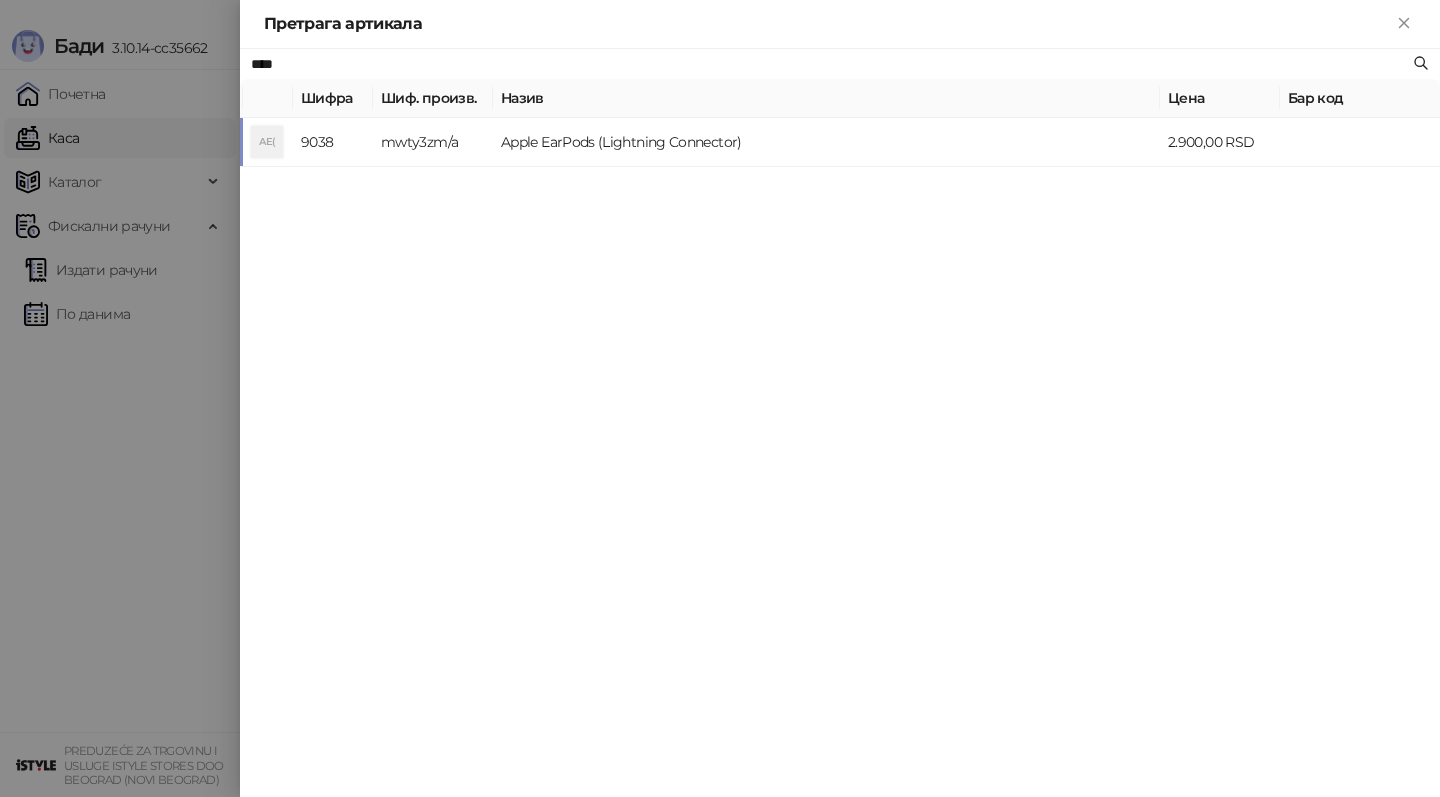 type on "****" 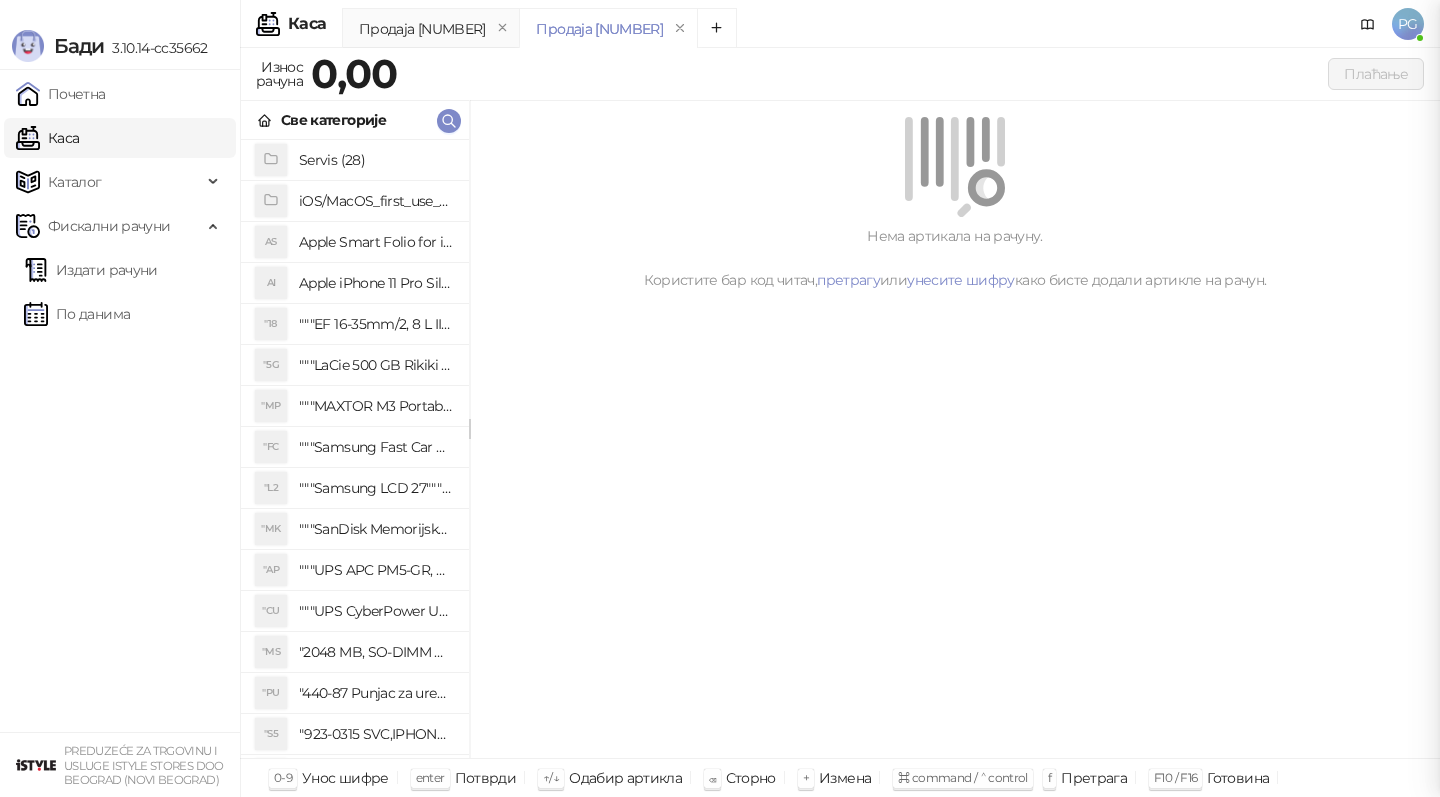 click on "Издати рачуни" at bounding box center [91, 270] 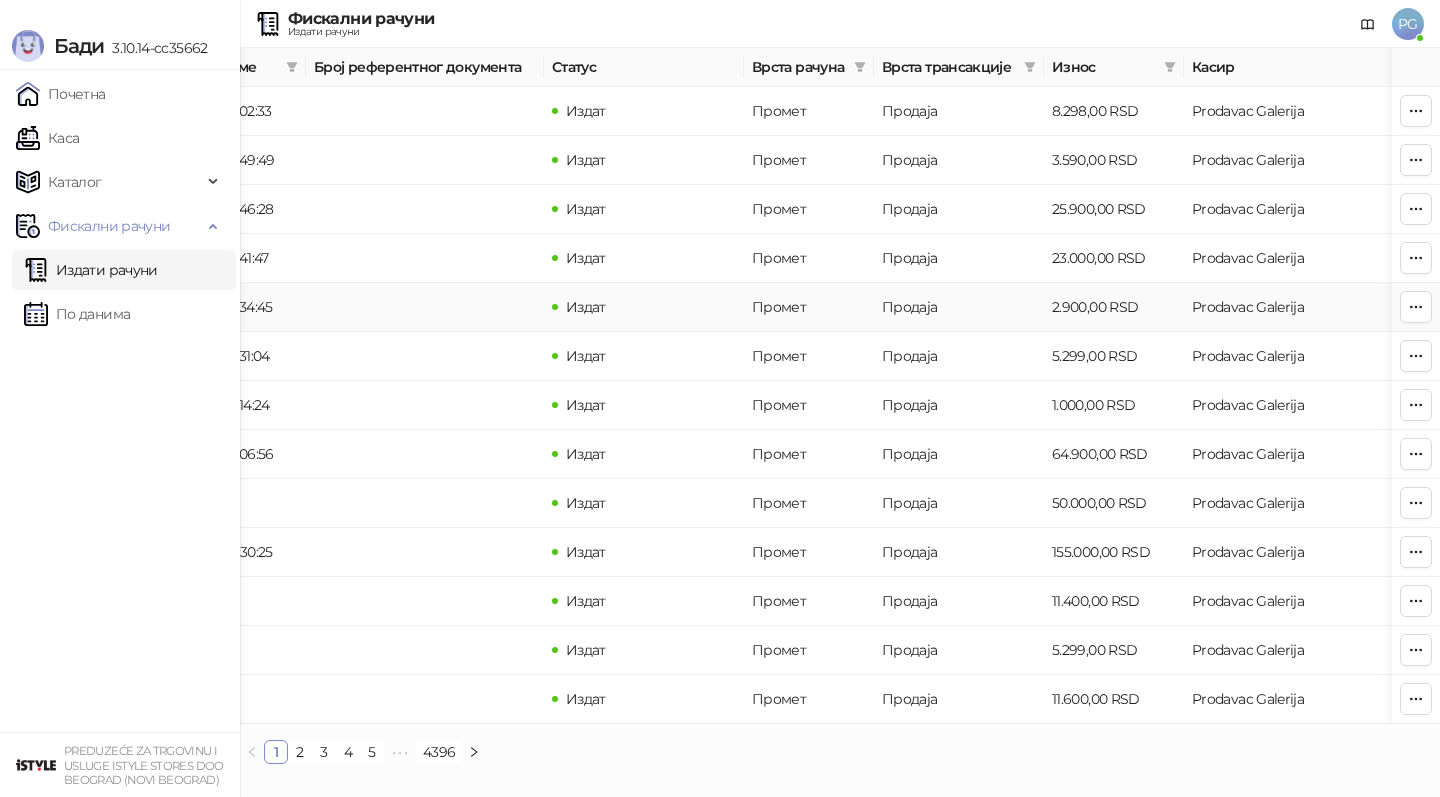 scroll, scrollTop: 0, scrollLeft: 0, axis: both 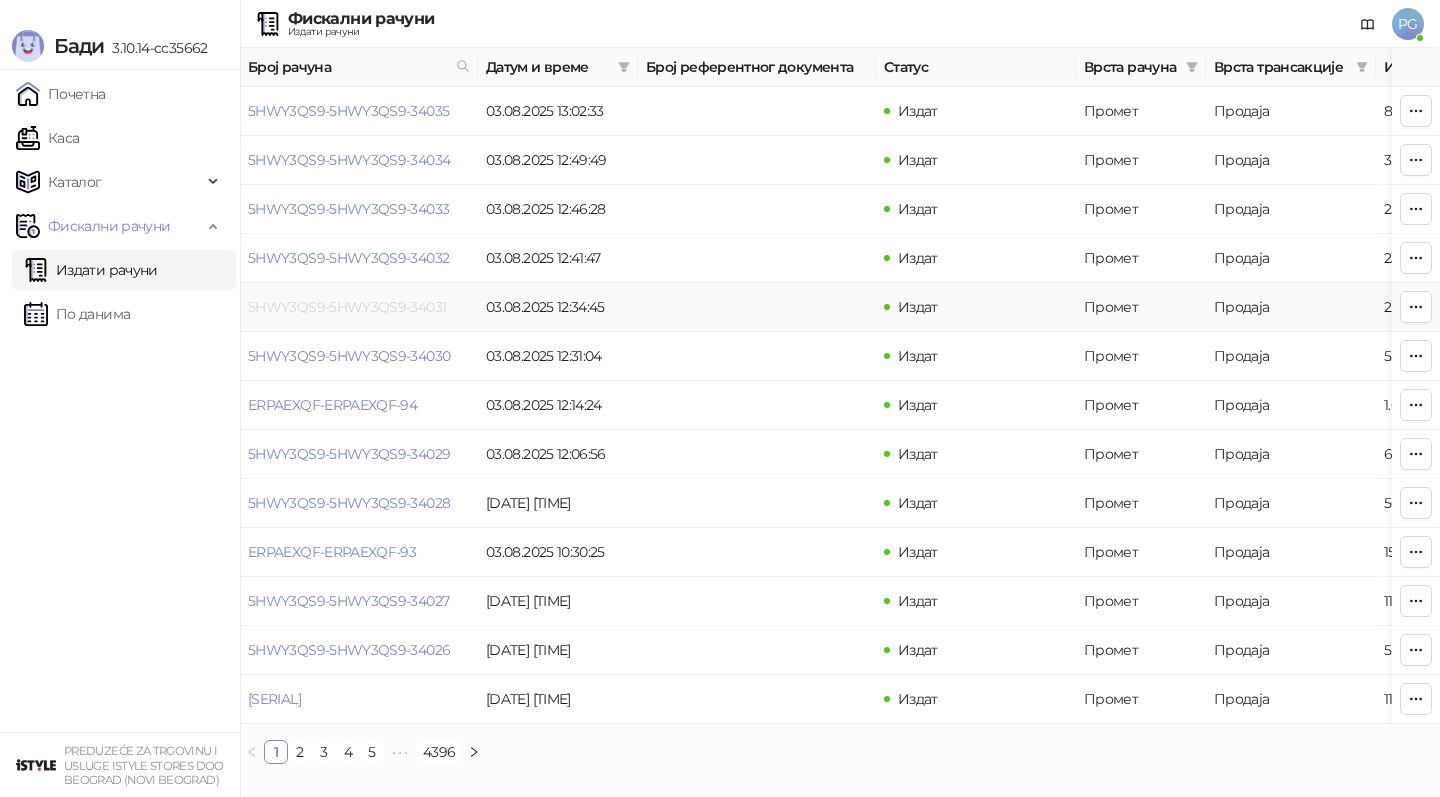 click on "5HWY3QS9-5HWY3QS9-34031" at bounding box center (347, 307) 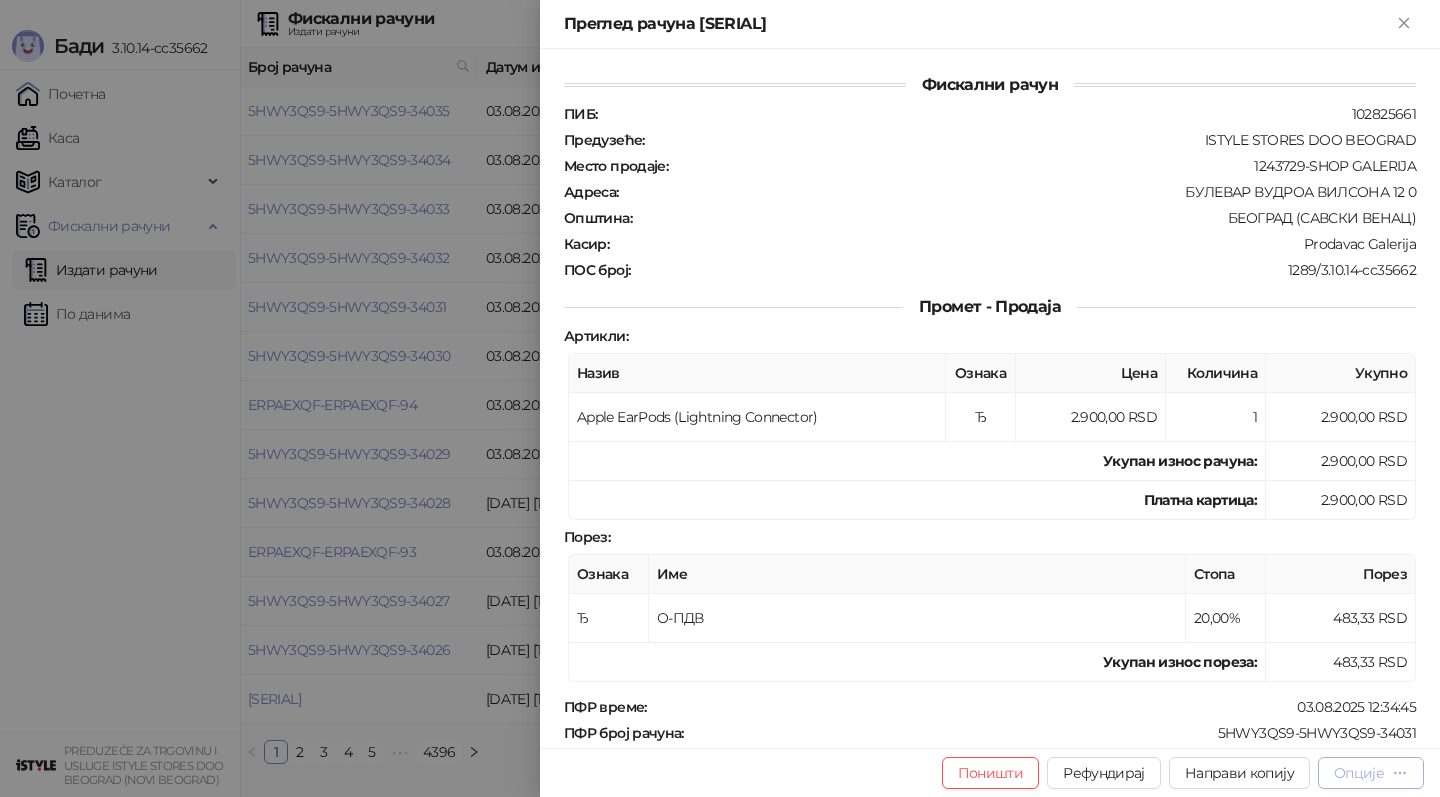 click on "Опције" at bounding box center (1359, 773) 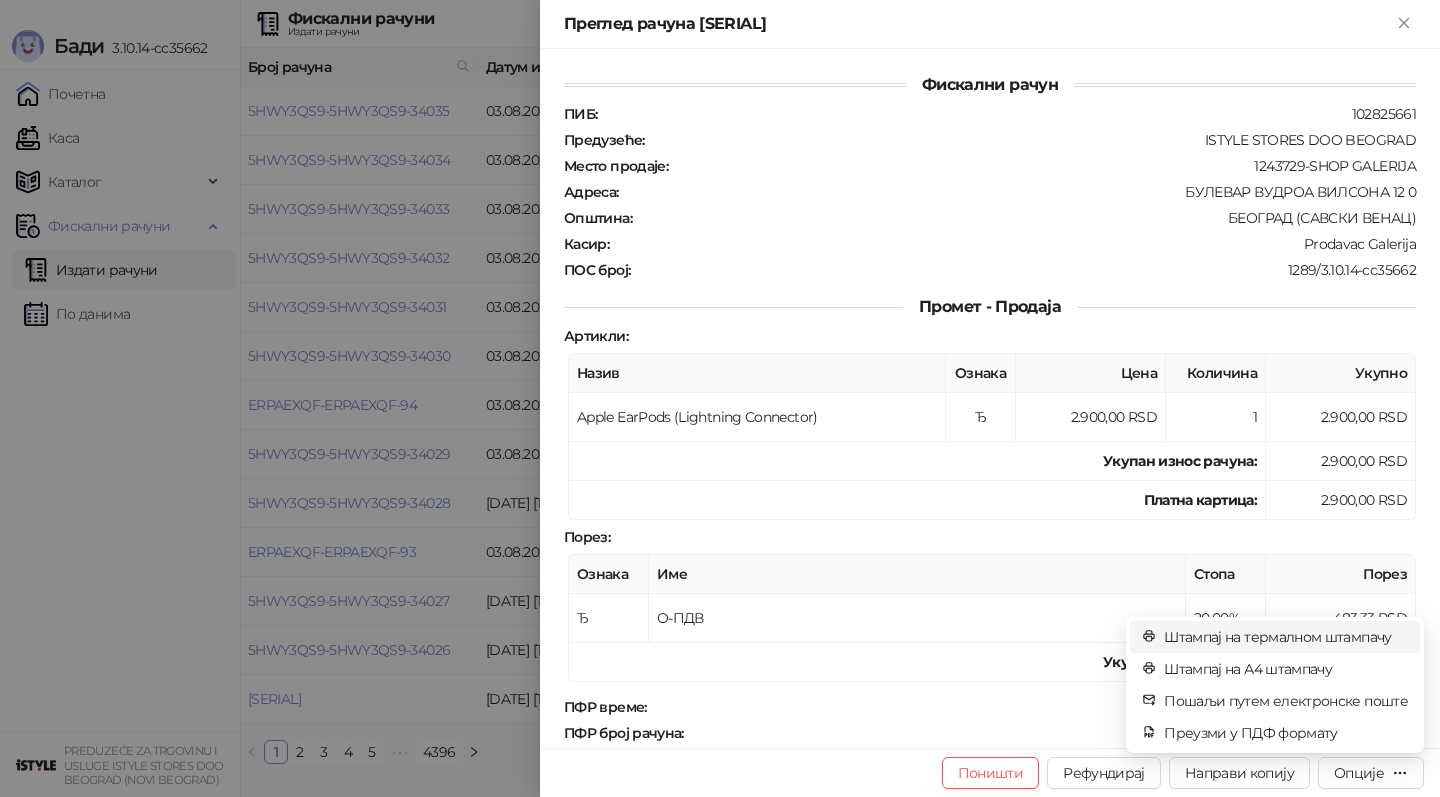 click on "Штампај на термалном штампачу" at bounding box center (1286, 637) 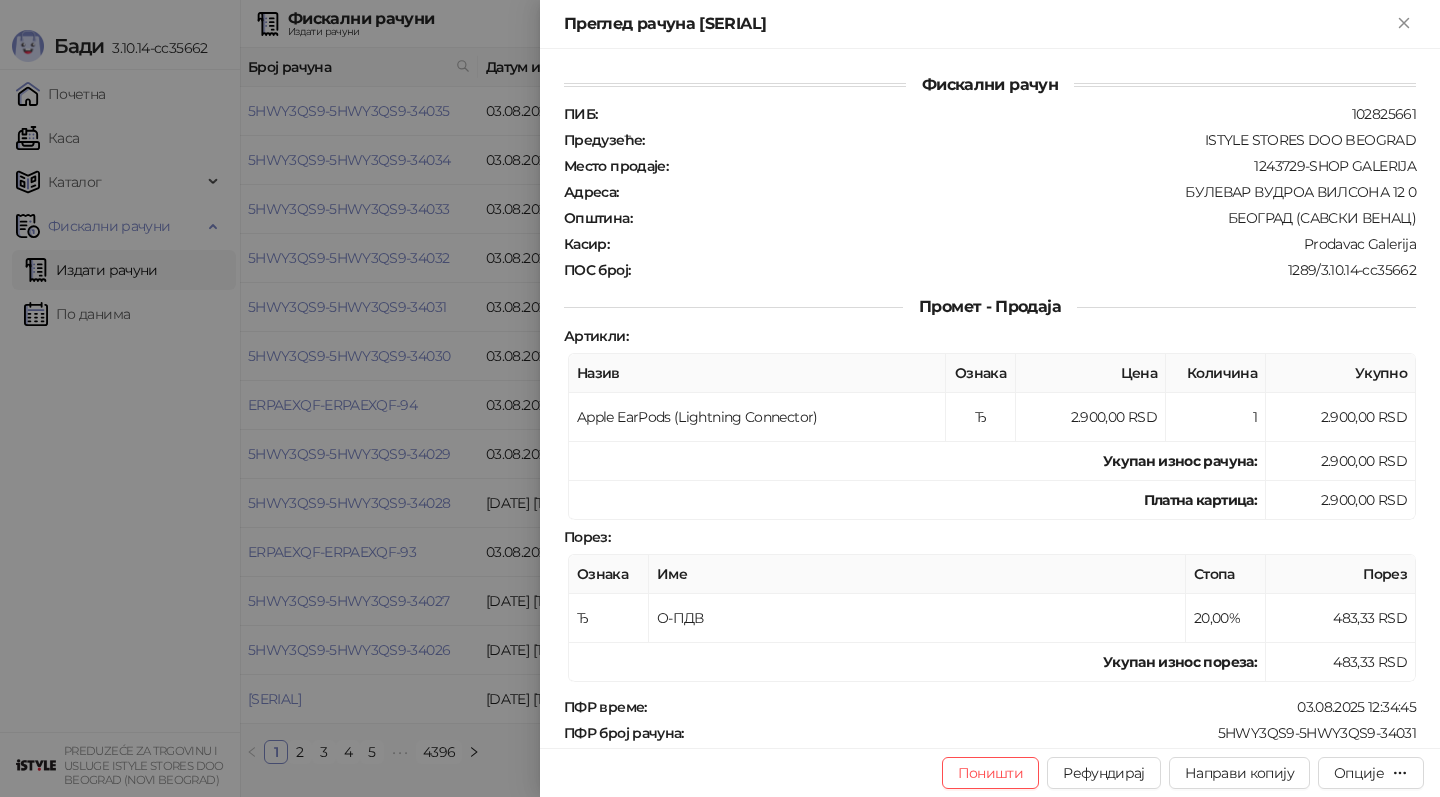 click at bounding box center (720, 398) 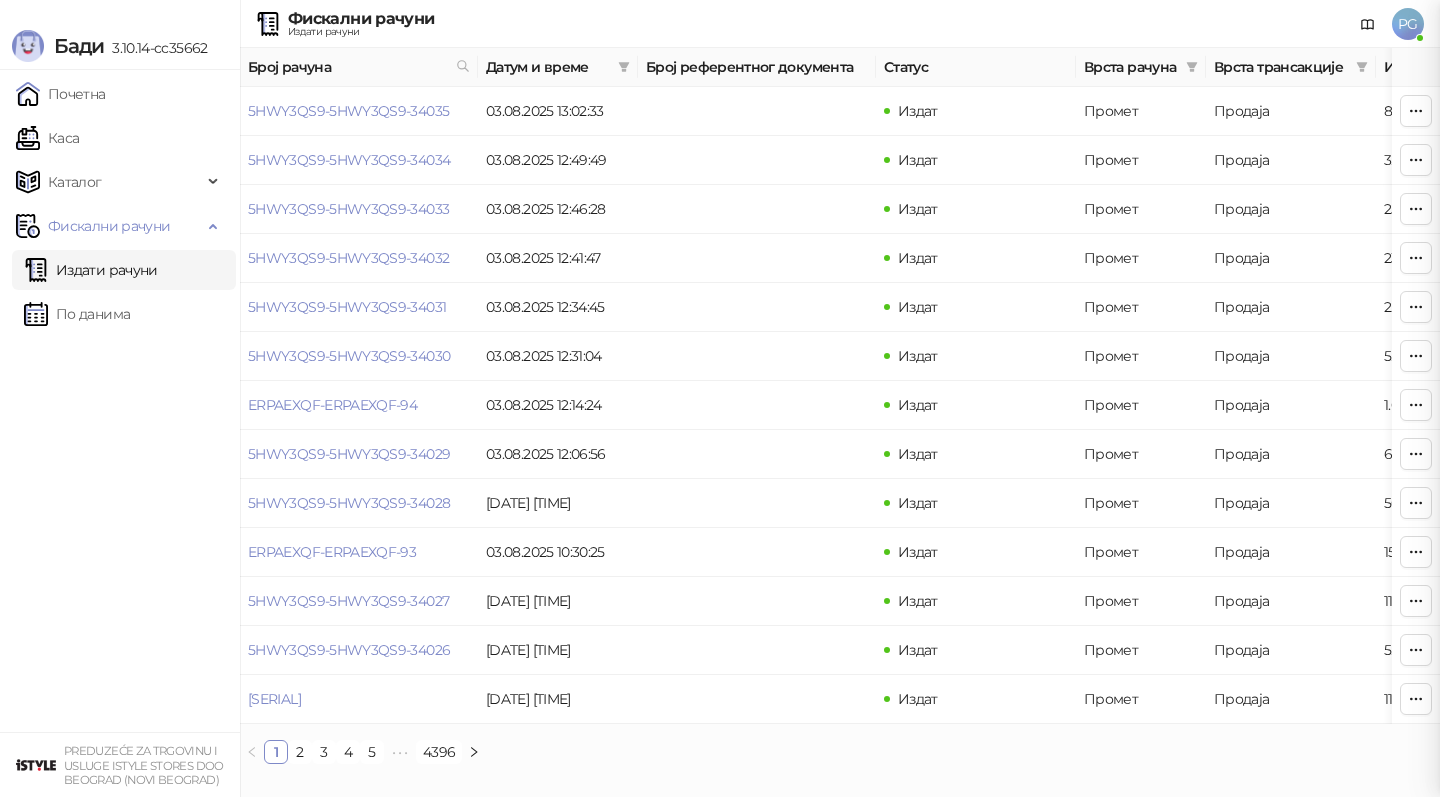 click at bounding box center (720, 398) 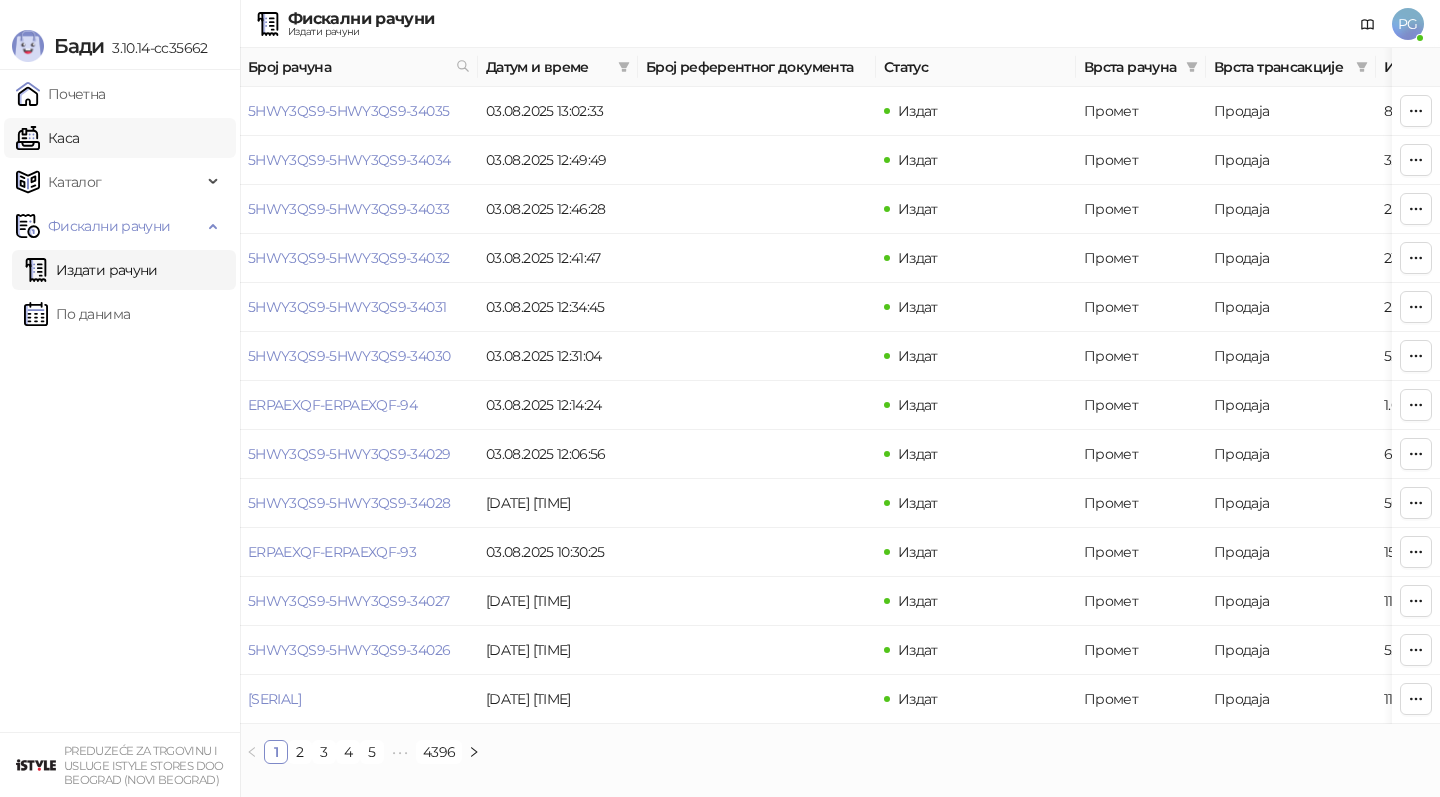 click on "Каса" at bounding box center (47, 138) 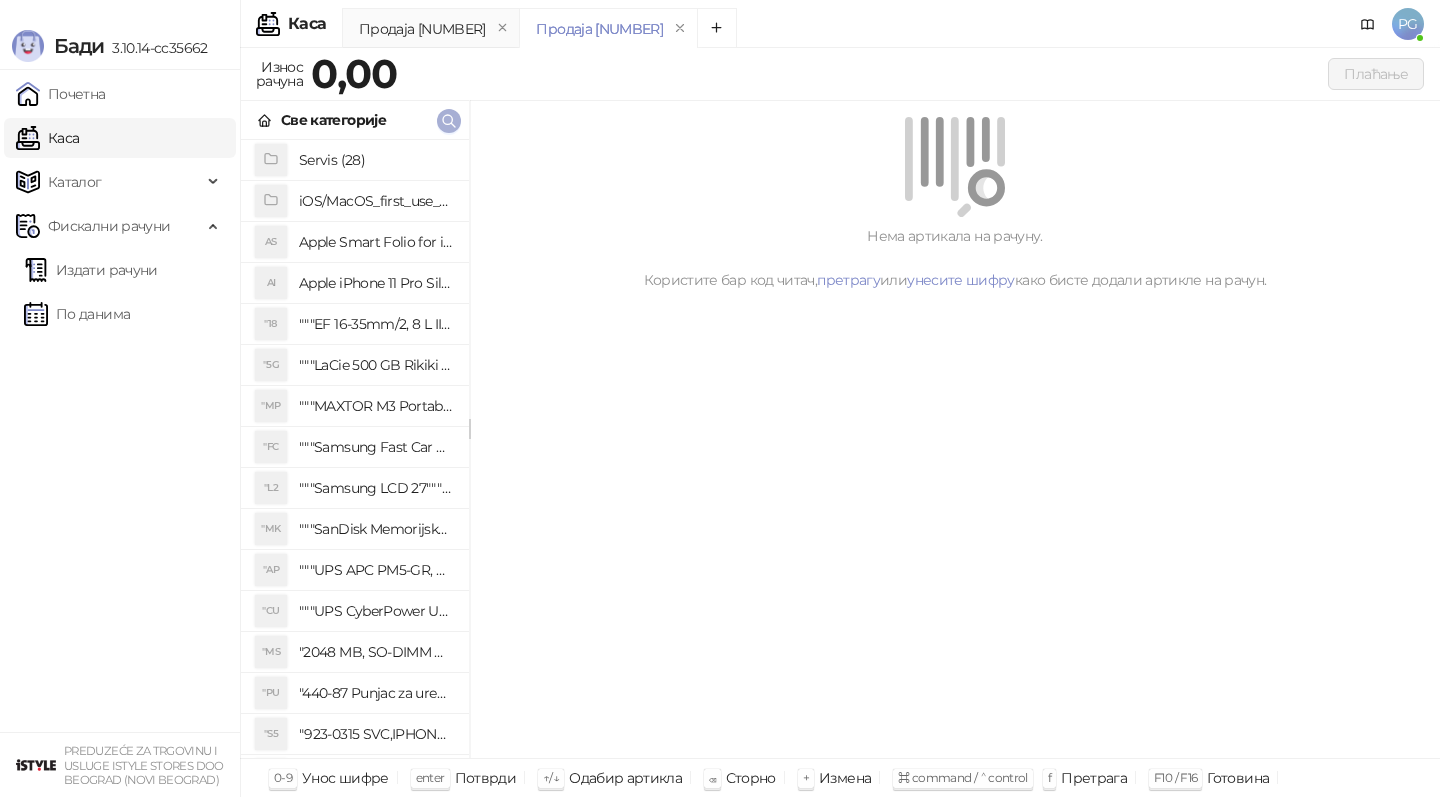 click at bounding box center (449, 121) 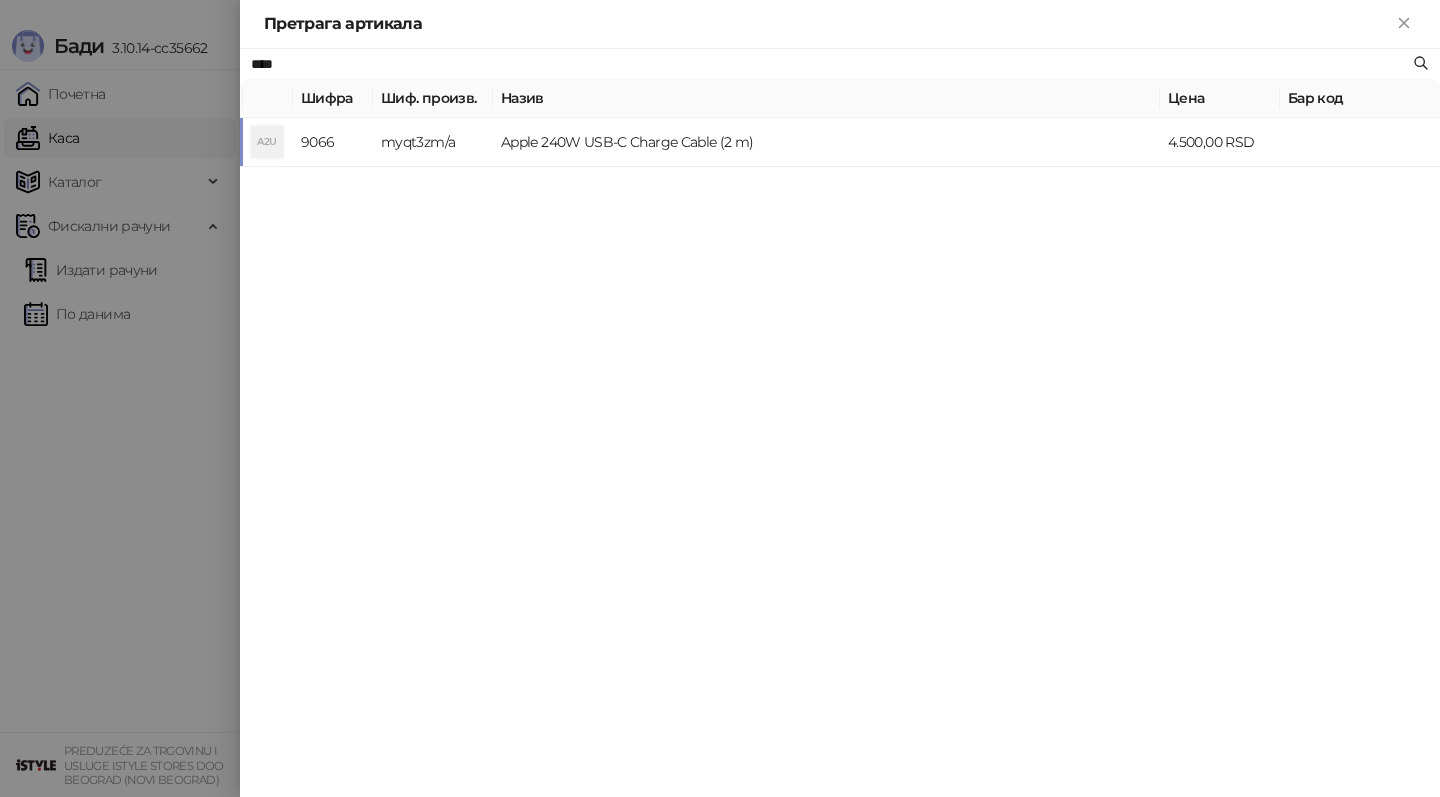 type on "****" 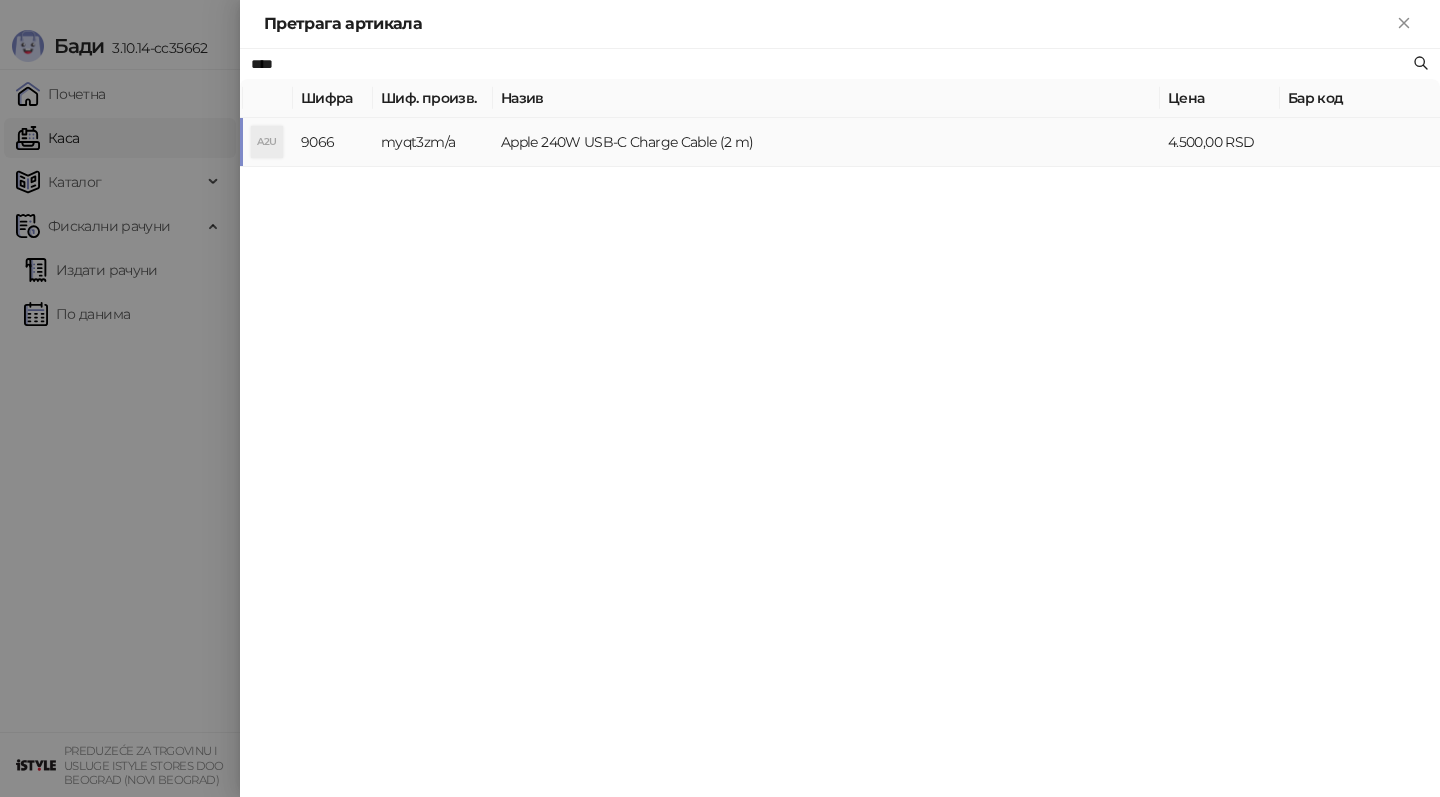 click on "myqt3zm/a" at bounding box center (433, 142) 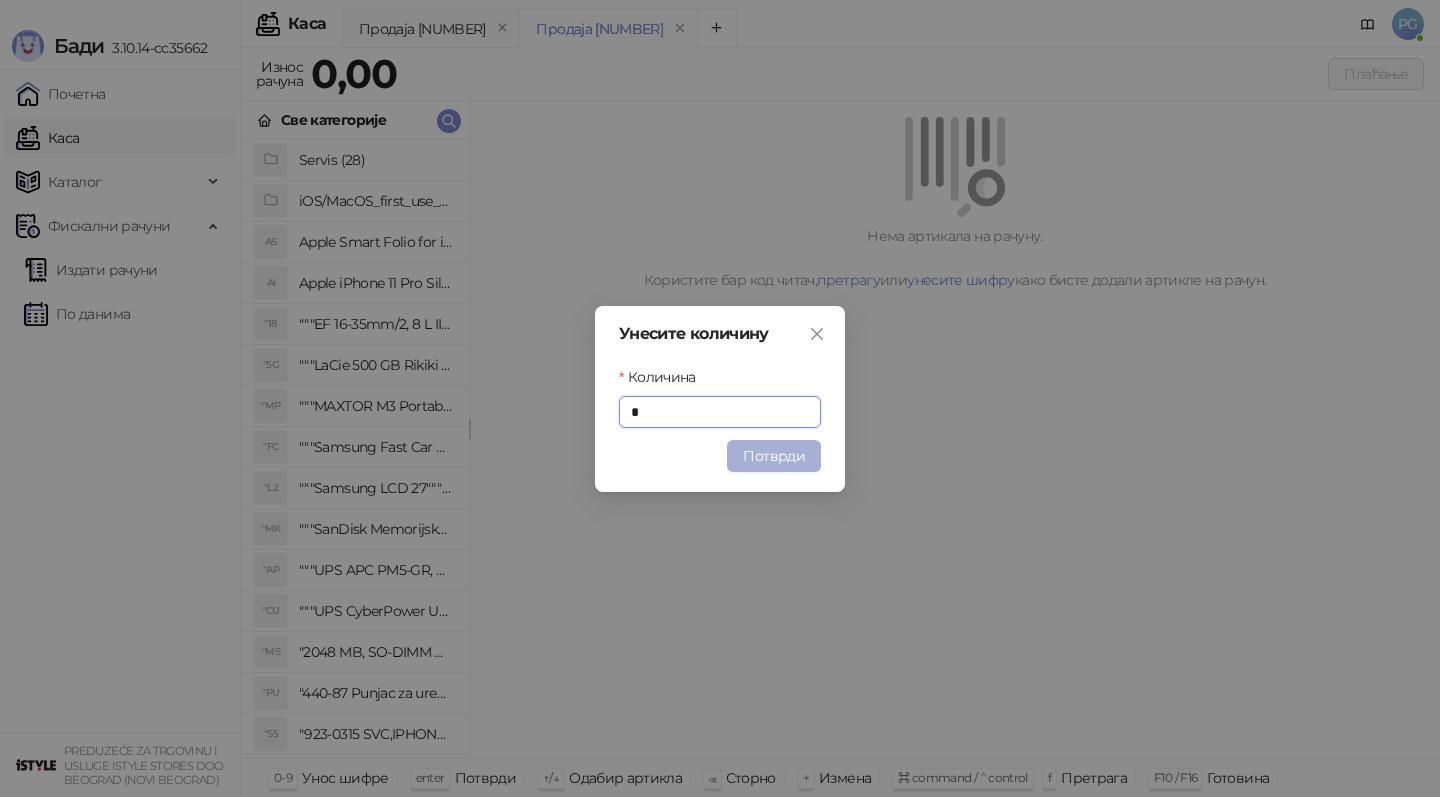 click on "Унесите количину Количина * Потврди" at bounding box center [720, 399] 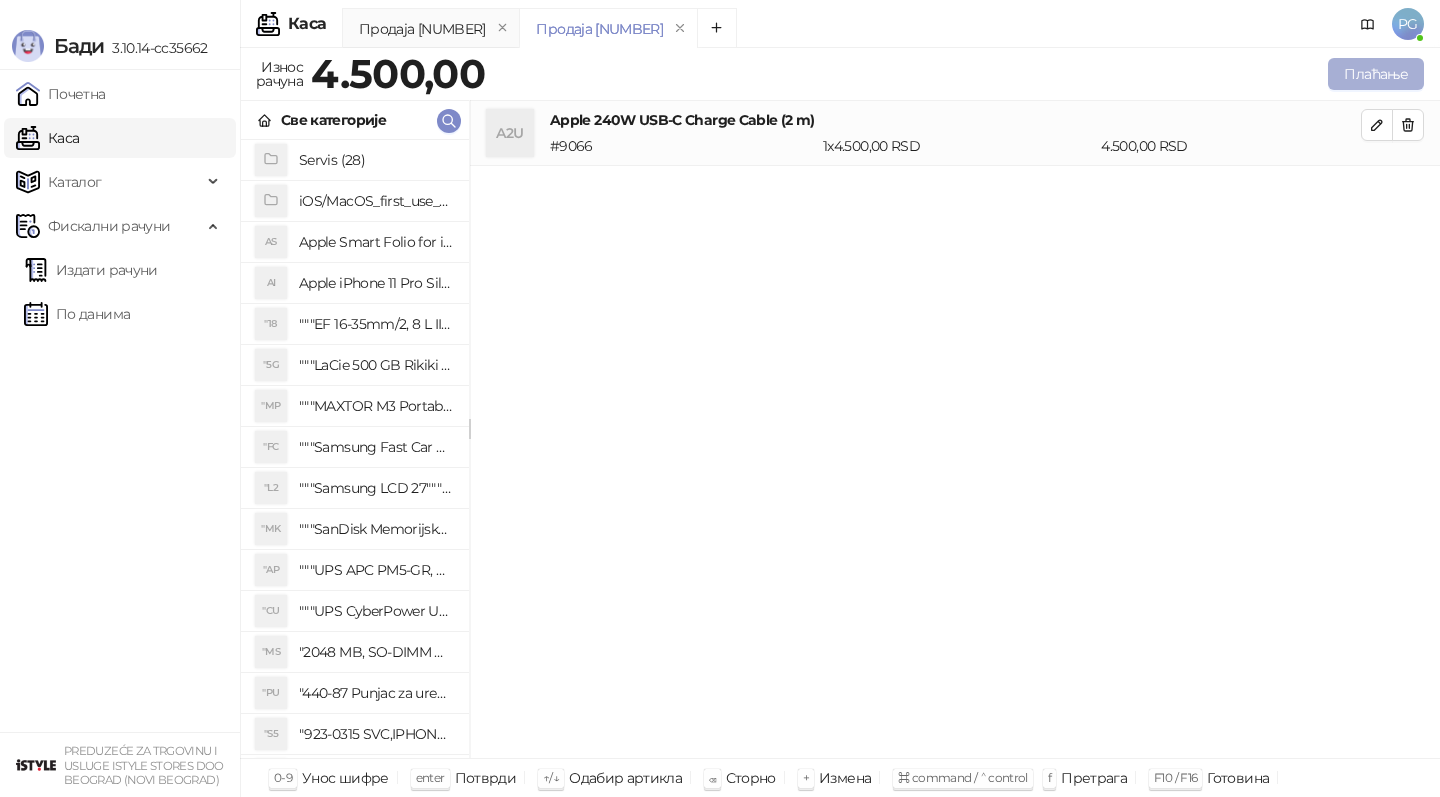 click on "Плаћање" at bounding box center [1376, 74] 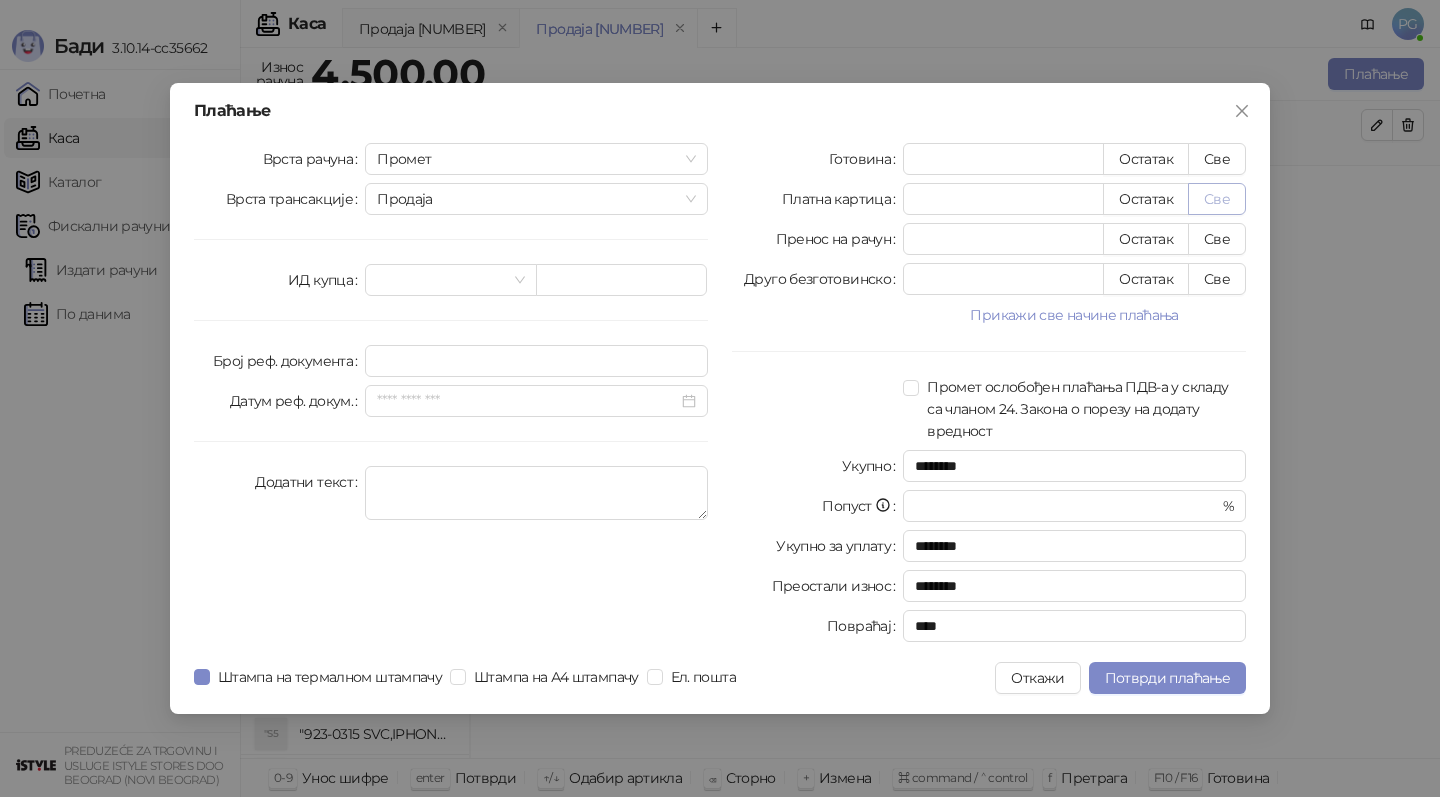 click on "Све" at bounding box center (1217, 199) 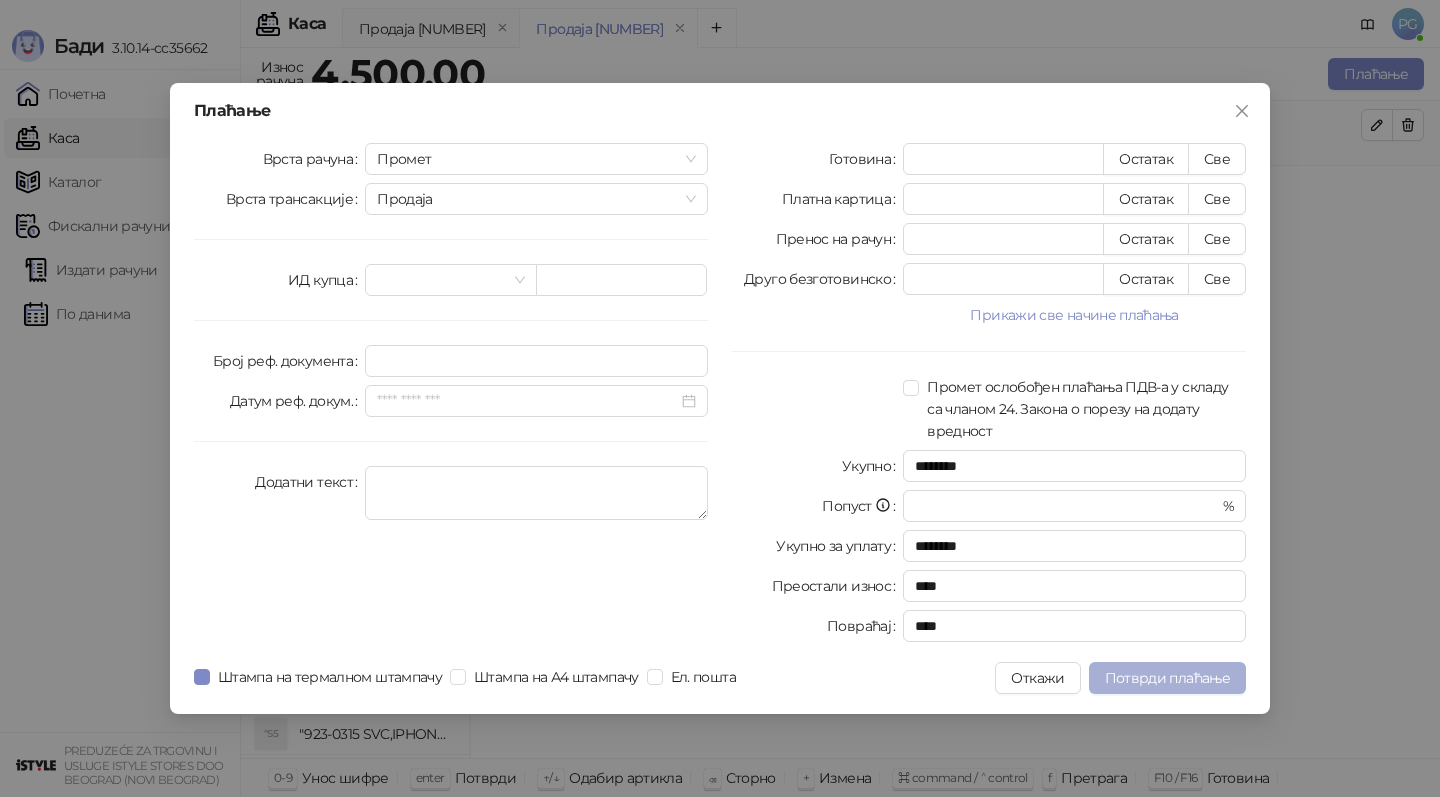 click on "Потврди плаћање" at bounding box center [1167, 678] 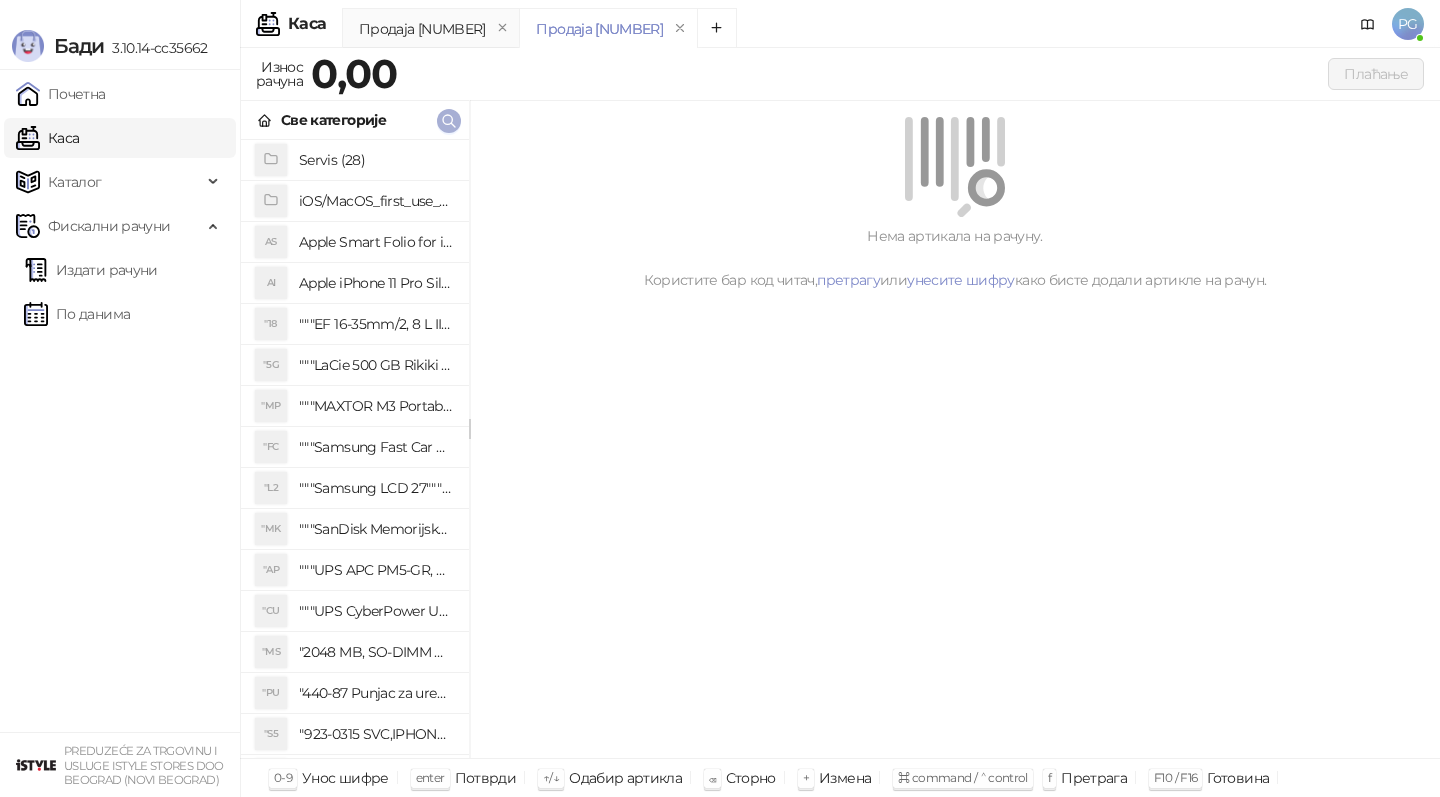 click 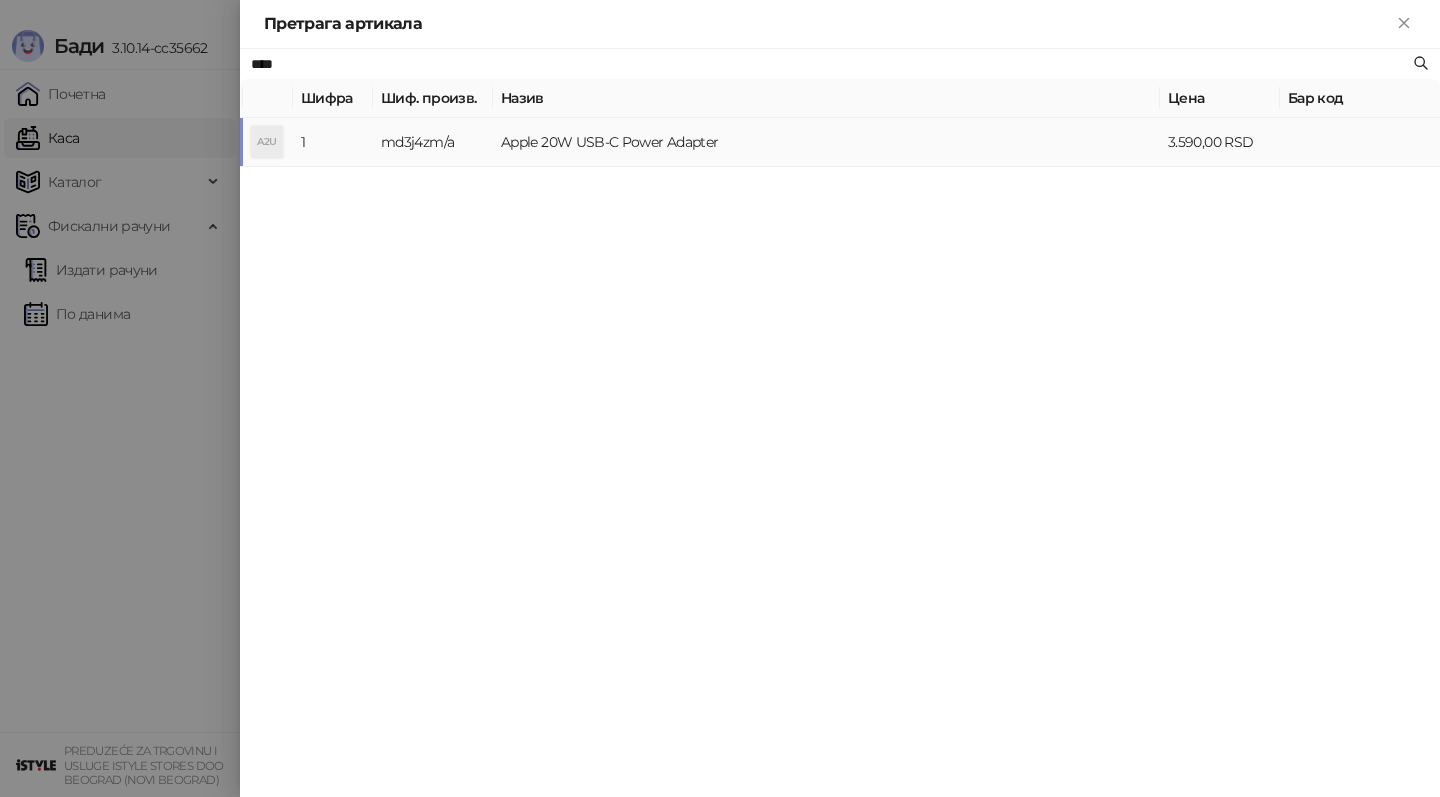 type on "****" 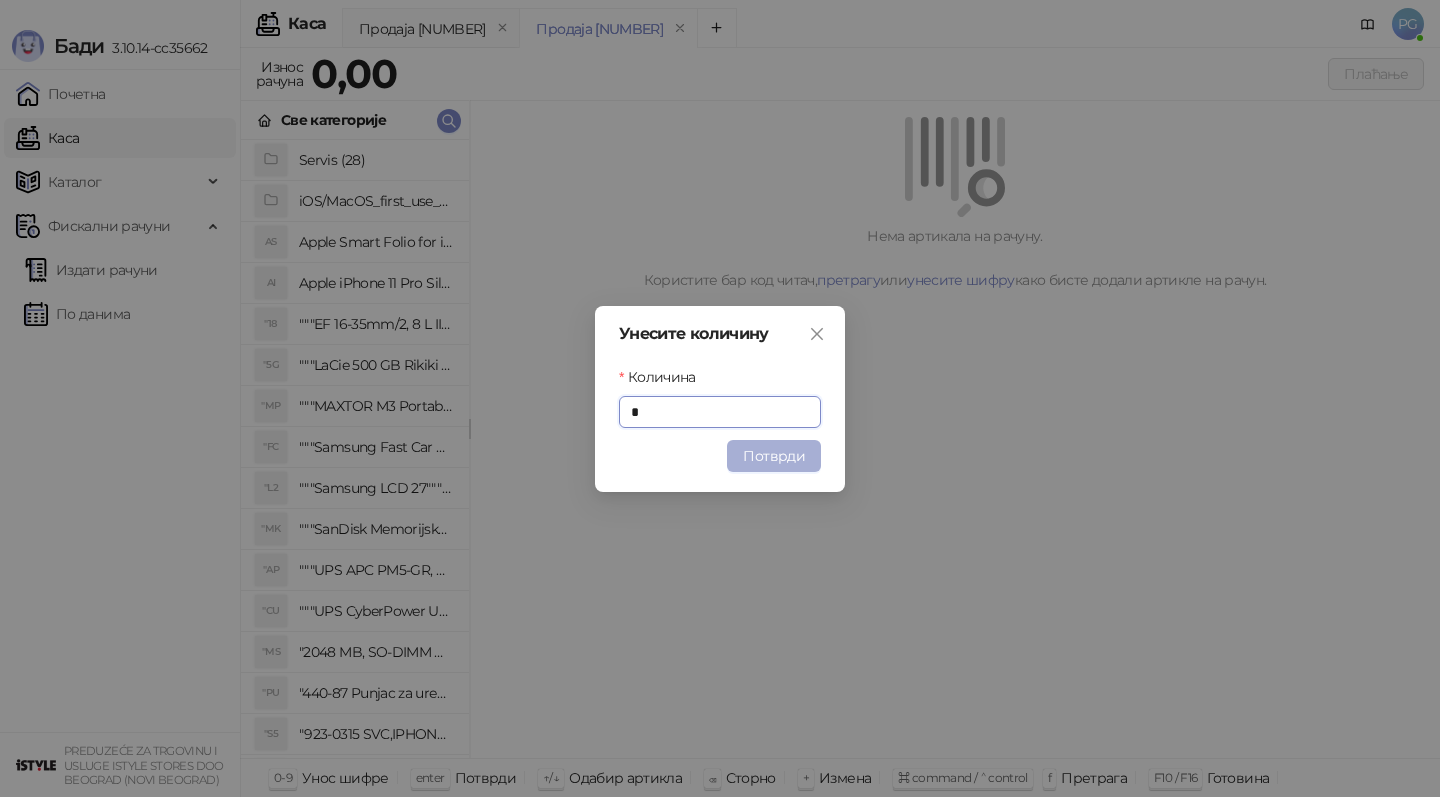 click on "Потврди" at bounding box center (774, 456) 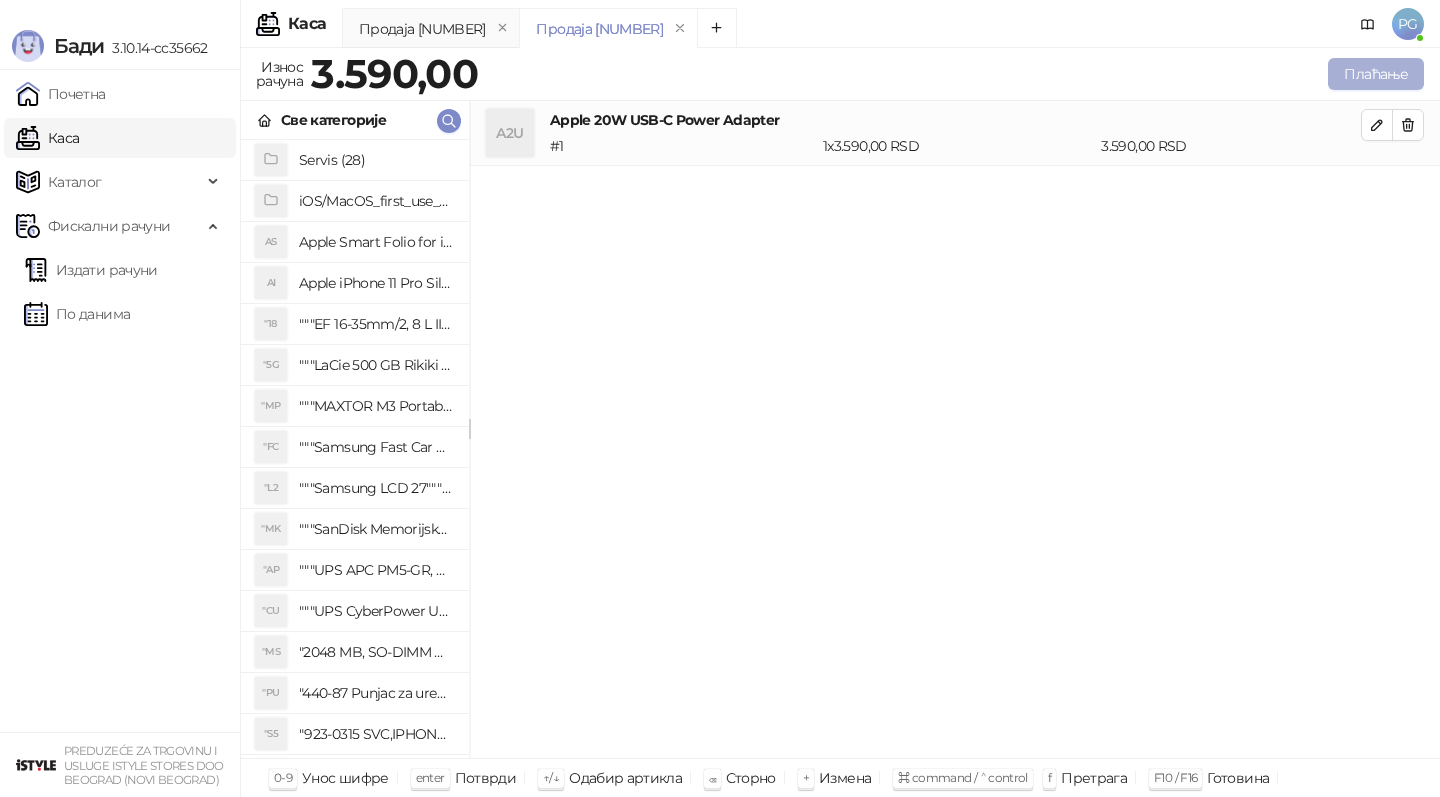 click on "Плаћање" at bounding box center [1376, 74] 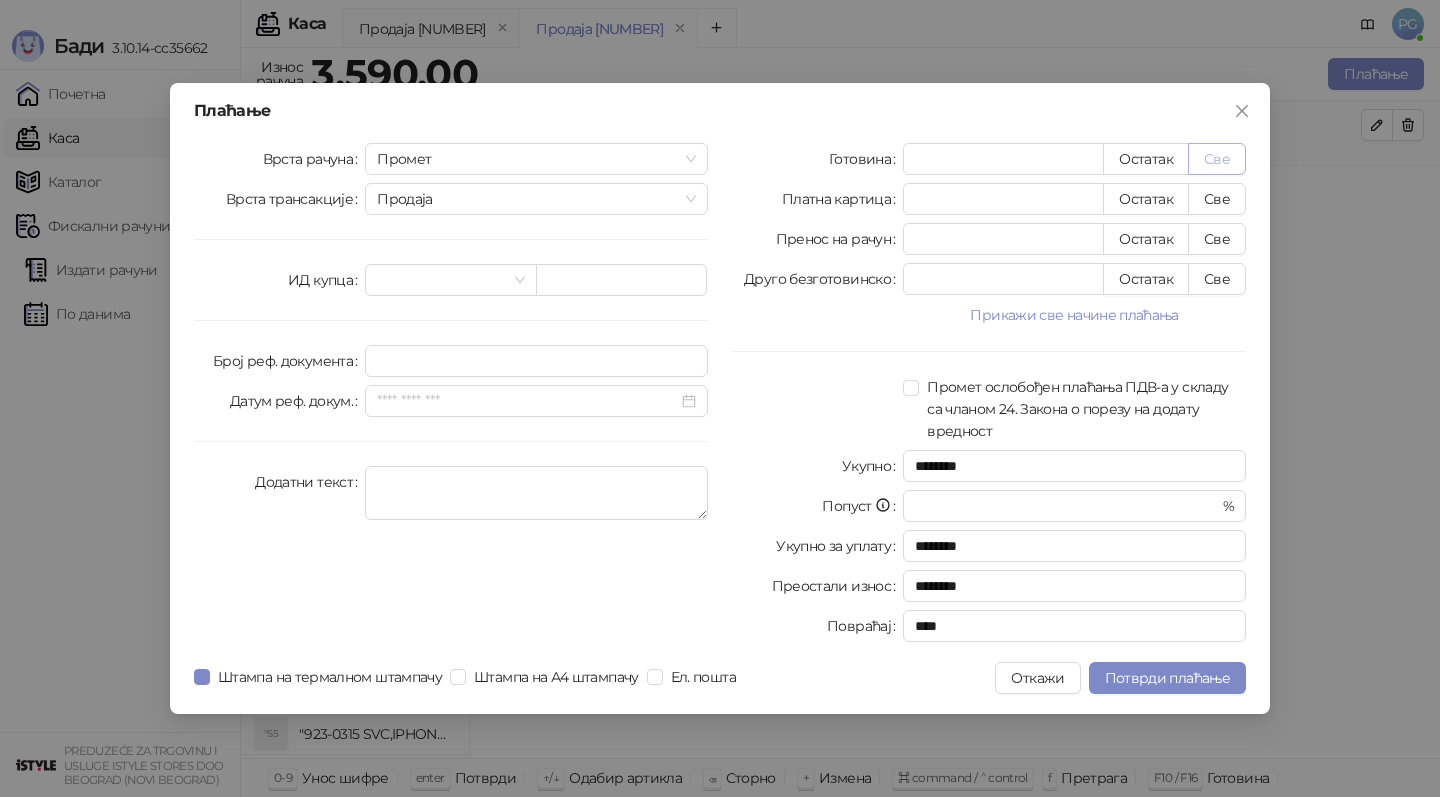 click on "Плаћање Врста рачуна Промет Врста трансакције Продаја ИД купца Број реф. документа Датум реф. докум. Додатни текст Готовина * Остатак Све Платна картица * Остатак Све Пренос на рачун * Остатак Све Друго безготовинско * Остатак Све Прикажи све начине плаћања Чек * Остатак Све Ваучер * Остатак Све Инстант плаћање * Остатак Све   Промет ослобођен плаћања ПДВ-а у складу са чланом 24. Закона о порезу на додату вредност Укупно ******** Попуст   * % Укупно за уплату ******** Преостали износ ******** Повраћај **** Штампа на термалном штампачу Штампа на А4 штампачу Ел. пошта Откажи" at bounding box center [720, 398] 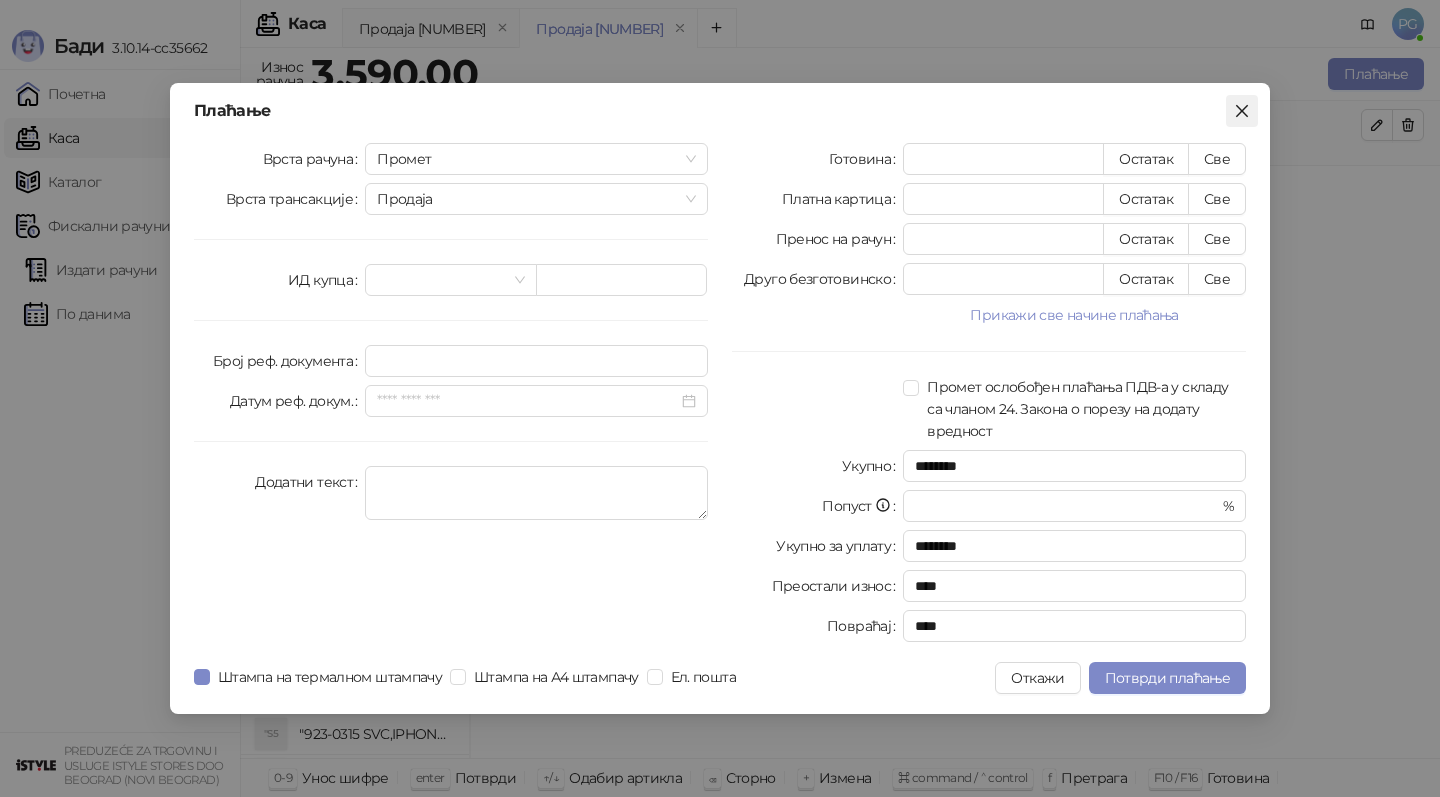 click at bounding box center (1242, 111) 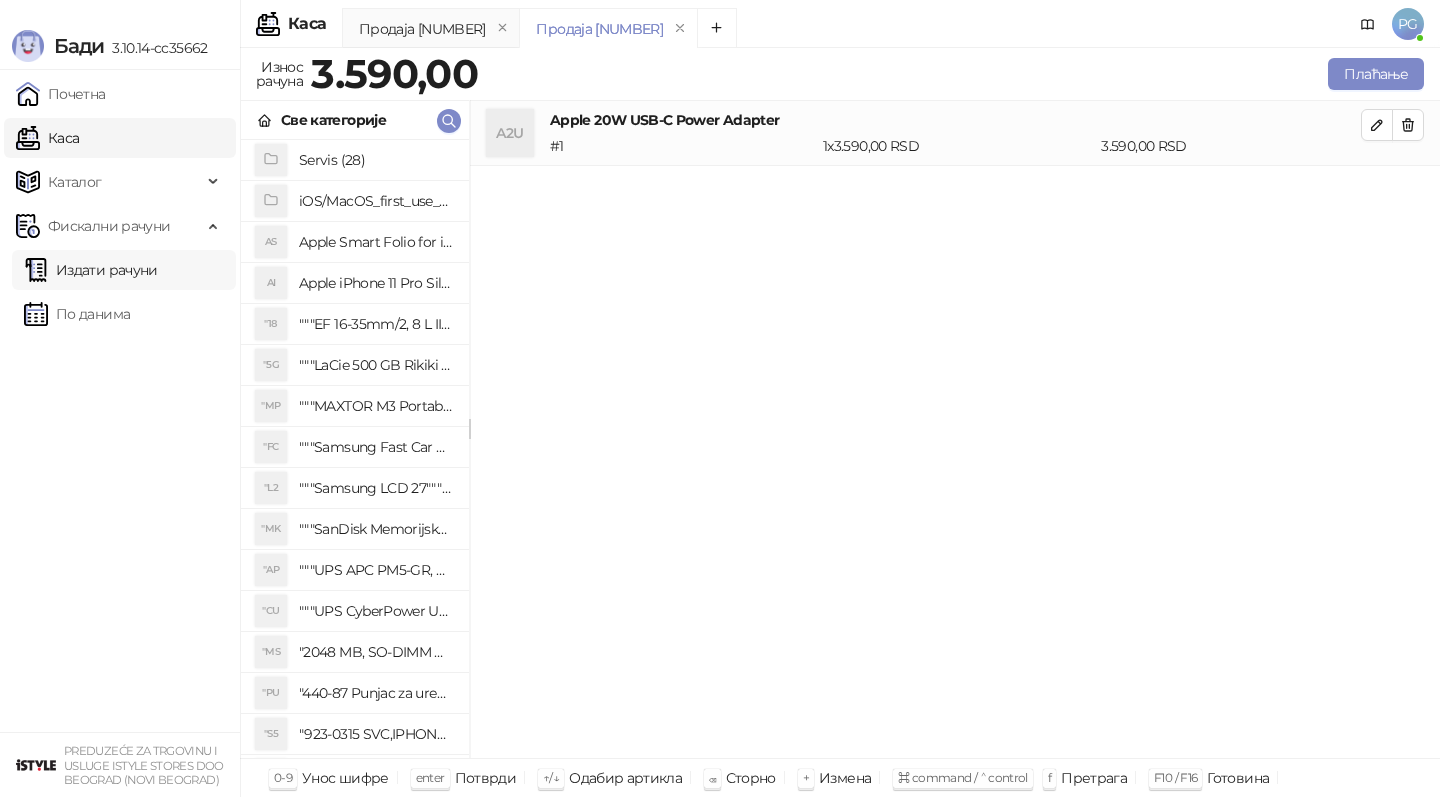 click on "Издати рачуни" at bounding box center [91, 270] 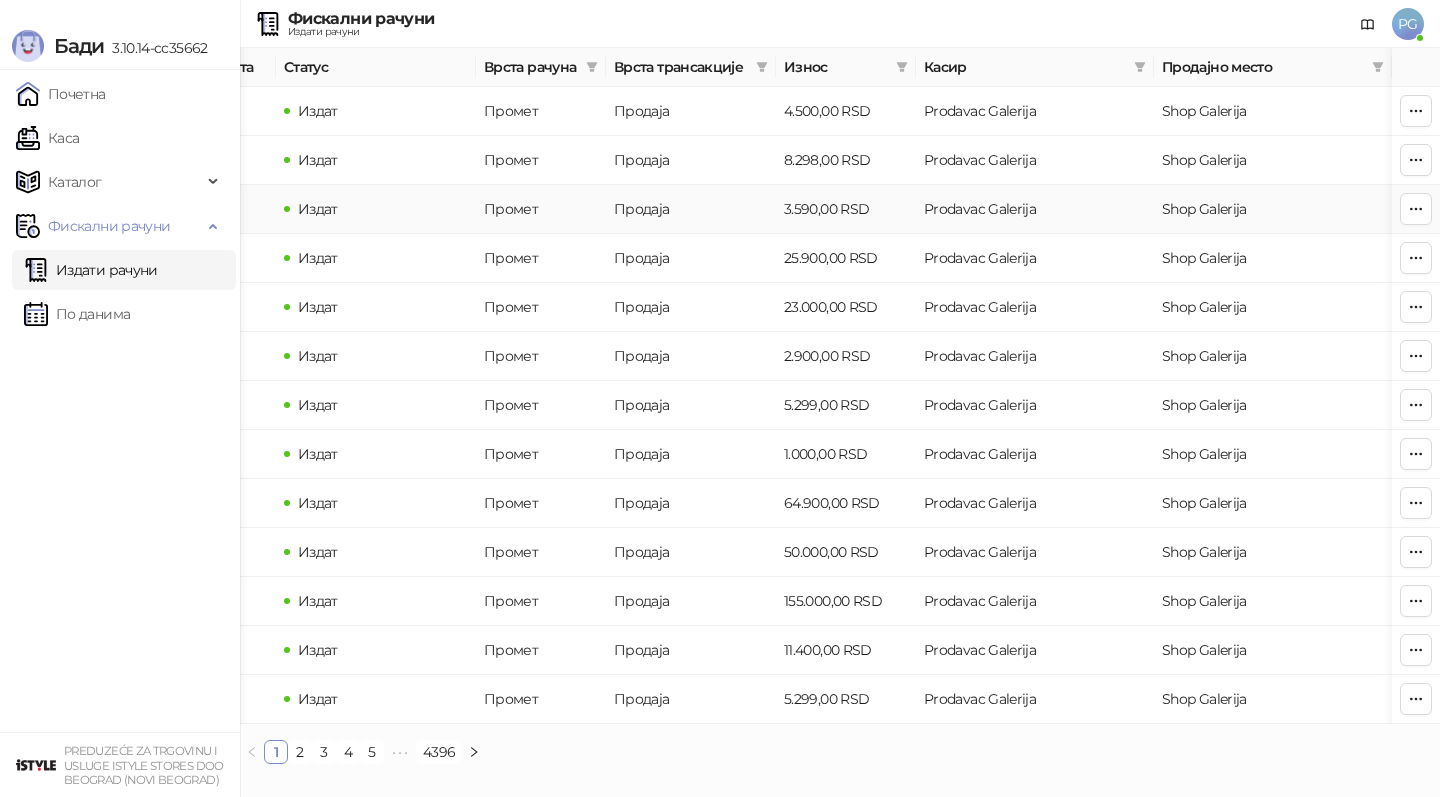scroll, scrollTop: 0, scrollLeft: 0, axis: both 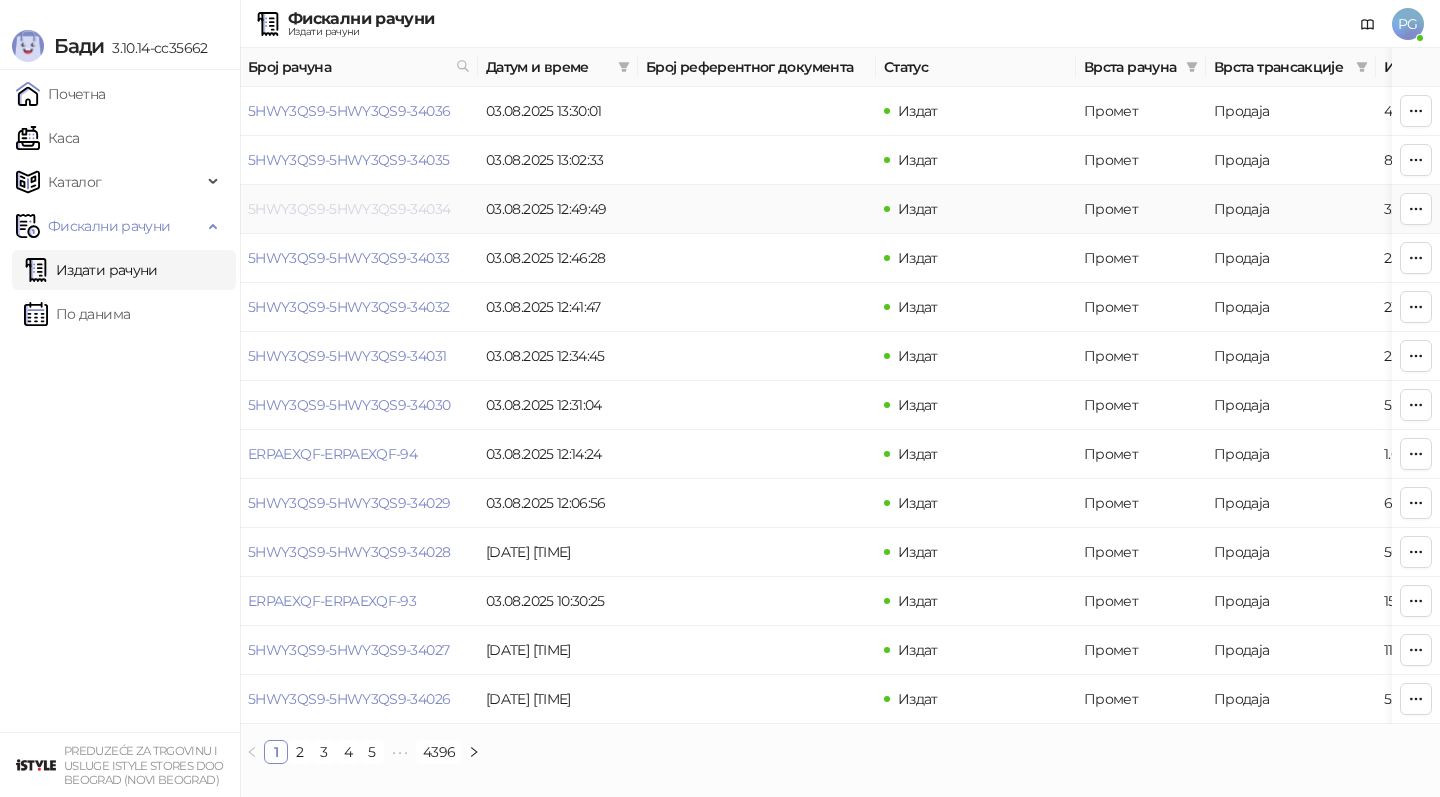 click on "5HWY3QS9-5HWY3QS9-34034" at bounding box center (349, 209) 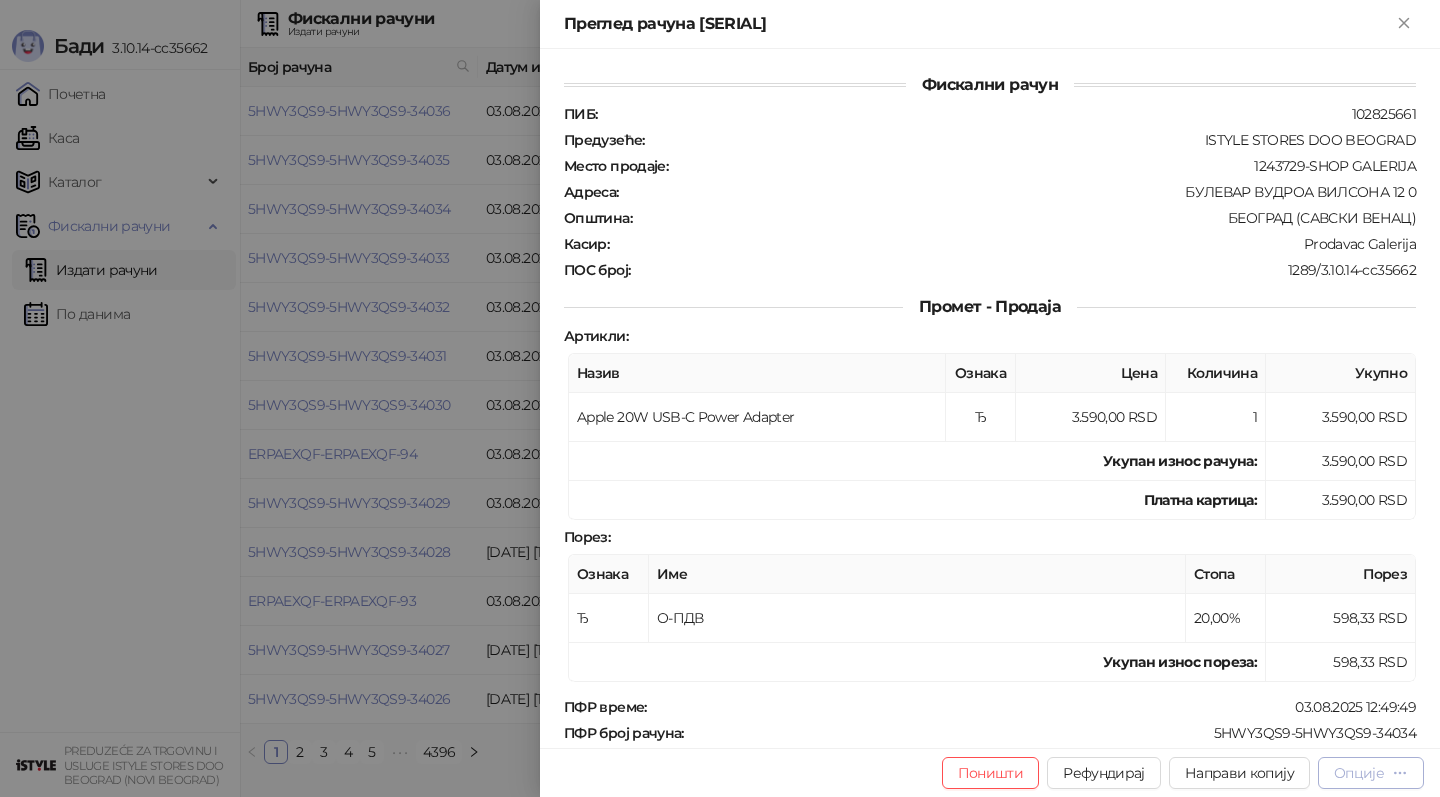 click on "Опције" at bounding box center (1359, 773) 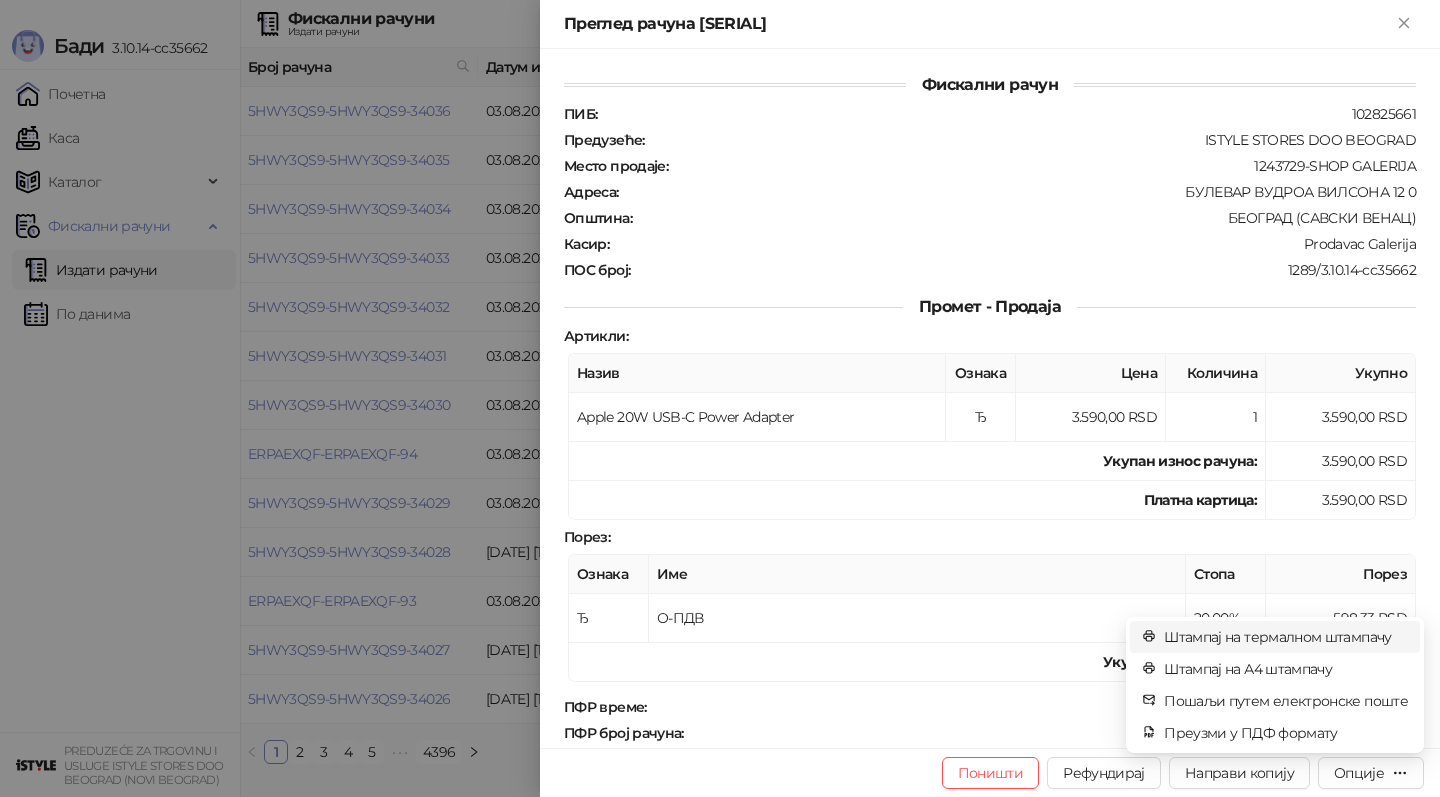 click on "Штампај на термалном штампачу" at bounding box center [1286, 637] 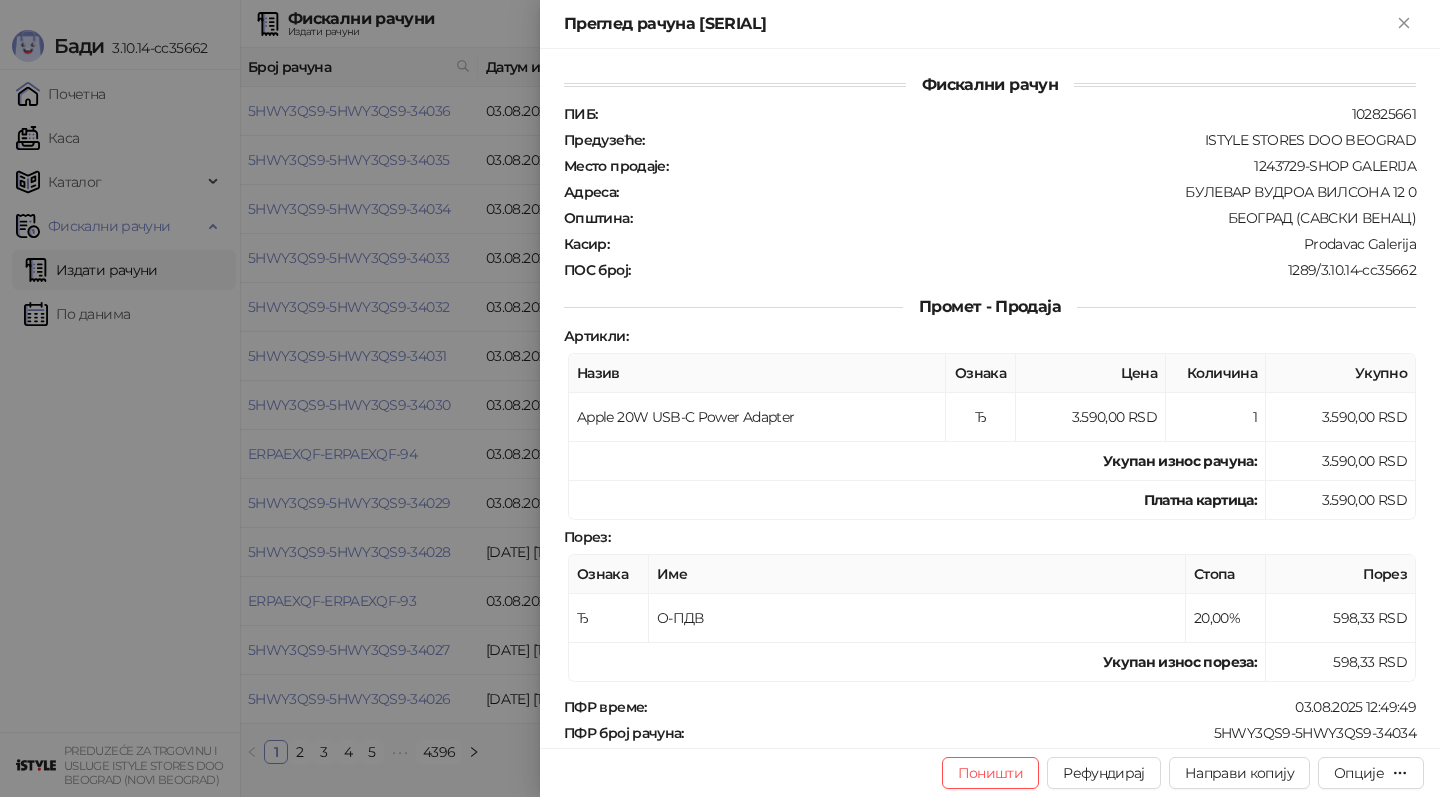 click at bounding box center [720, 398] 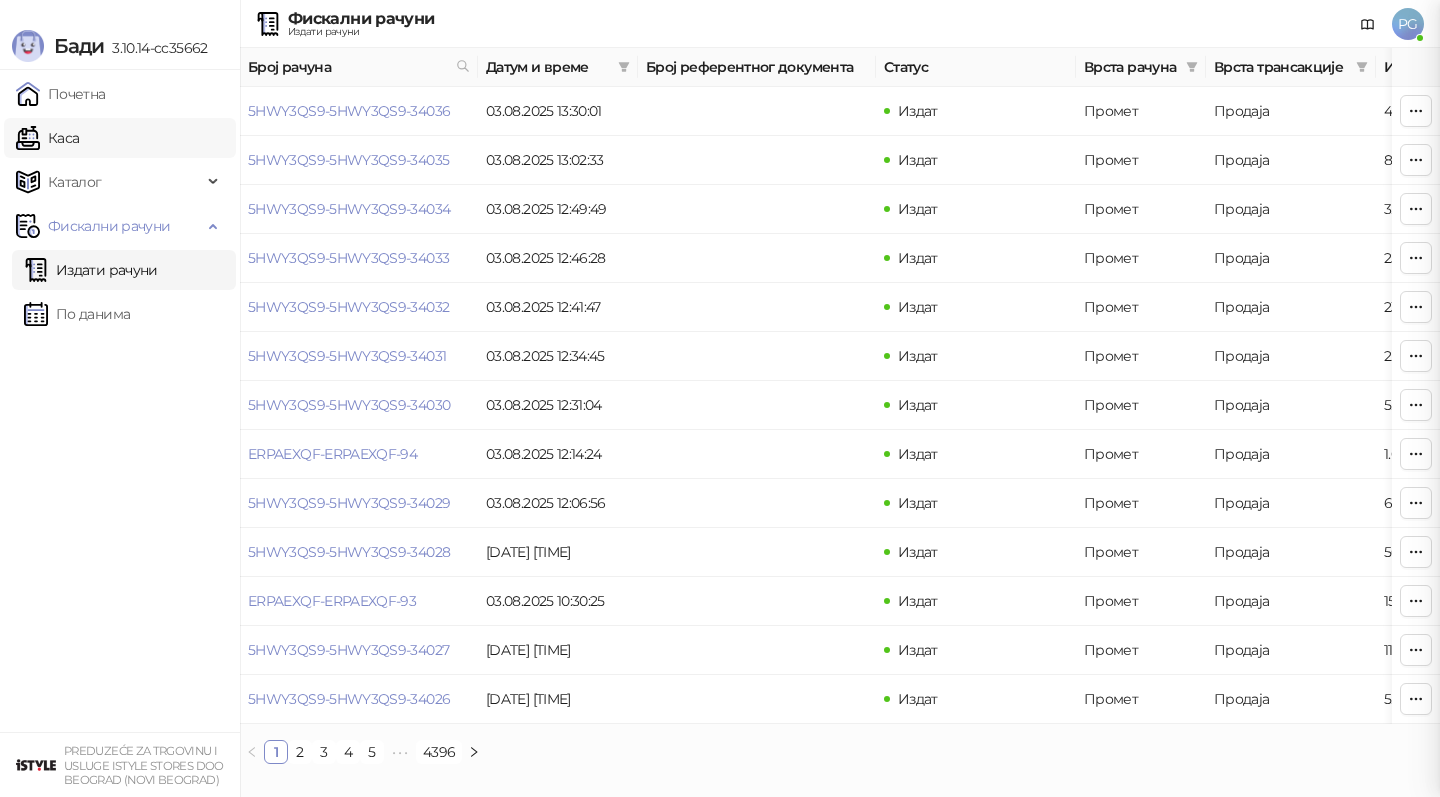 click on "Каса" at bounding box center (47, 138) 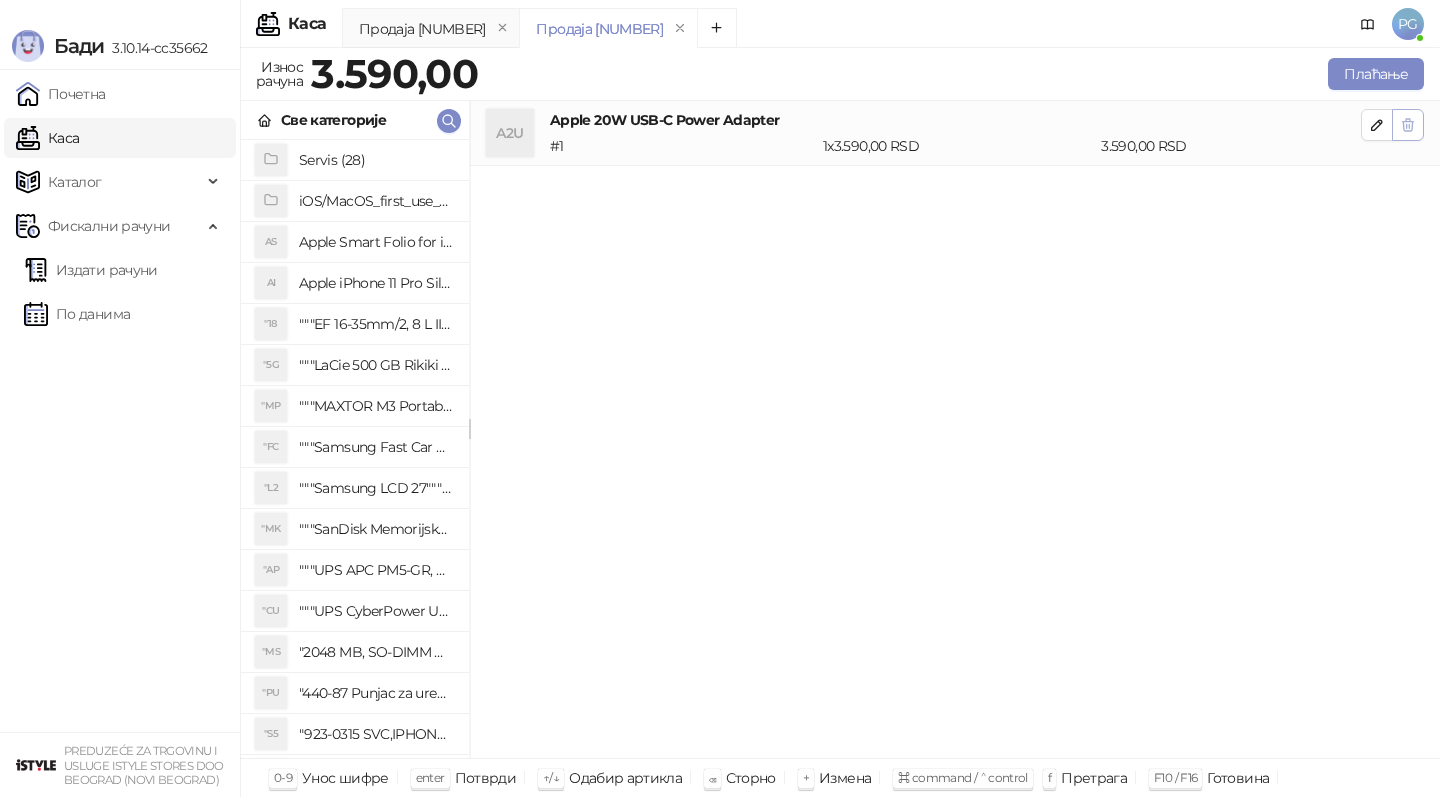 click at bounding box center (1408, 125) 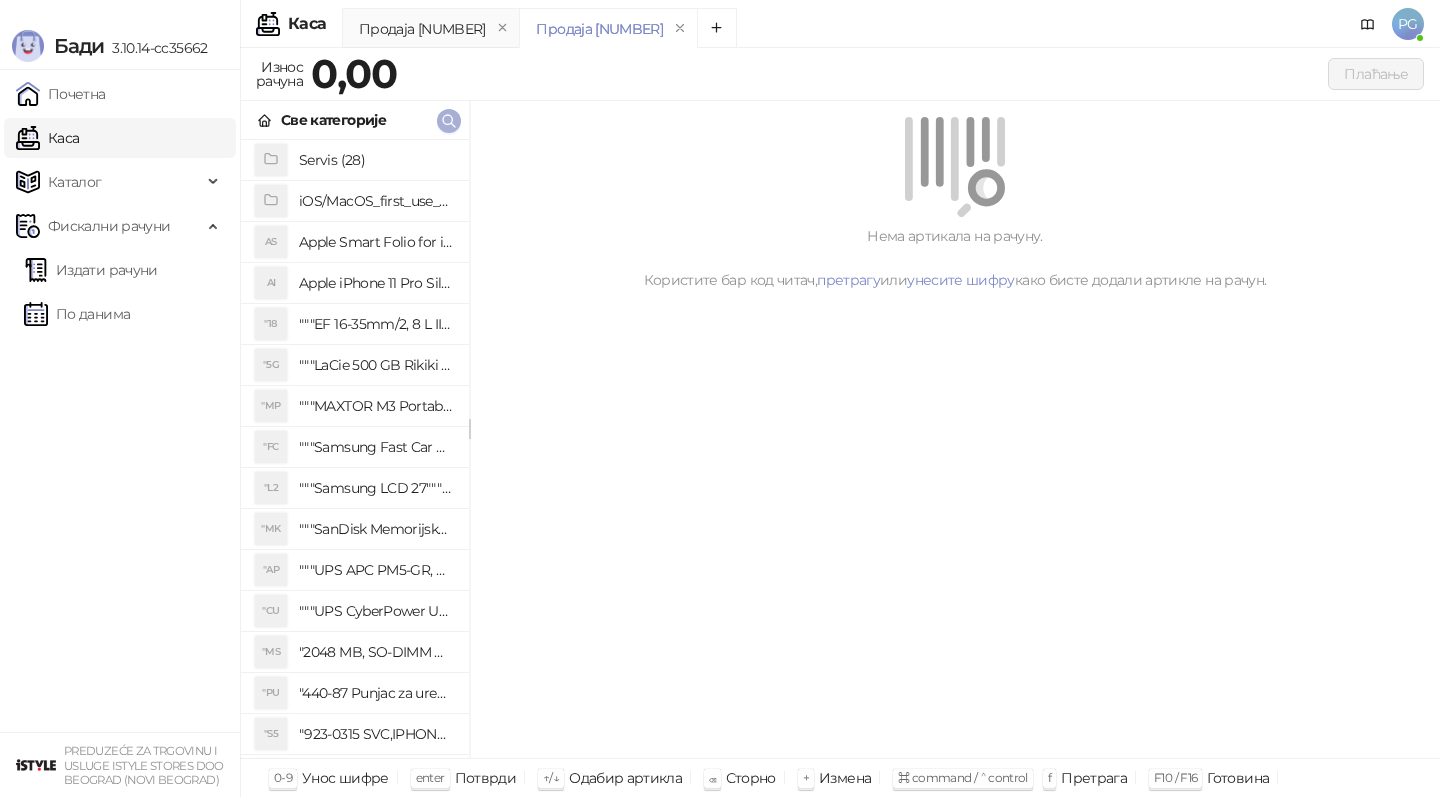 click 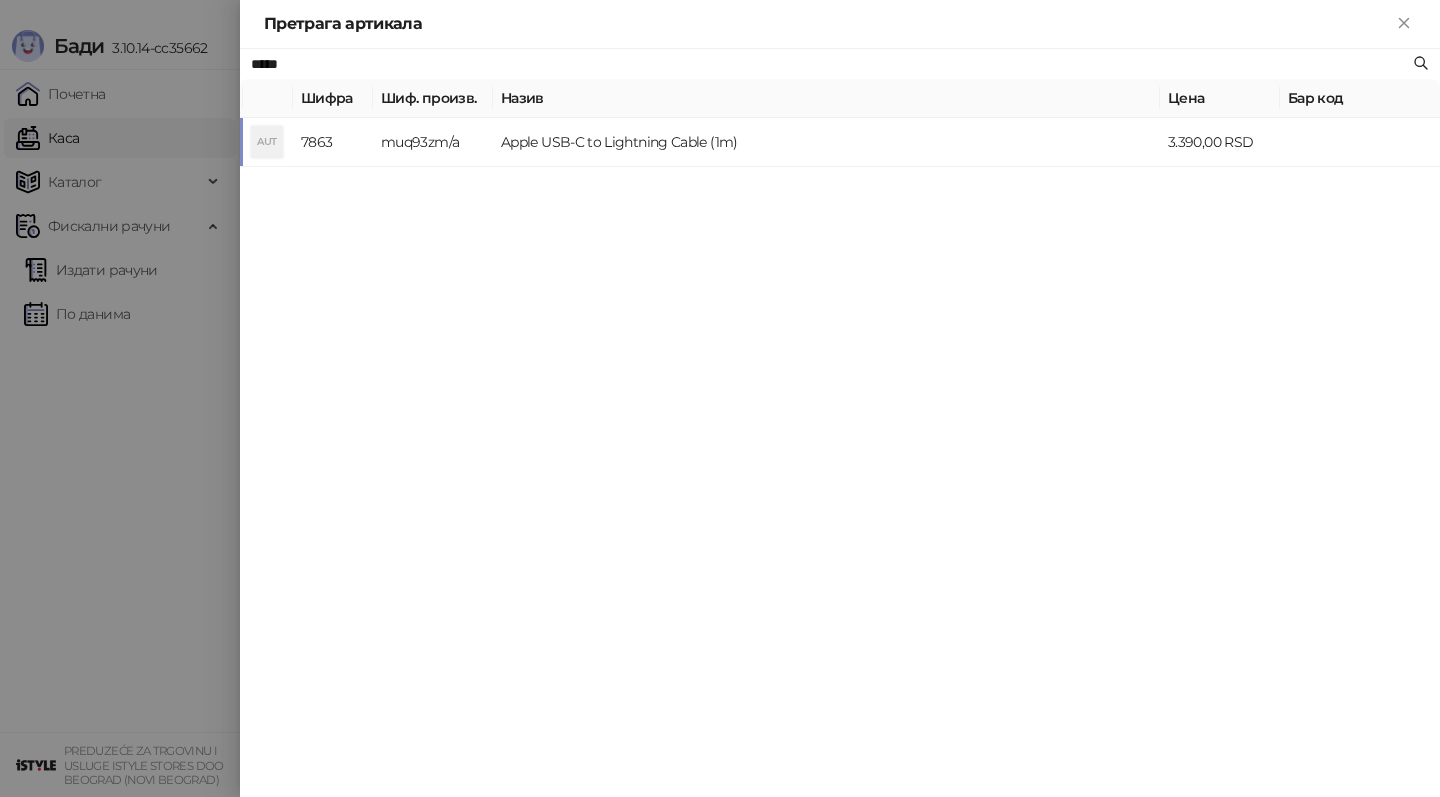 type on "*****" 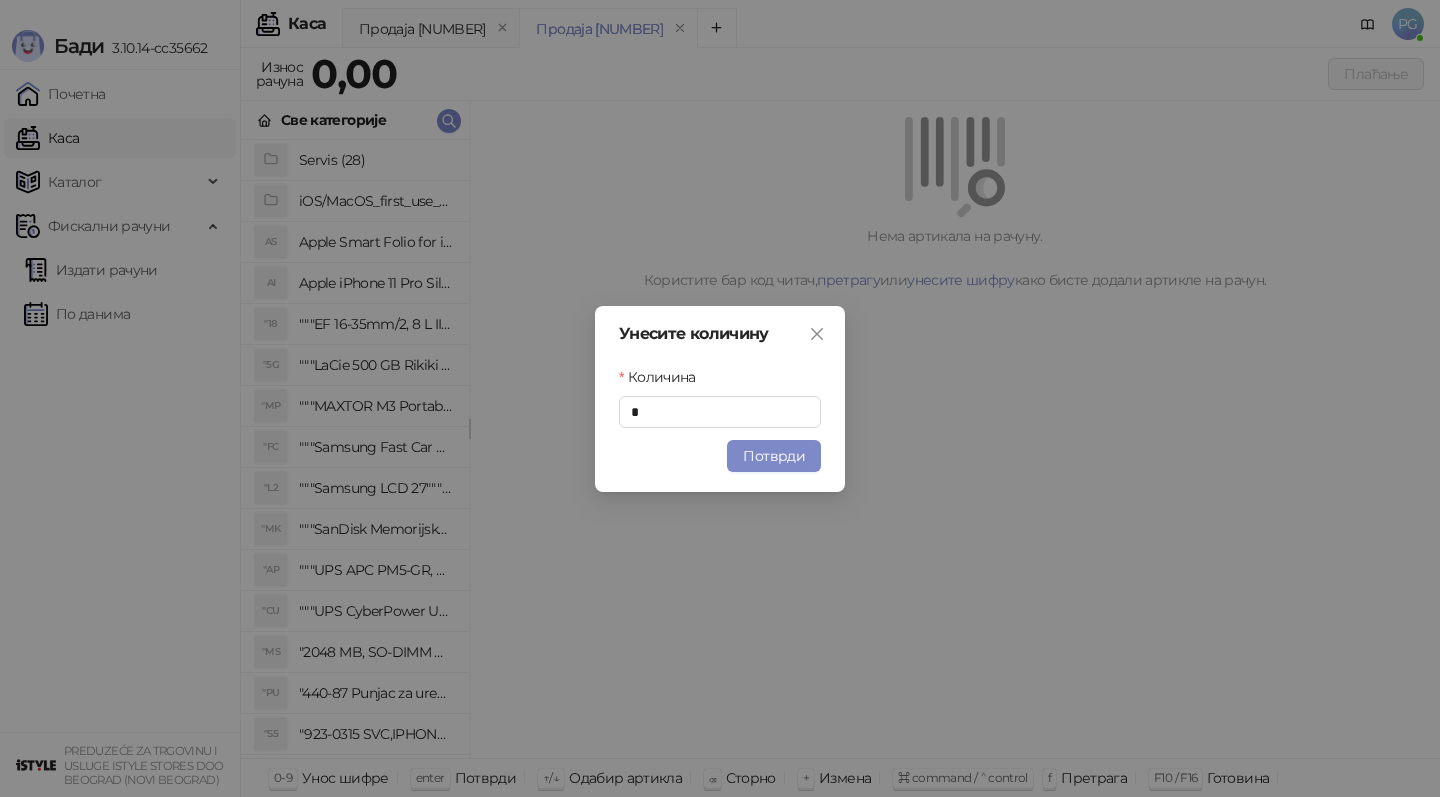 click on "Унесите количину Количина * Потврди" at bounding box center (720, 399) 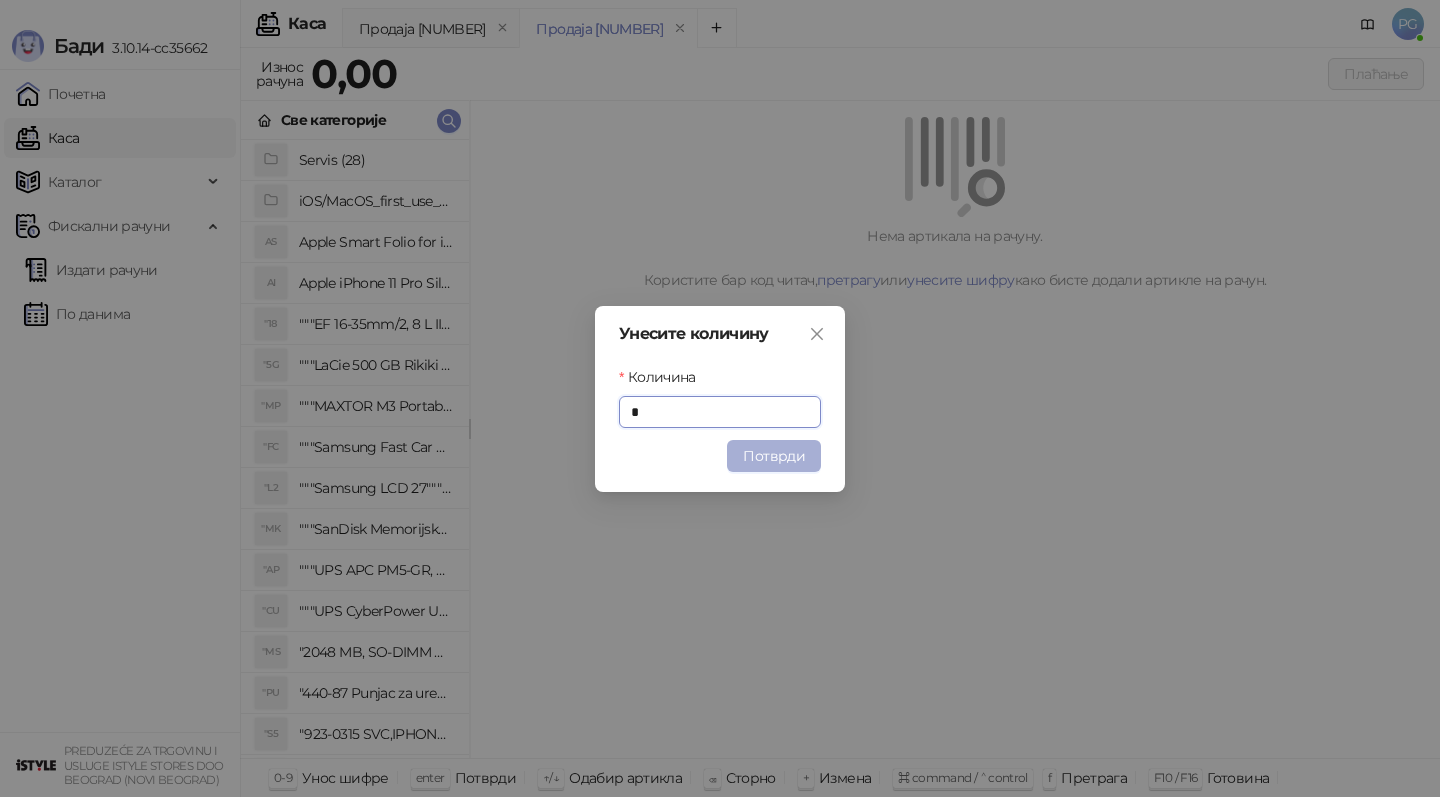 click on "Потврди" at bounding box center (774, 456) 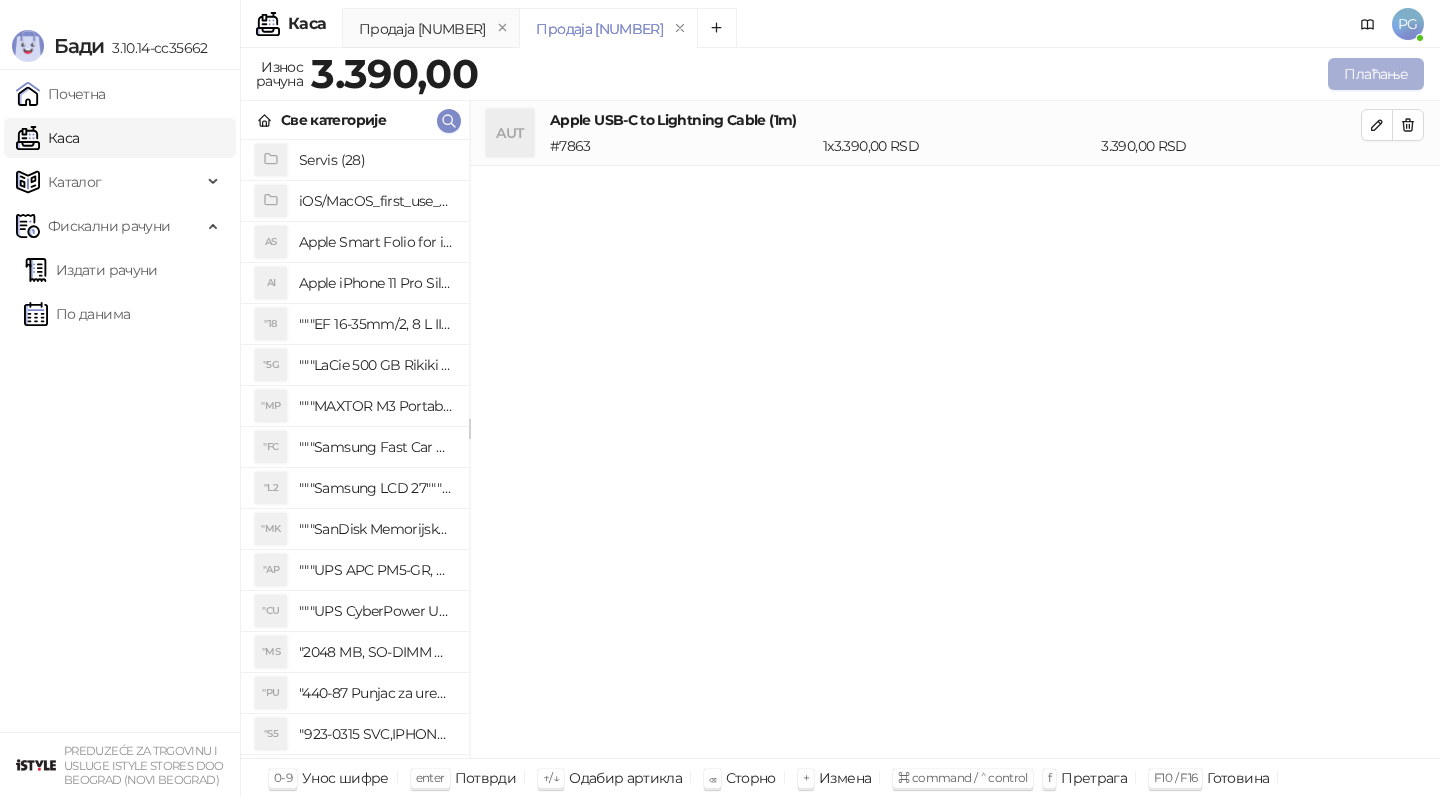 click on "Плаћање" at bounding box center [1376, 74] 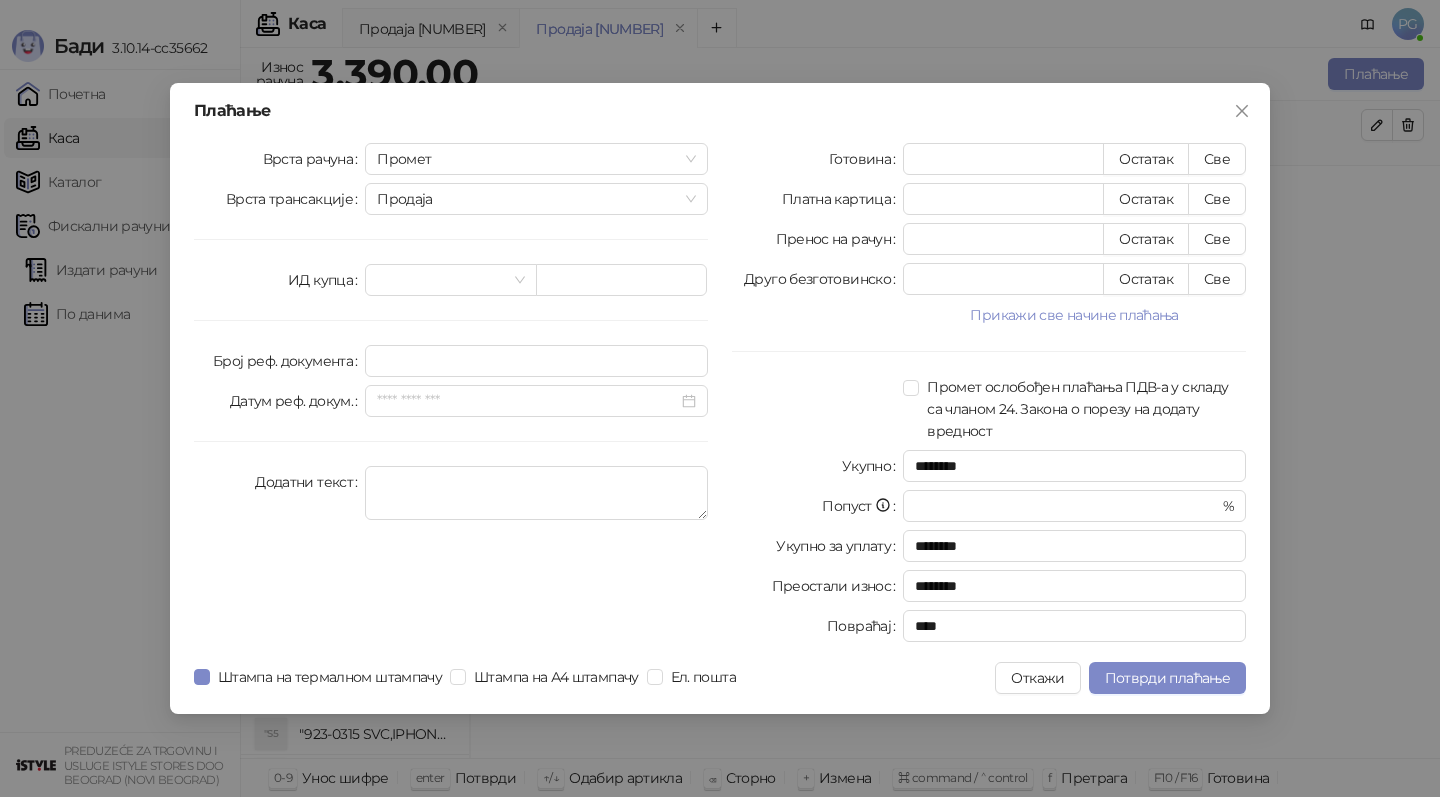 click on "Готовина * Остатак Све Платна картица * Остатак Све Пренос на рачун * Остатак Све Друго безготовинско * Остатак Све Прикажи све начине плаћања Чек * Остатак Све Ваучер * Остатак Све Инстант плаћање * Остатак Све   Промет ослобођен плаћања ПДВ-а у складу са чланом 24. Закона о порезу на додату вредност Укупно ******** Попуст   * % Укупно за уплату ******** Преостали износ ******** Повраћај ****" at bounding box center (989, 396) 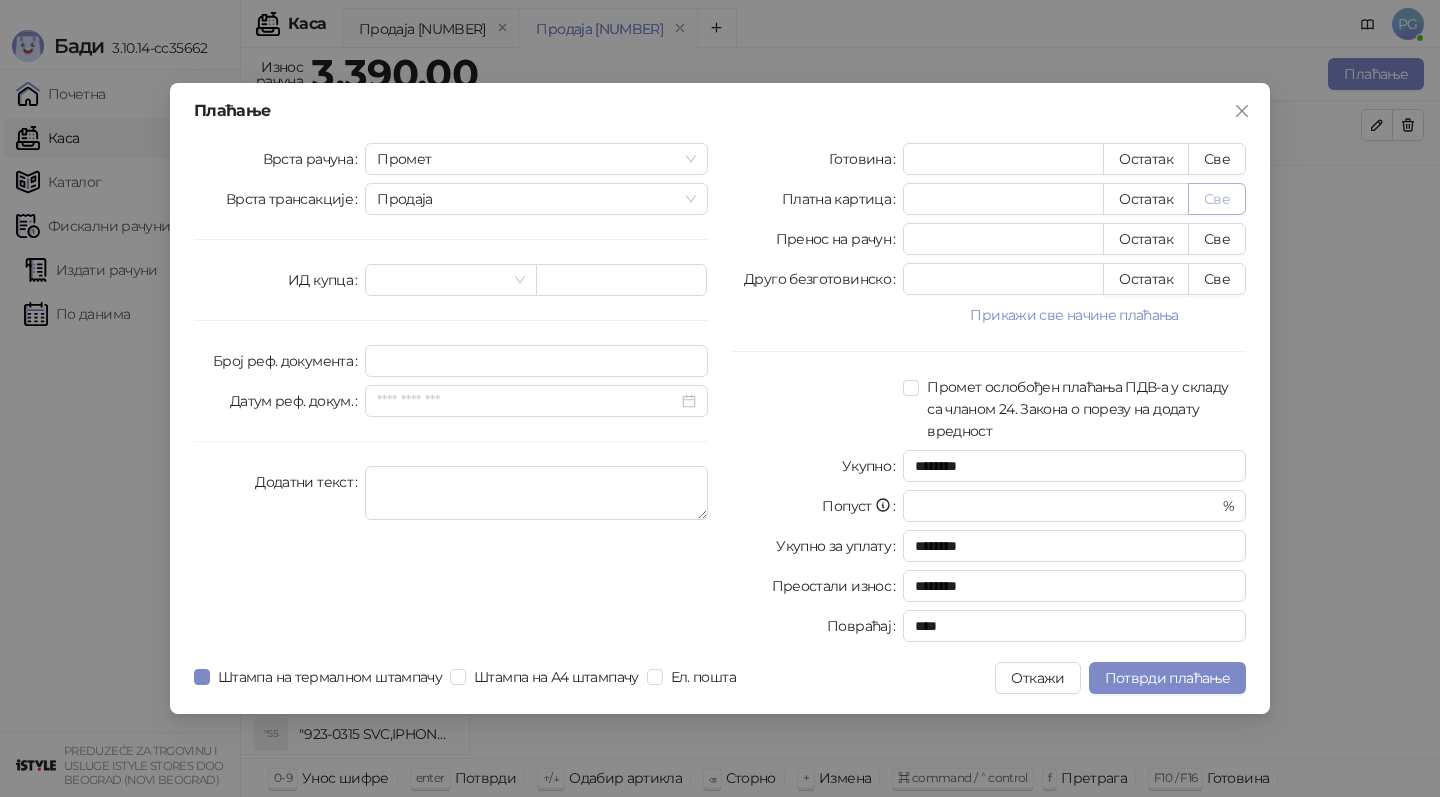 click on "Све" at bounding box center [1217, 199] 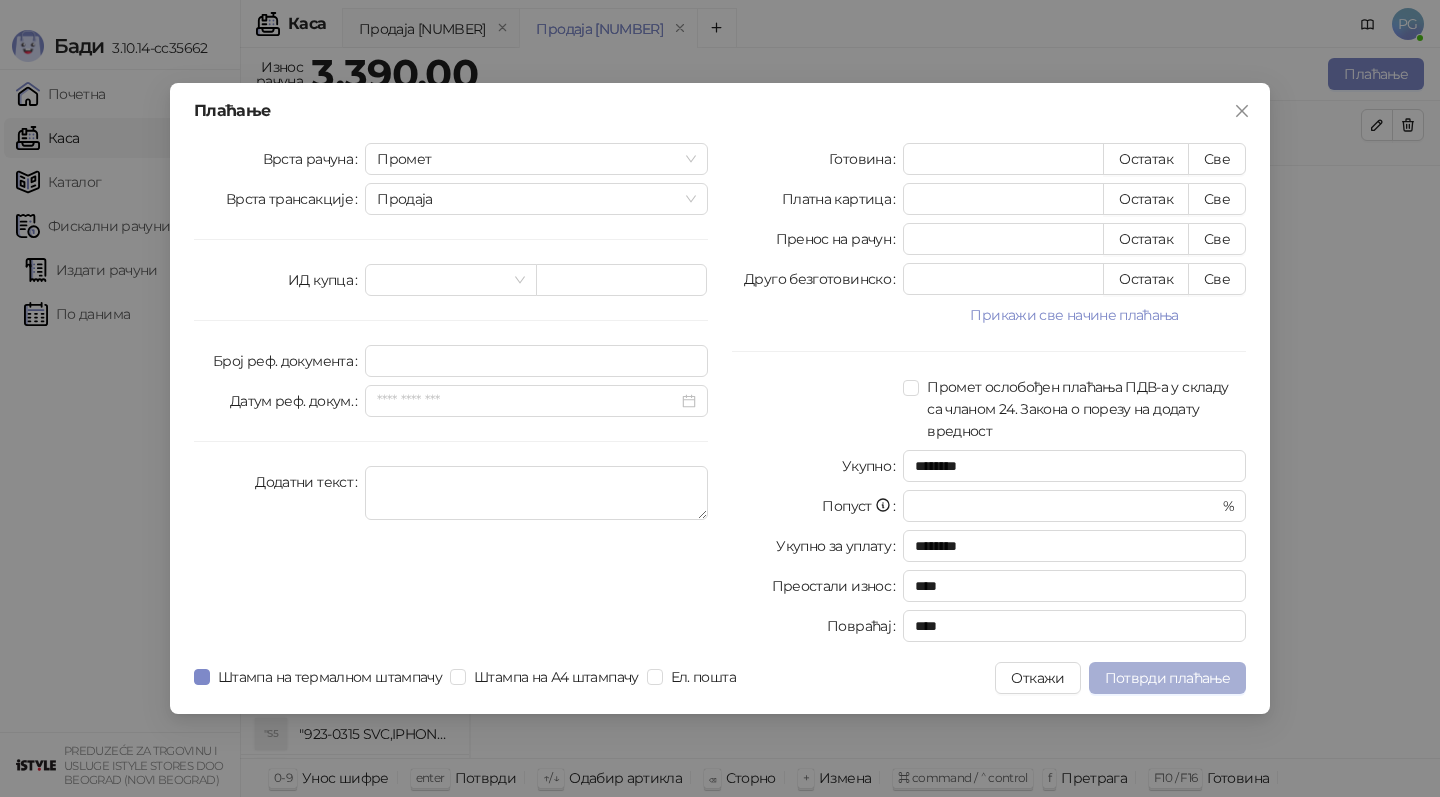click on "Потврди плаћање" at bounding box center (1167, 678) 